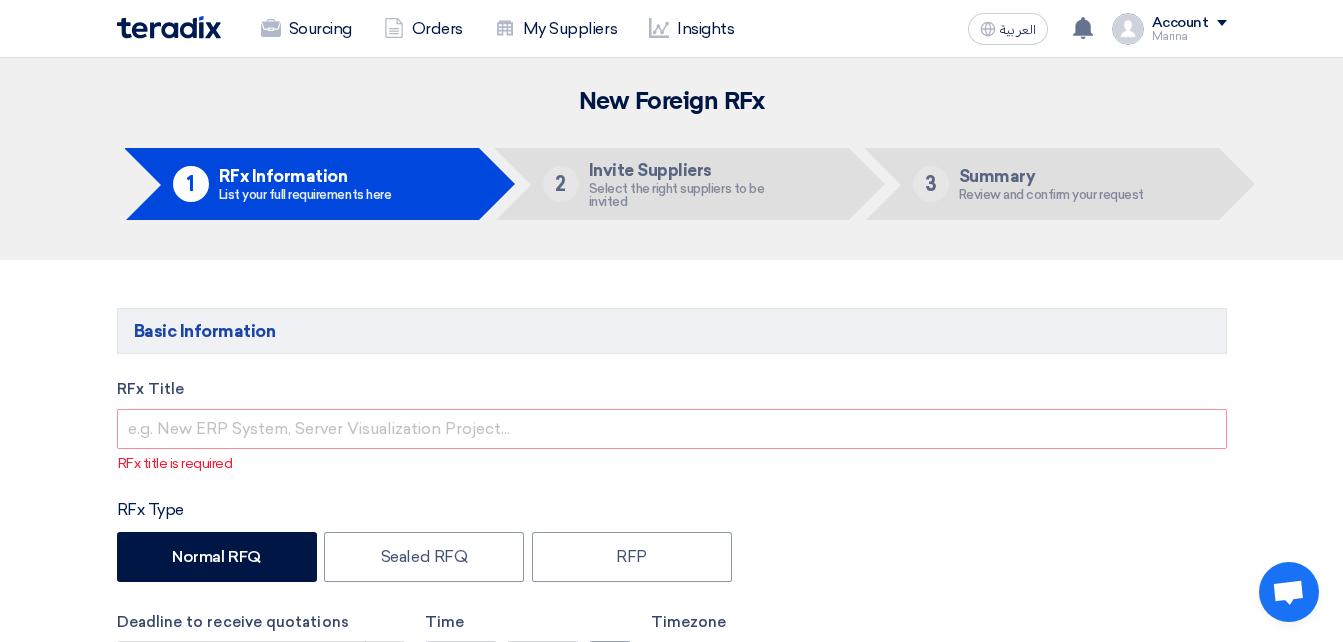 scroll, scrollTop: 0, scrollLeft: 0, axis: both 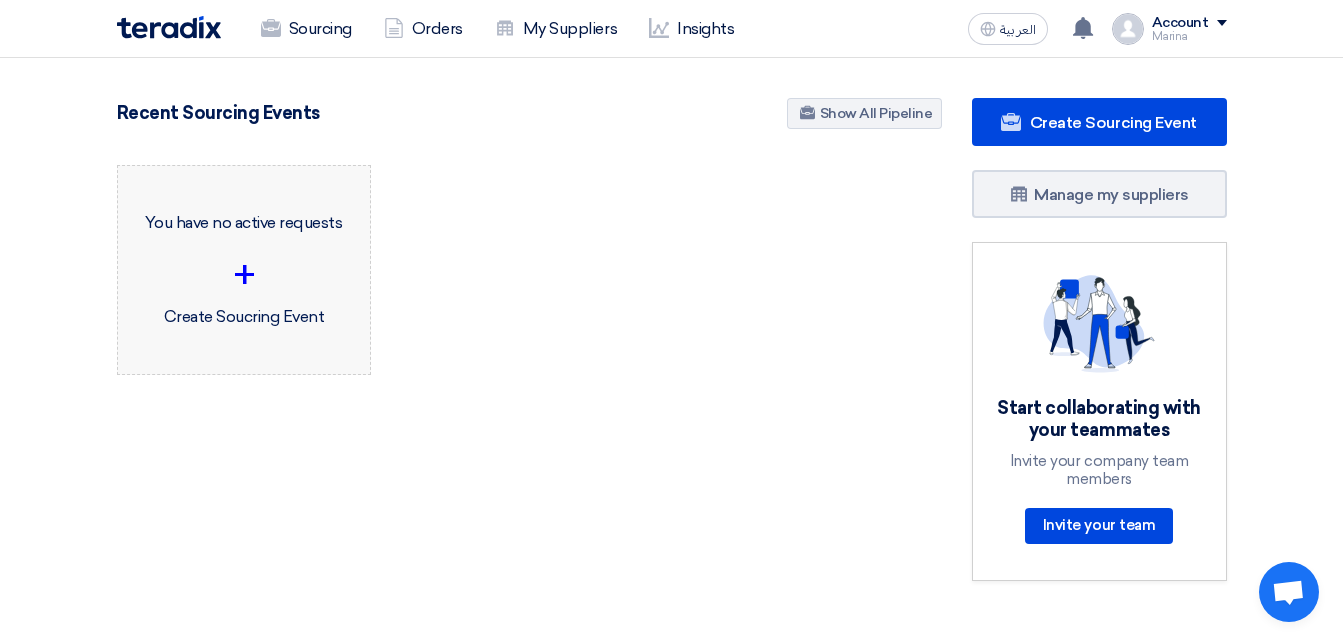 click on "+" 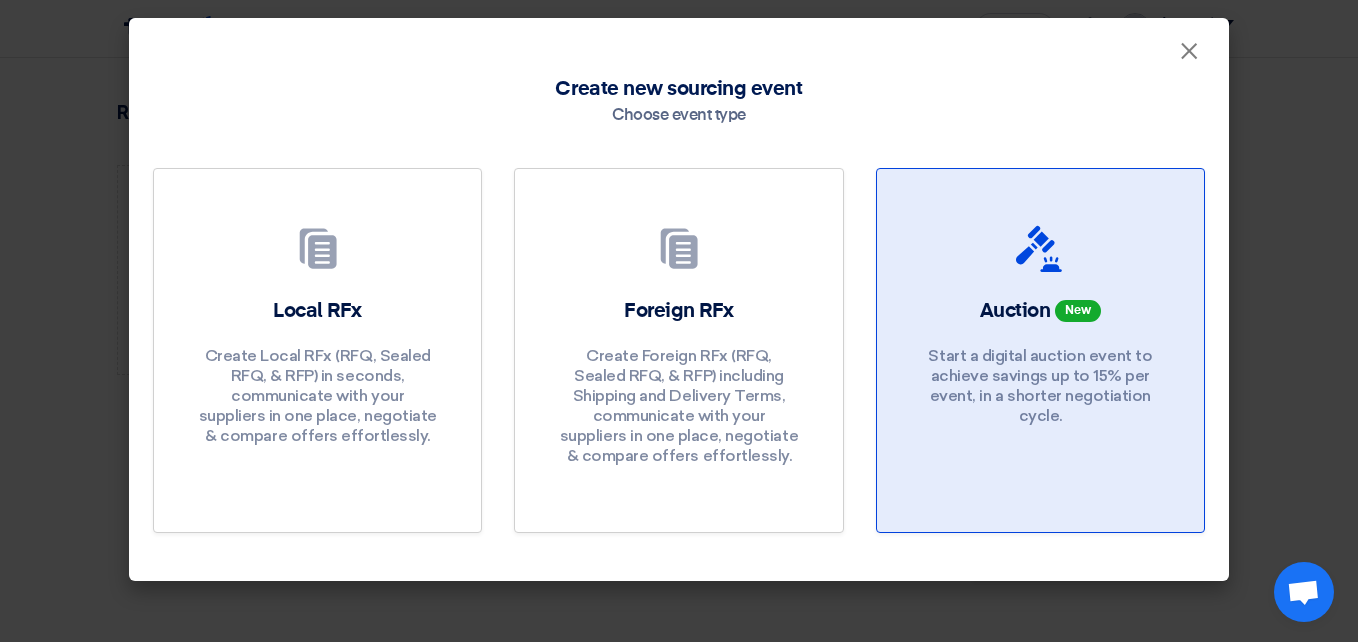 click on "Auction
New
Start a digital auction event to achieve savings up to 15% per event, in a shorter negotiation cycle." 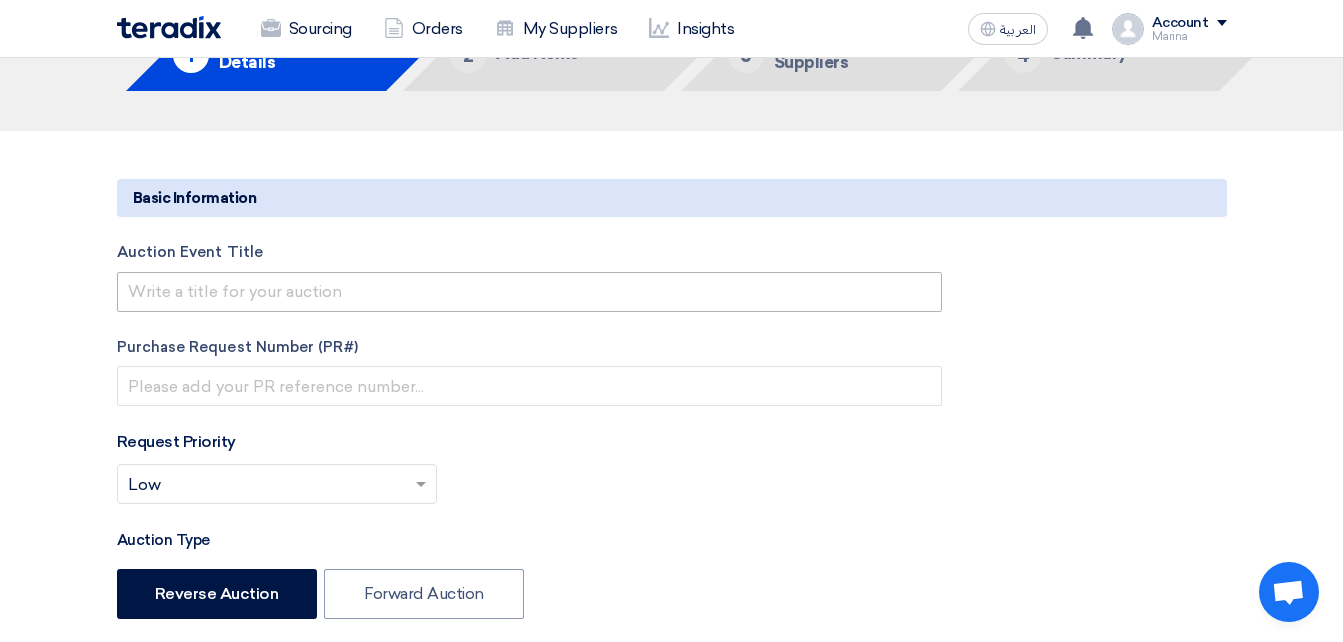 scroll, scrollTop: 127, scrollLeft: 0, axis: vertical 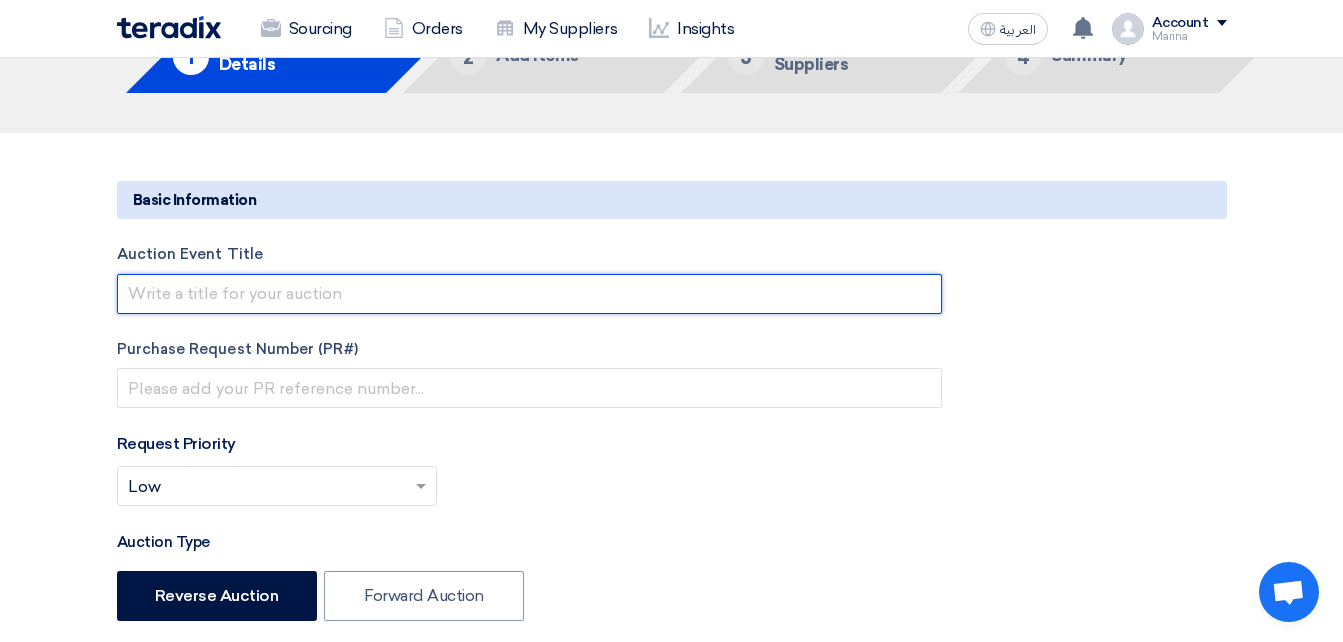 click at bounding box center (529, 294) 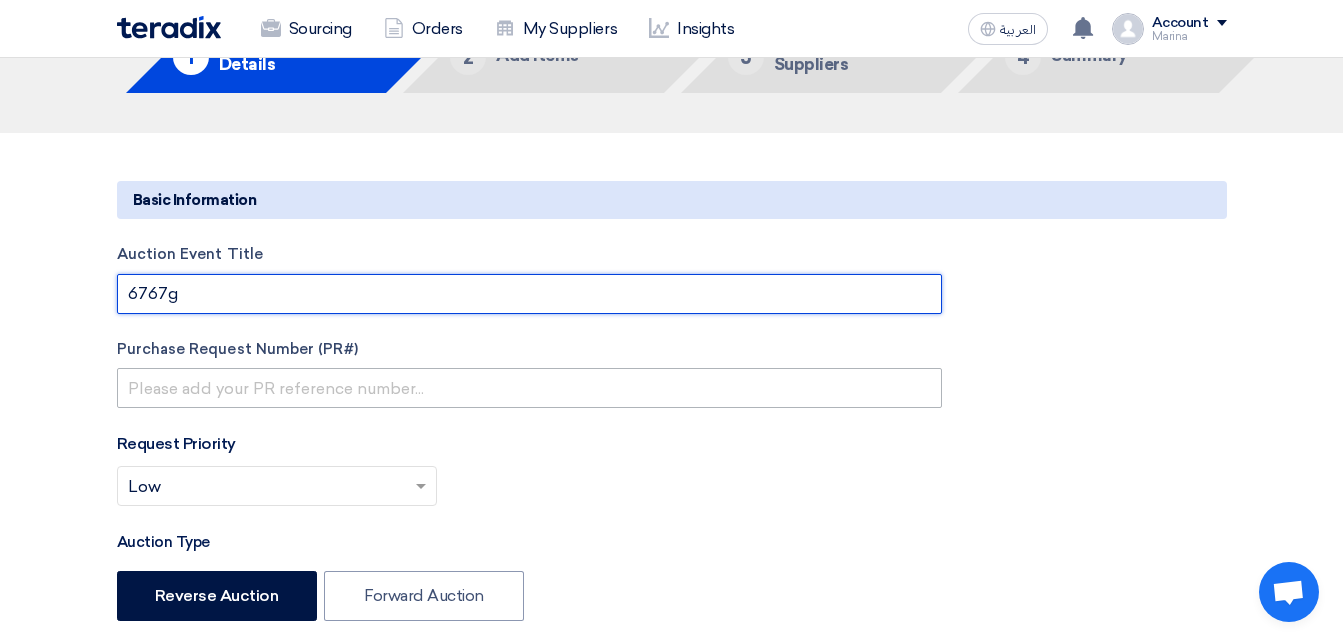 type on "6767g" 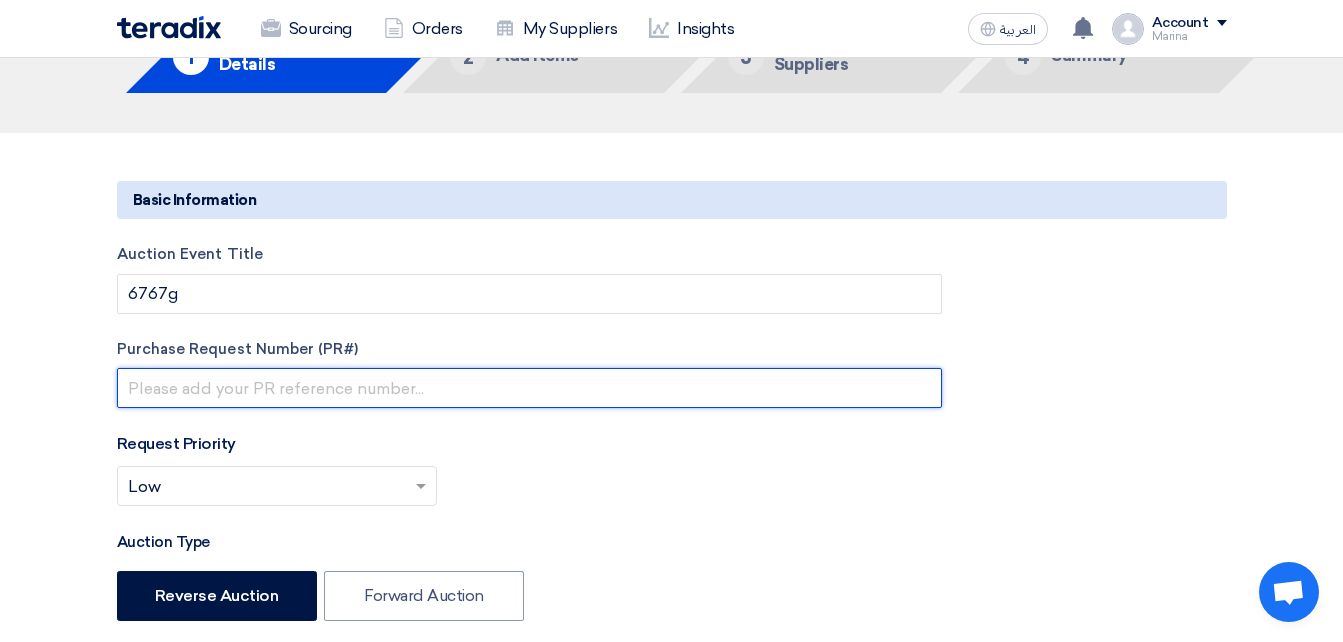 click at bounding box center (529, 388) 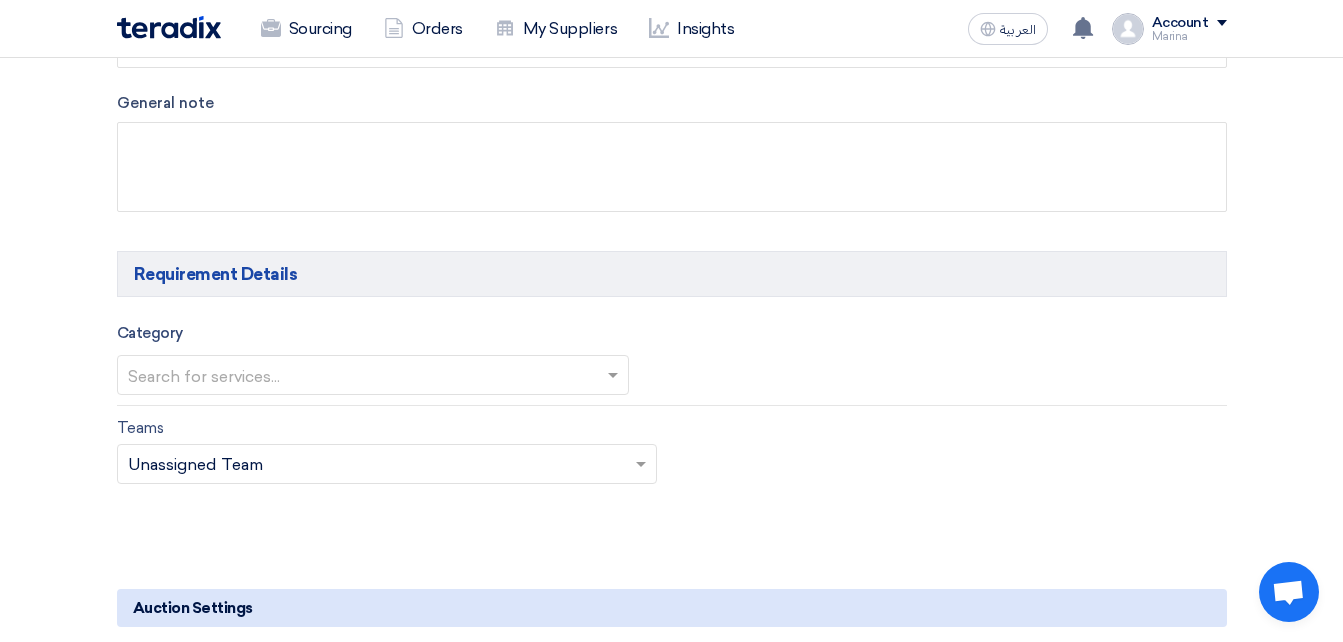 scroll, scrollTop: 1098, scrollLeft: 0, axis: vertical 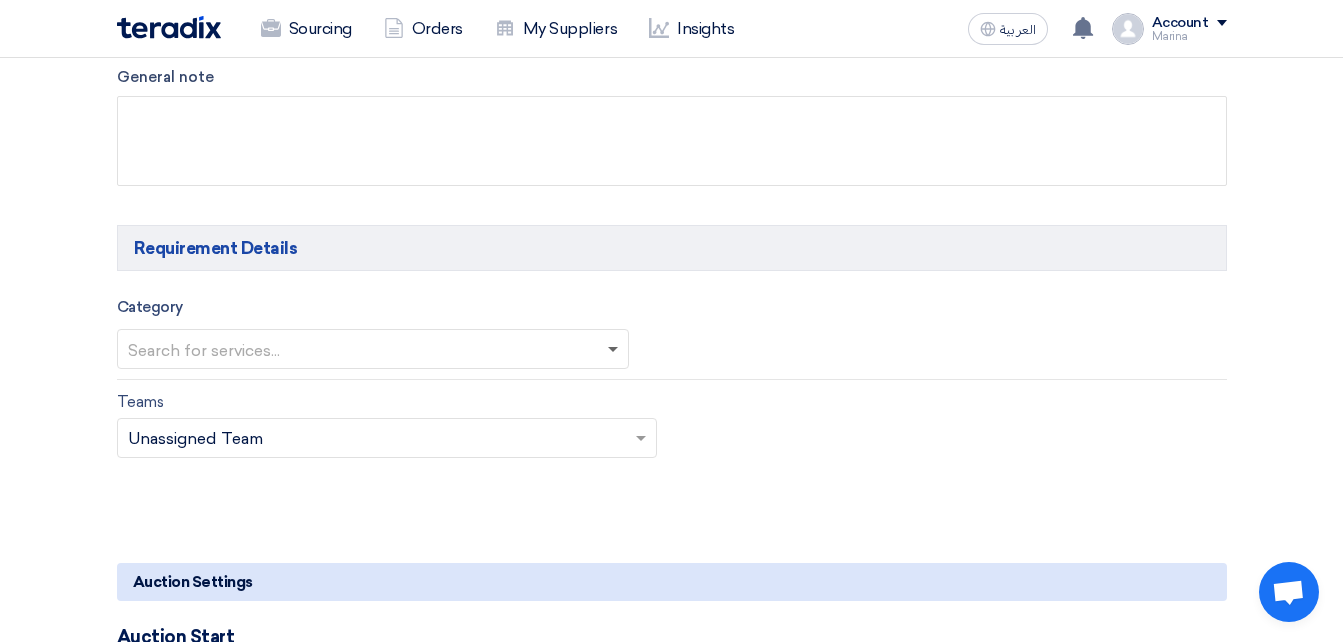 type on "ihihi" 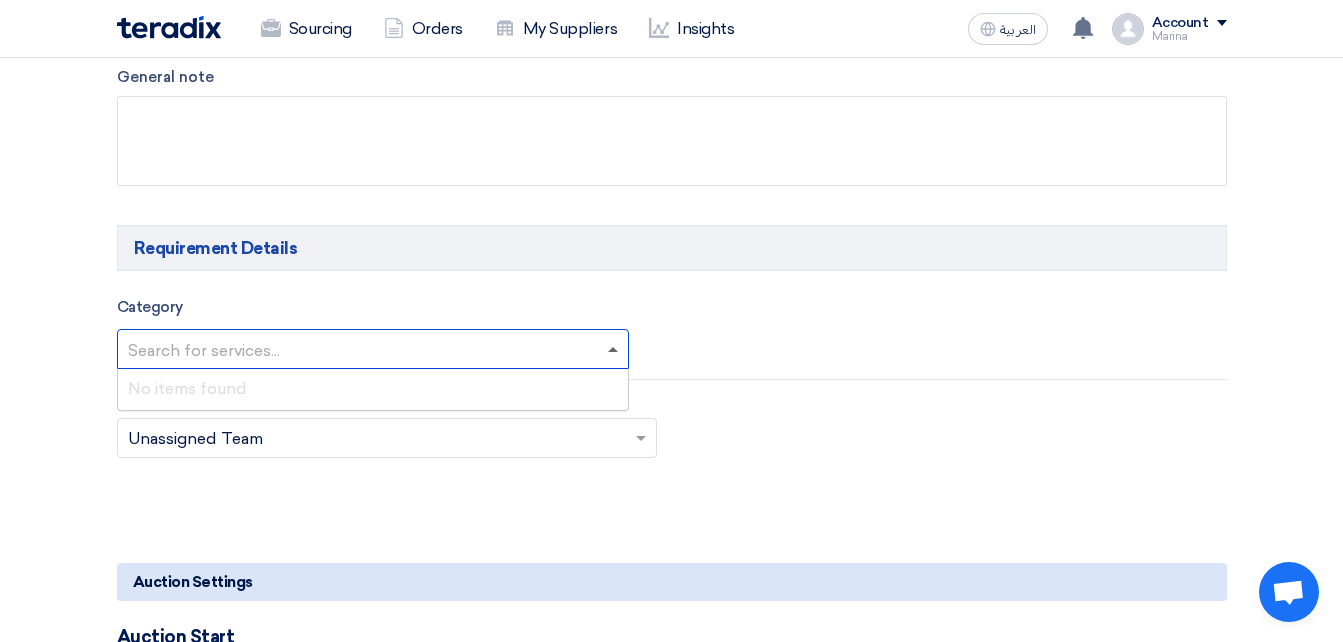 click at bounding box center (615, 349) 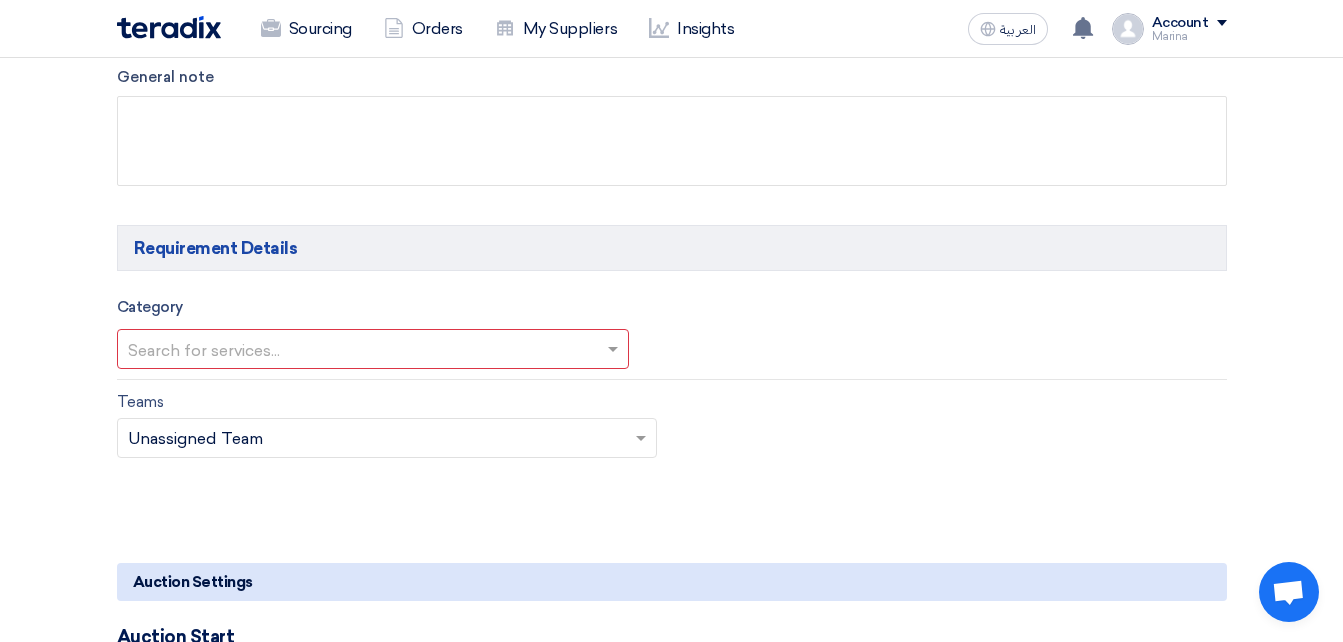 click on "Teams
Teams..
×
Unassigned Team
×" 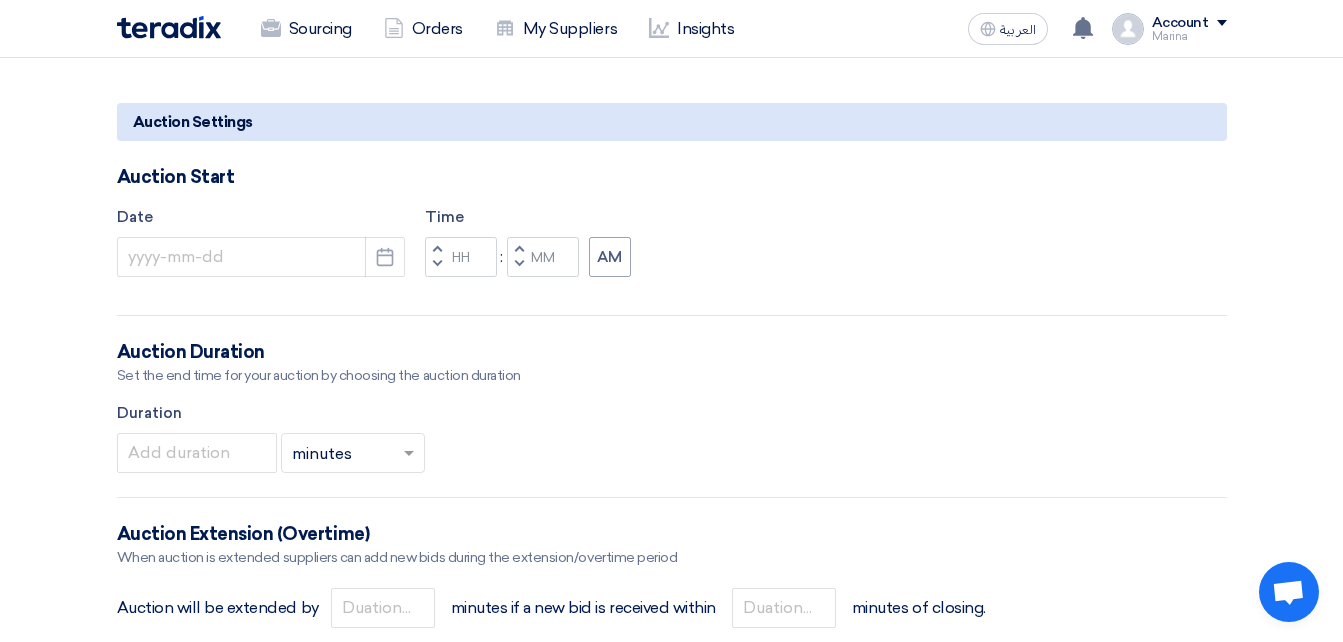 scroll, scrollTop: 1559, scrollLeft: 0, axis: vertical 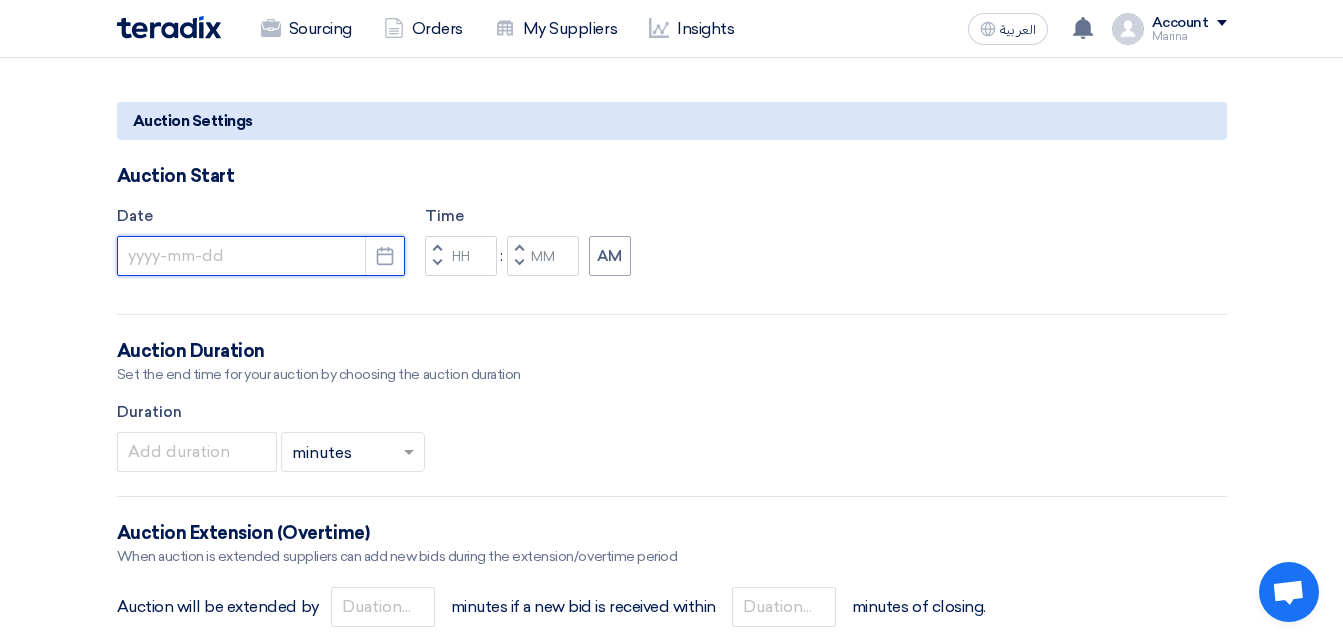 click 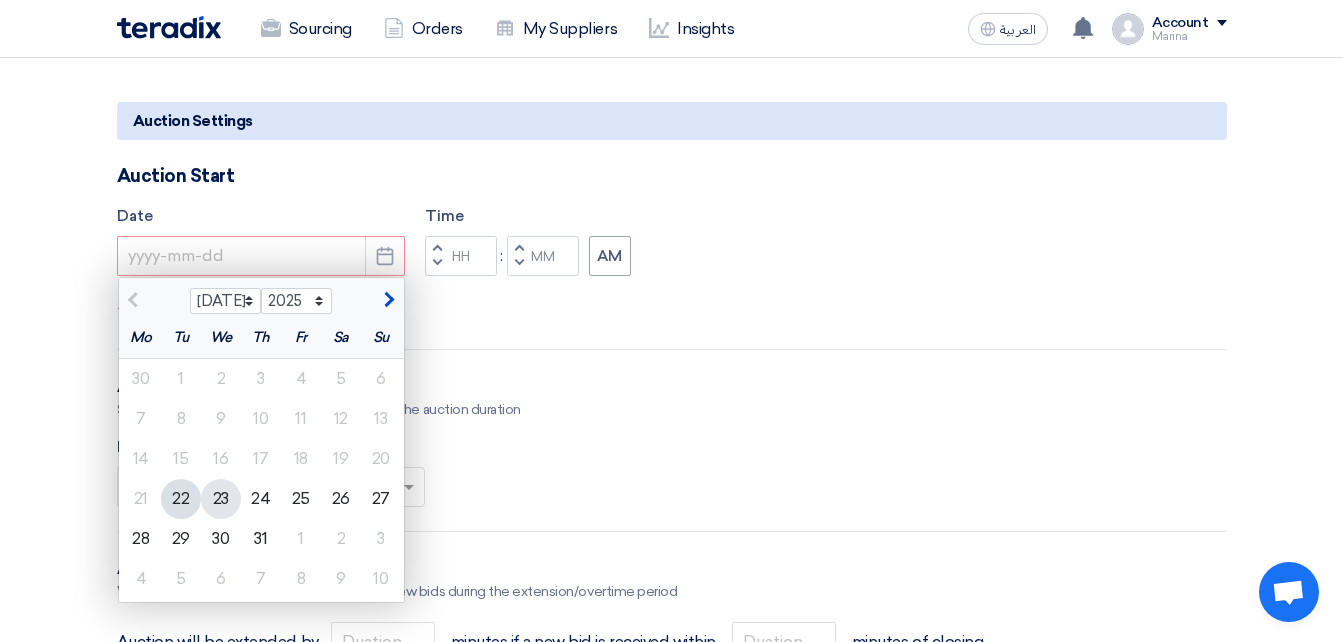 click on "23" 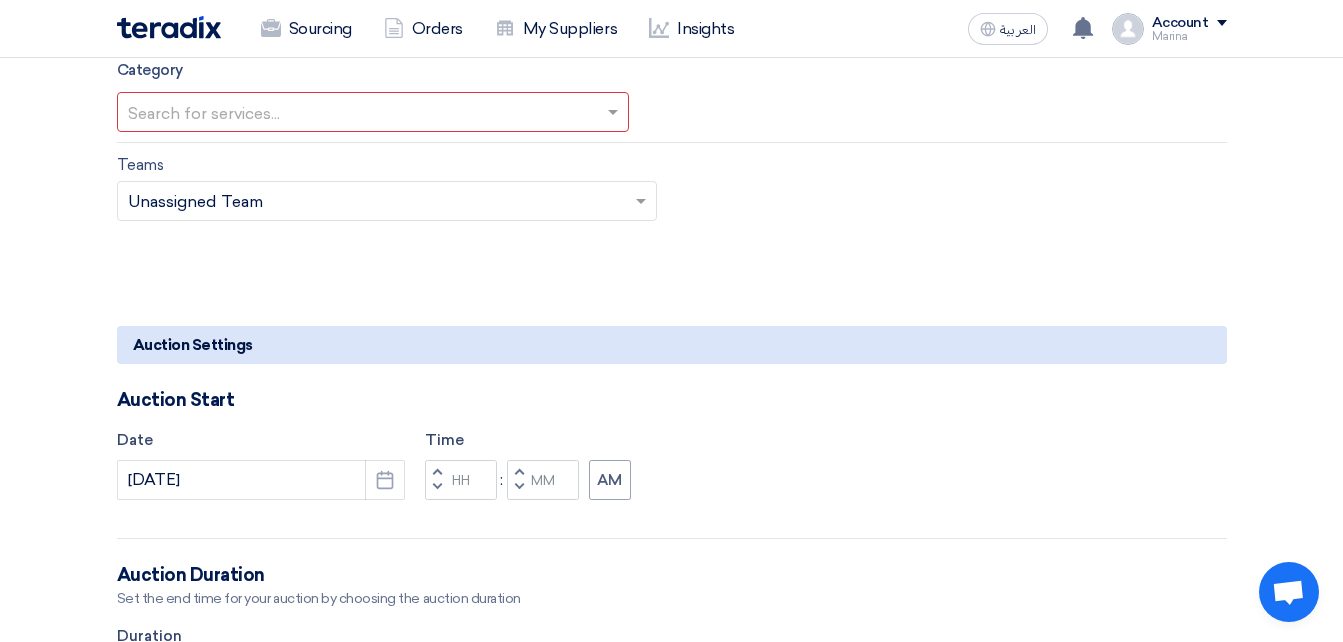 scroll, scrollTop: 1334, scrollLeft: 0, axis: vertical 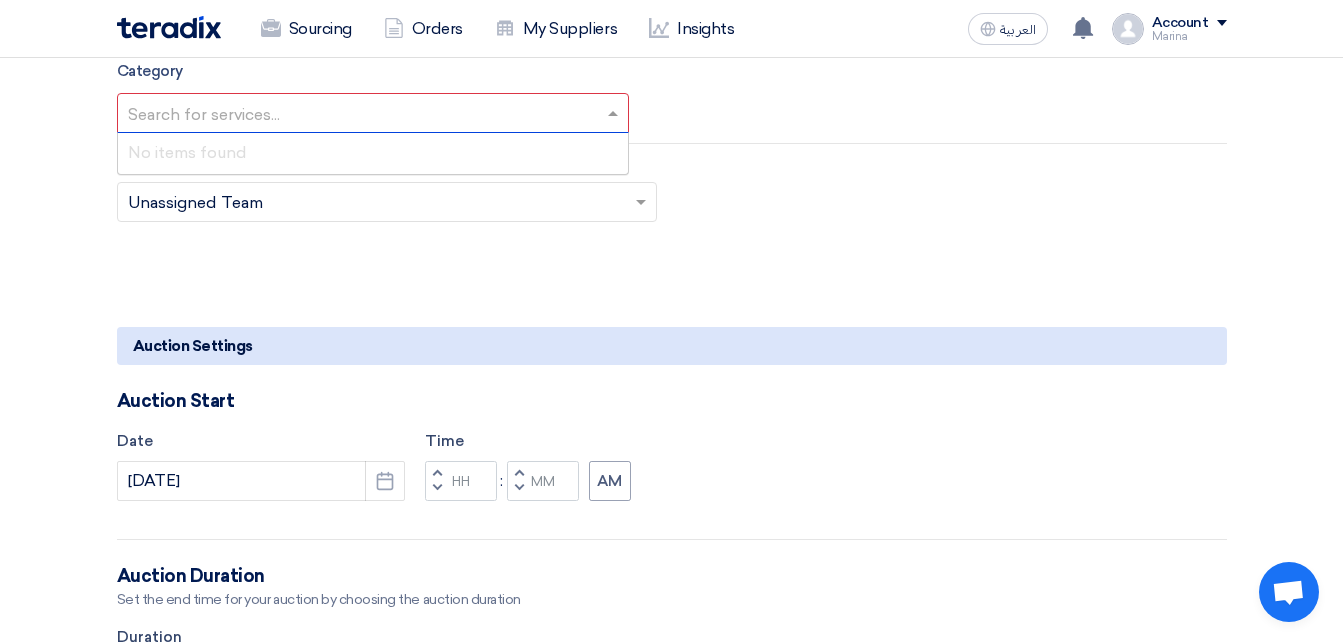 click at bounding box center [363, 114] 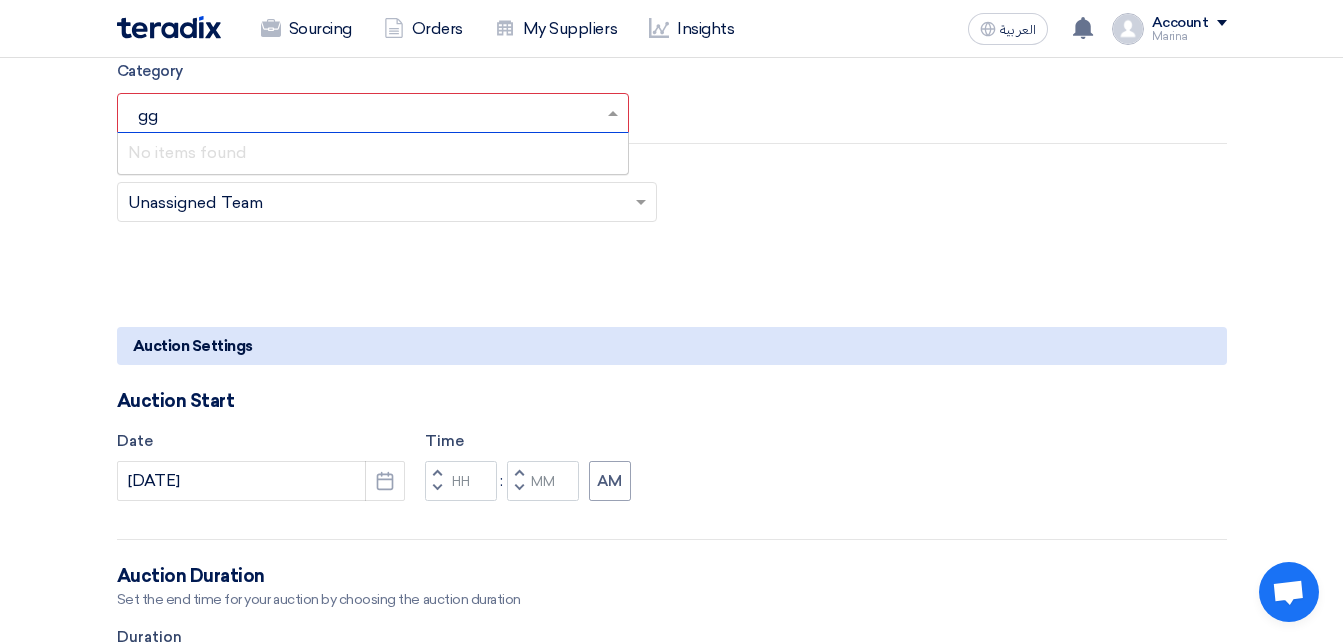 type on "g" 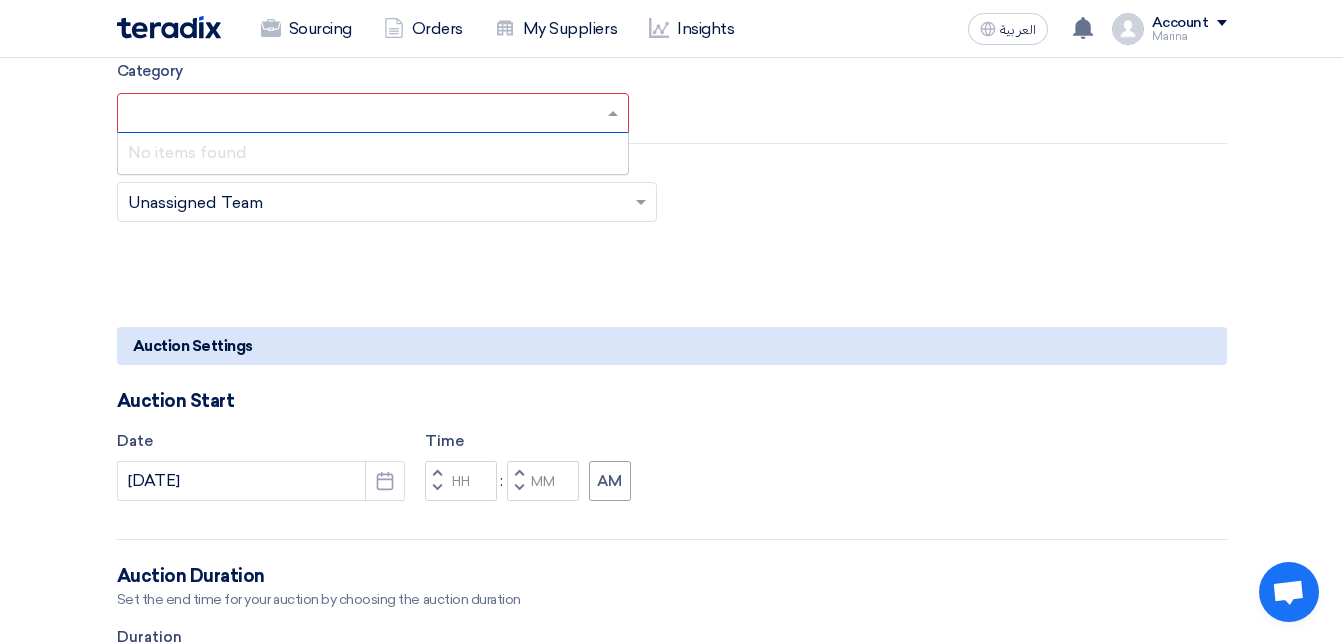 type on "f" 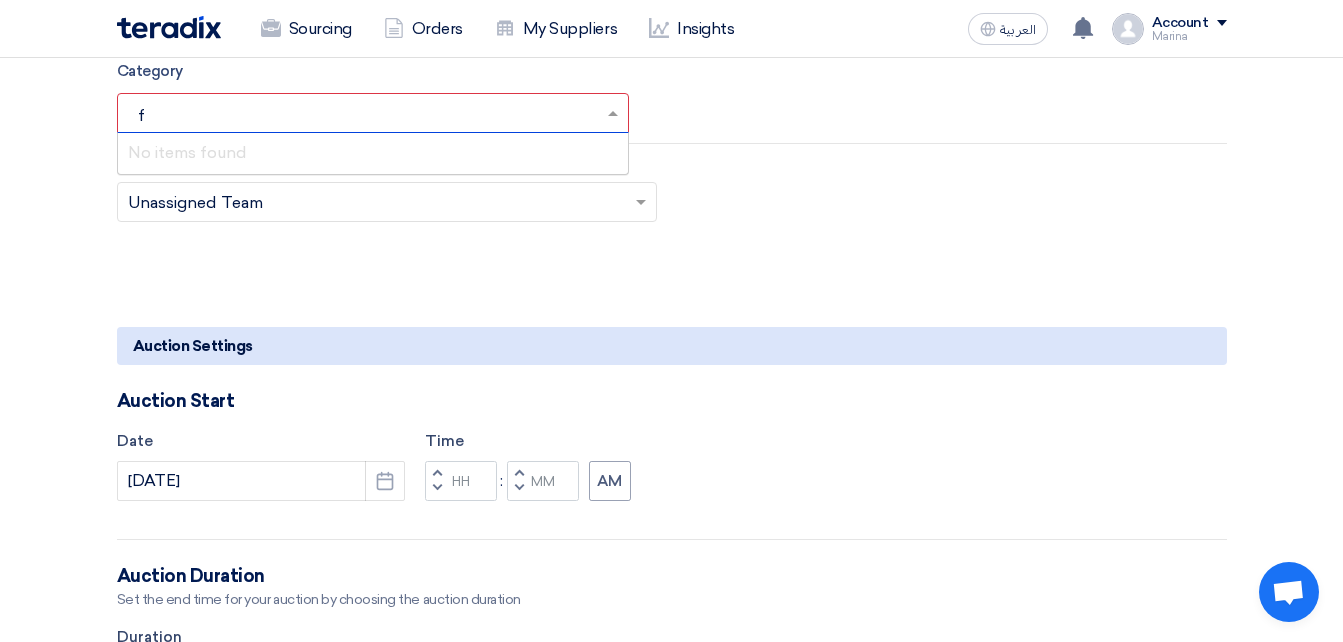 type 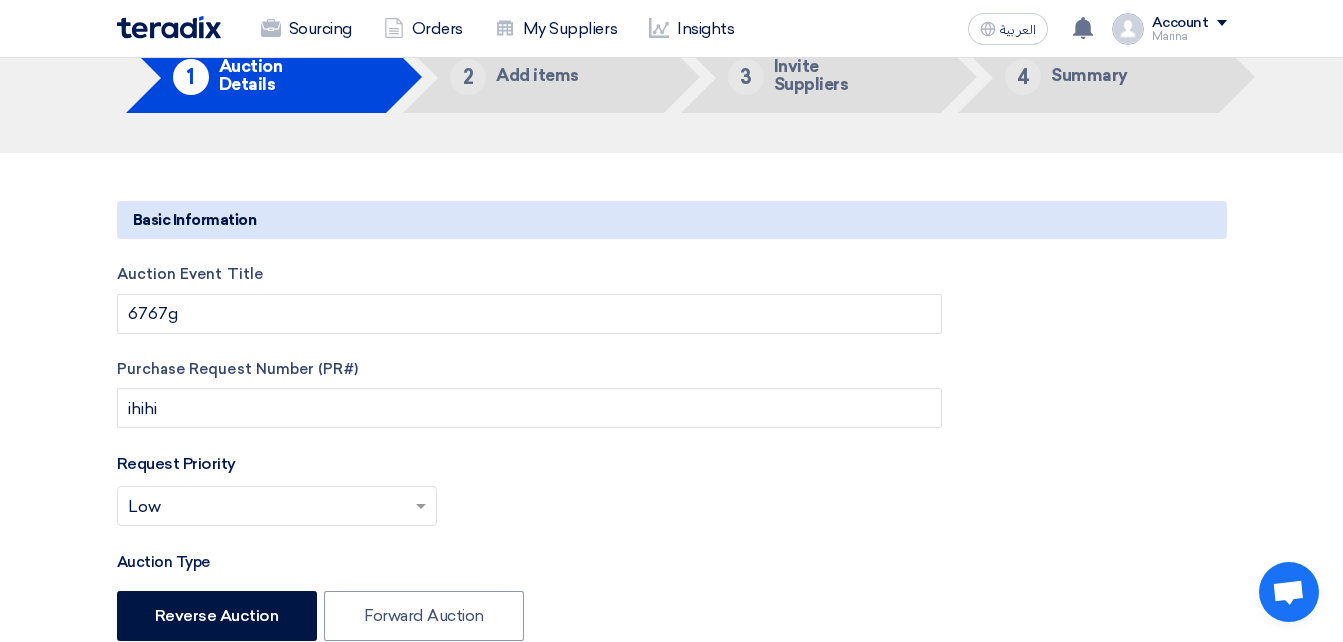 scroll, scrollTop: 0, scrollLeft: 0, axis: both 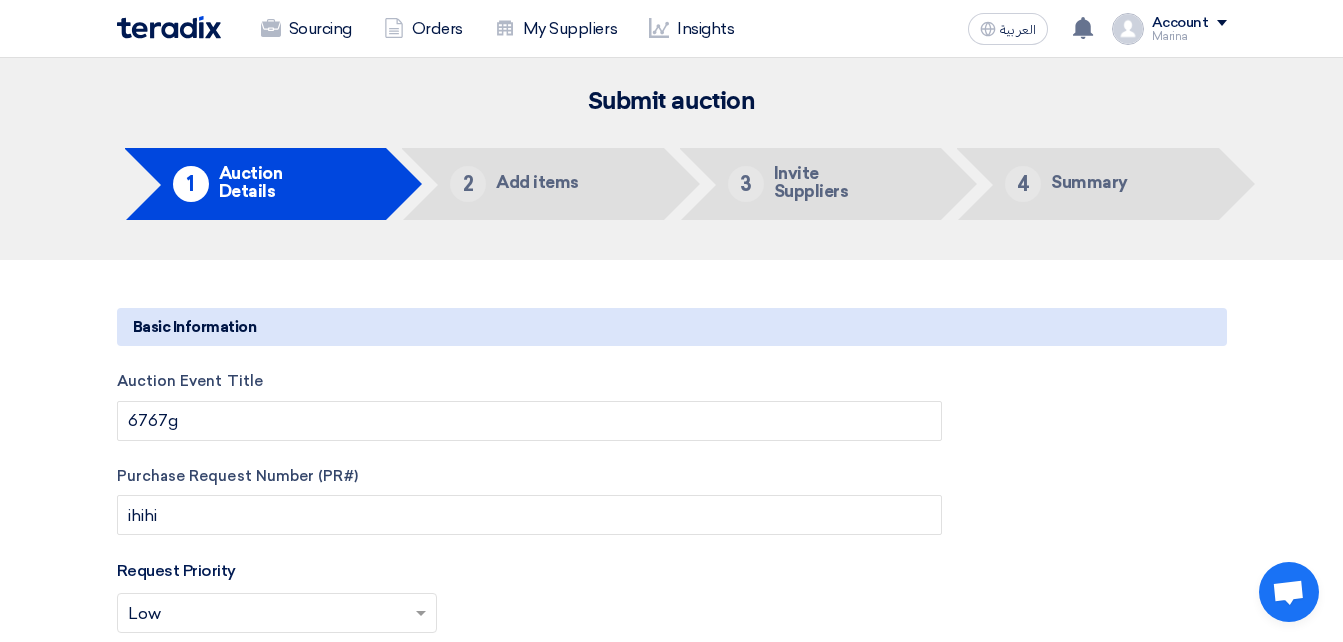 click on "Invite Suppliers" 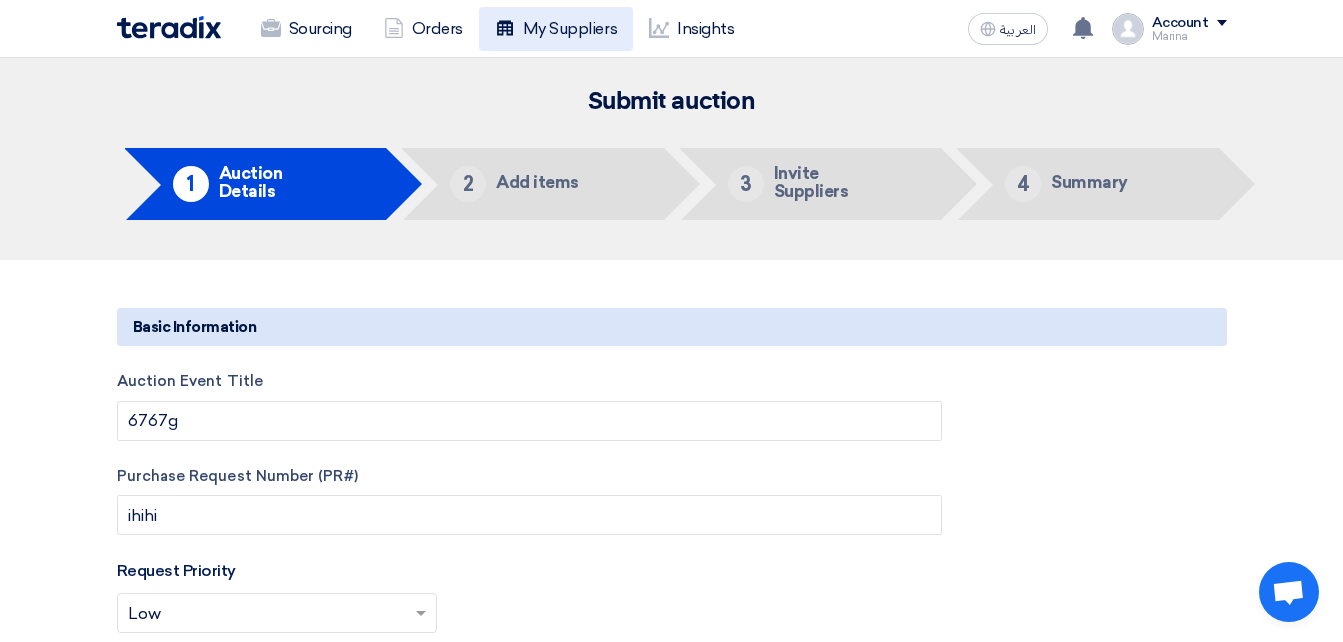 click on "My Suppliers" 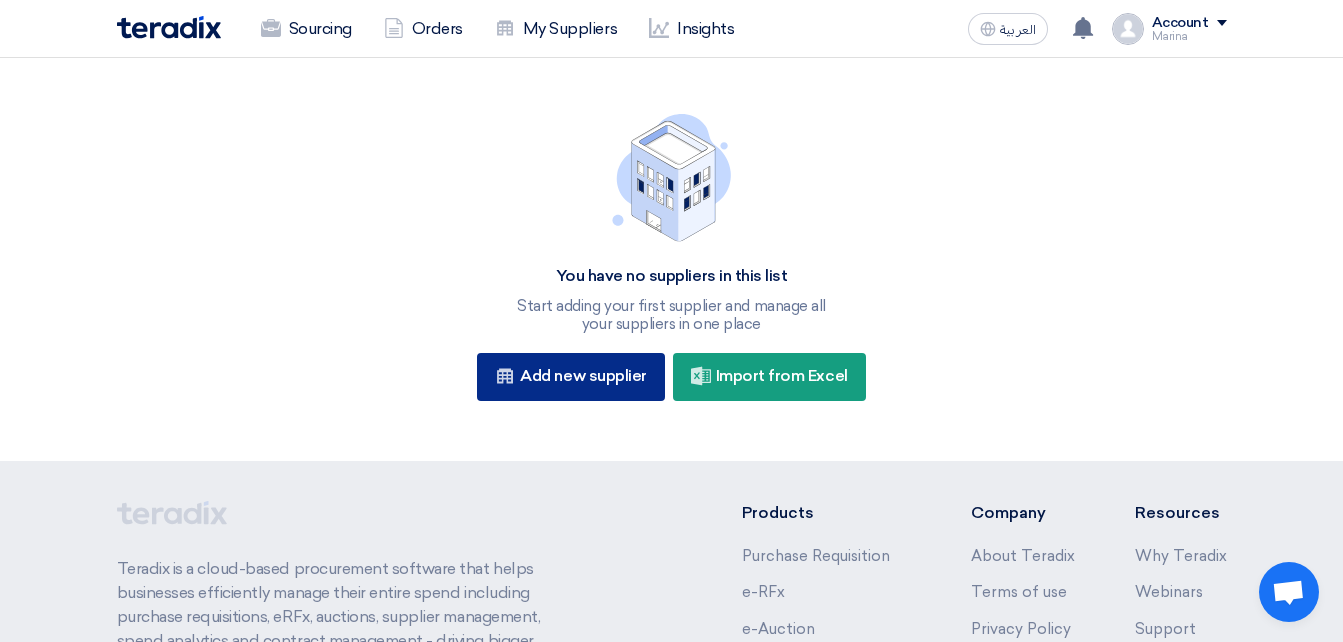 click on "New Supplier
Add new supplier" 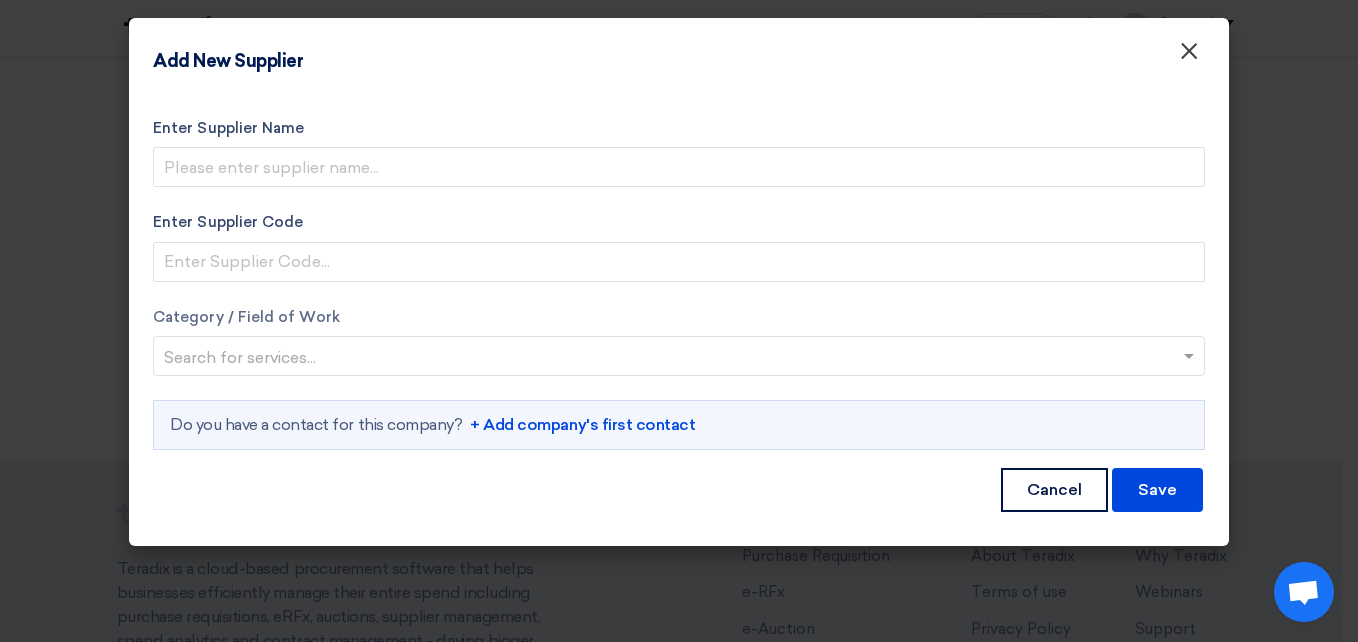 click on "×" 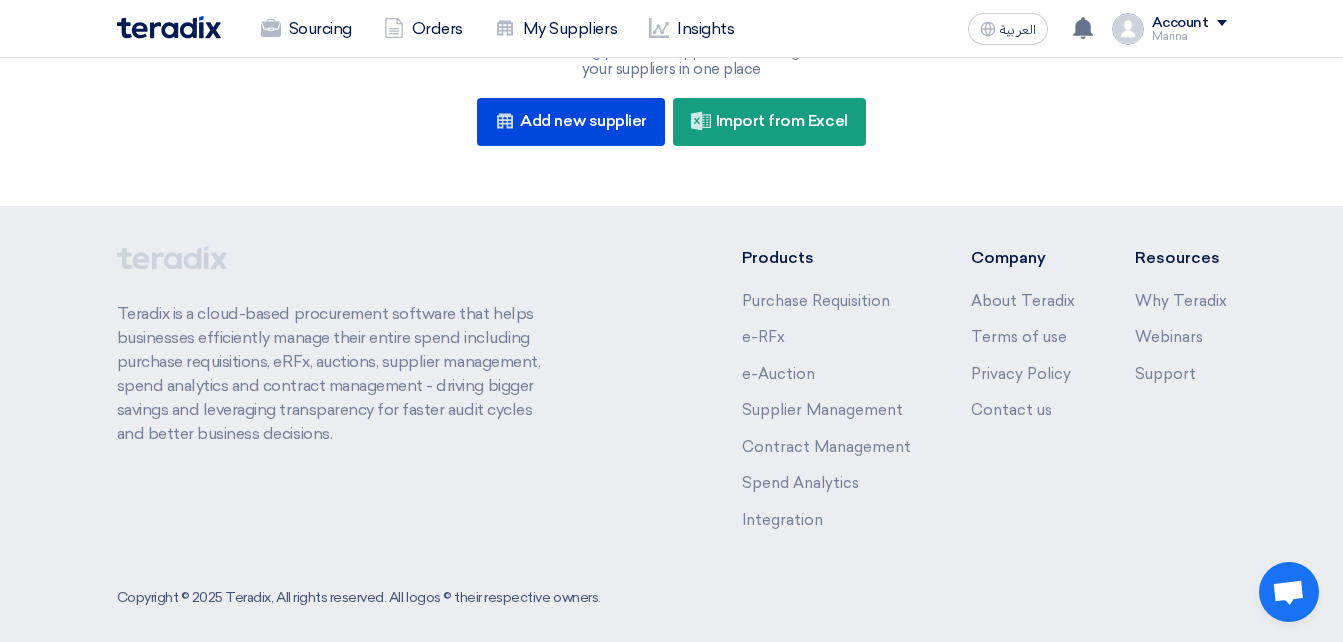 scroll, scrollTop: 256, scrollLeft: 0, axis: vertical 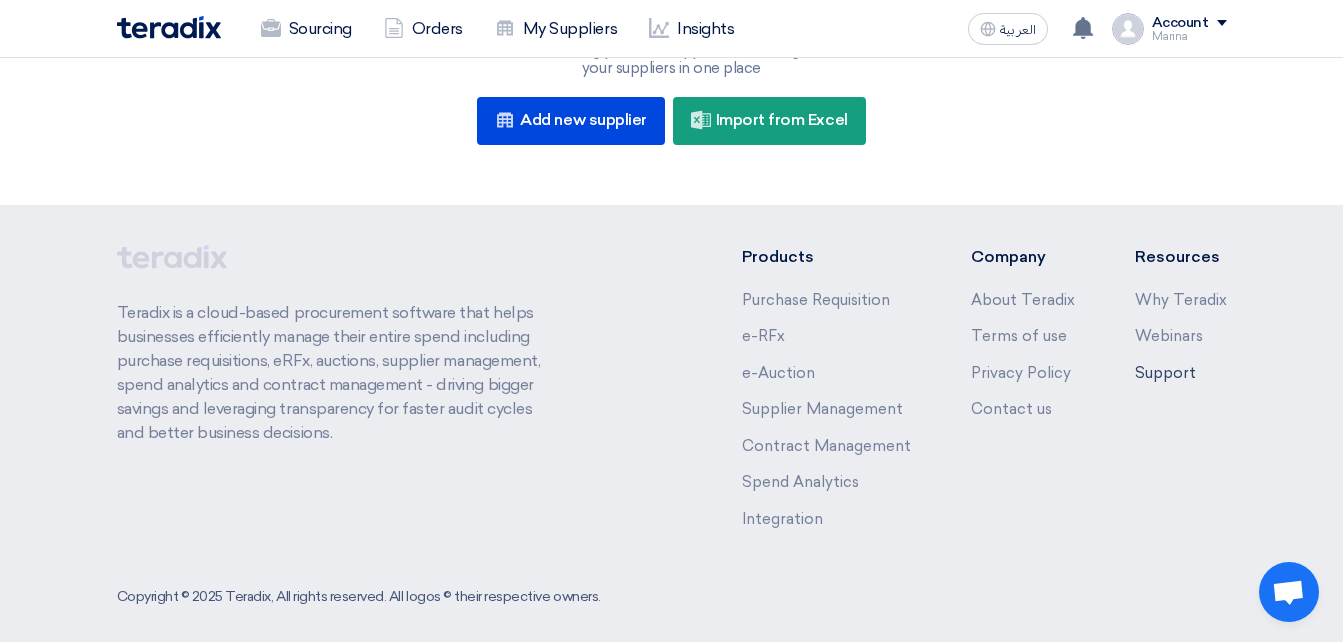 click on "Support" 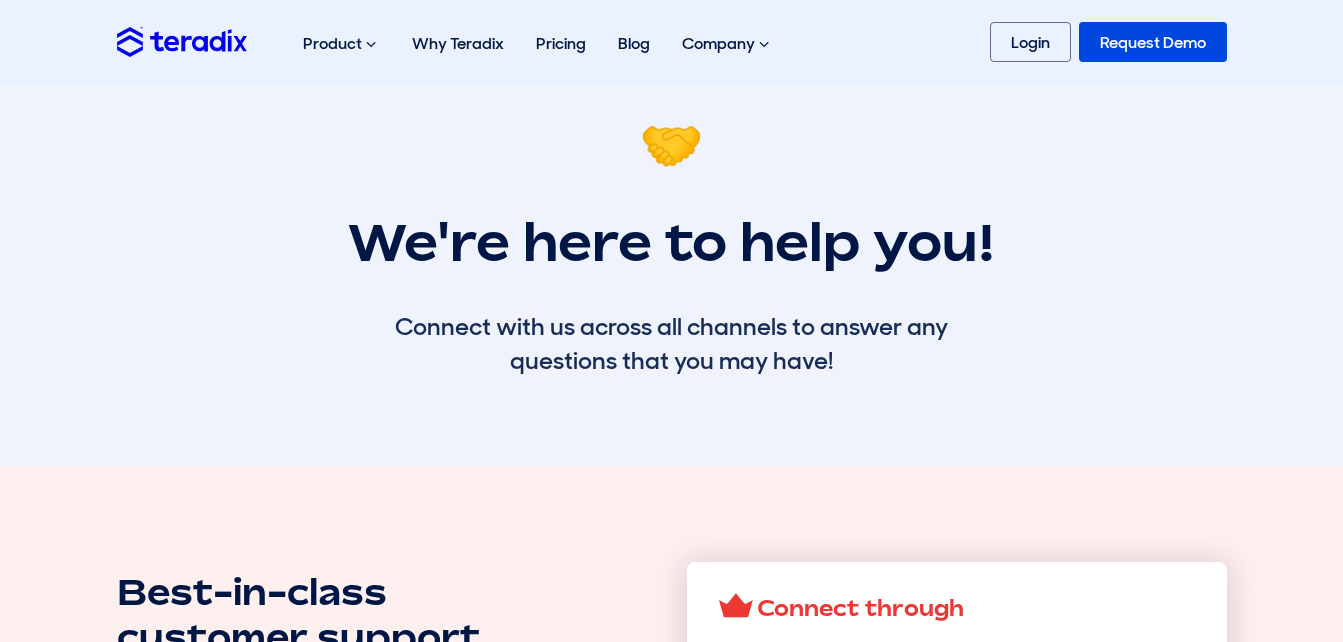 scroll, scrollTop: 0, scrollLeft: 0, axis: both 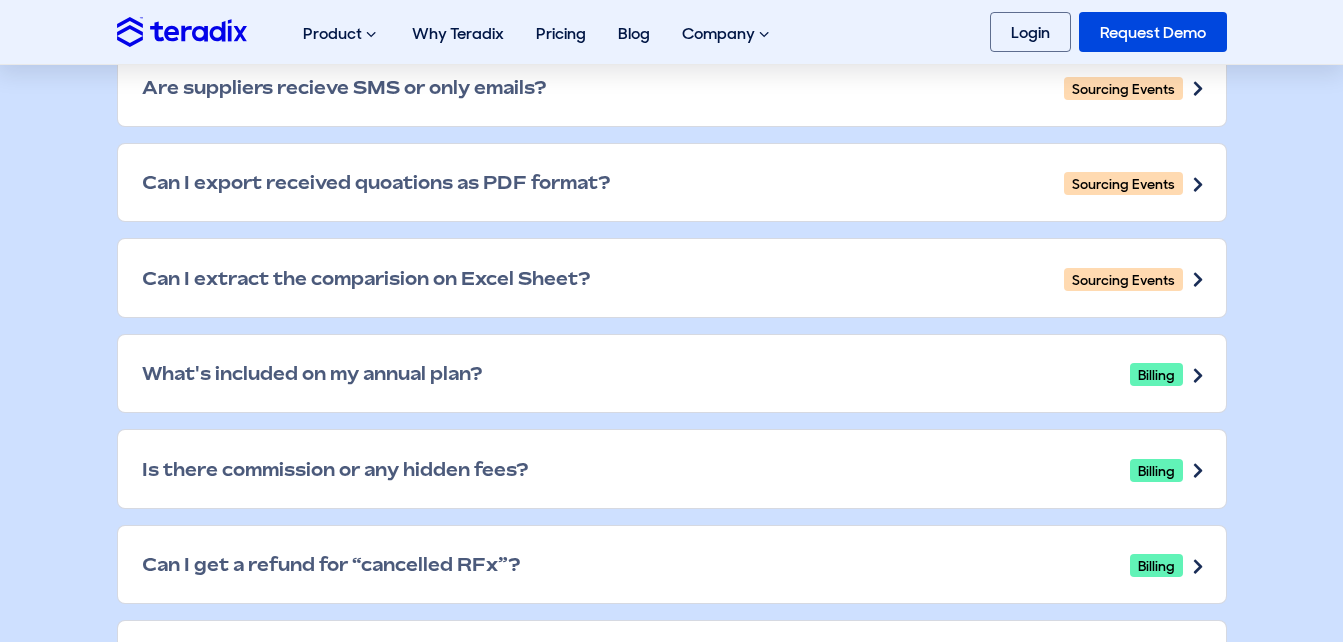 click on "Billing" at bounding box center [1156, 374] 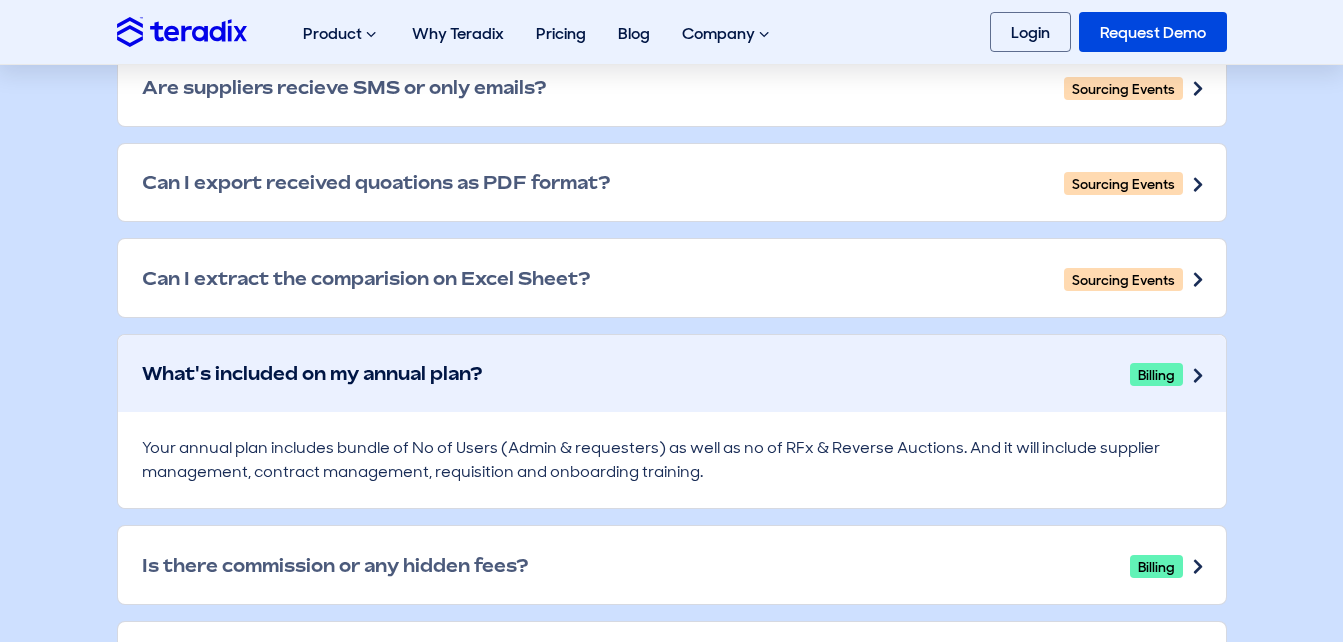 click on "Billing" at bounding box center [1156, 374] 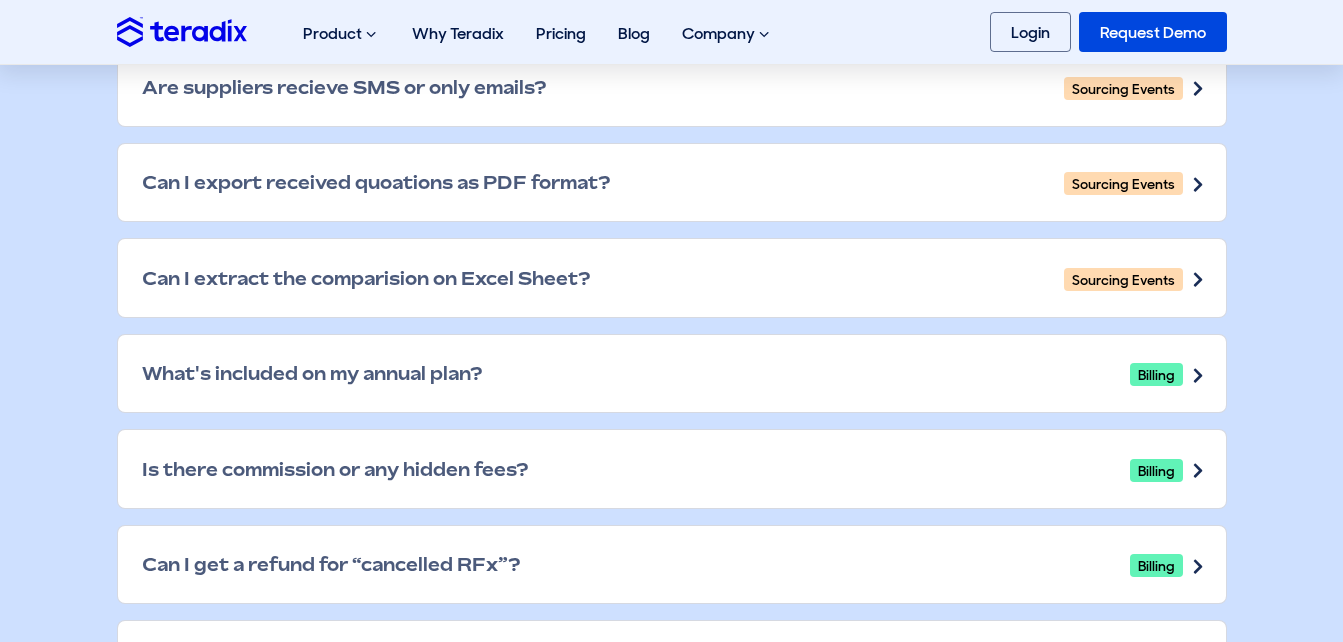 click on "Billing" at bounding box center (1156, 374) 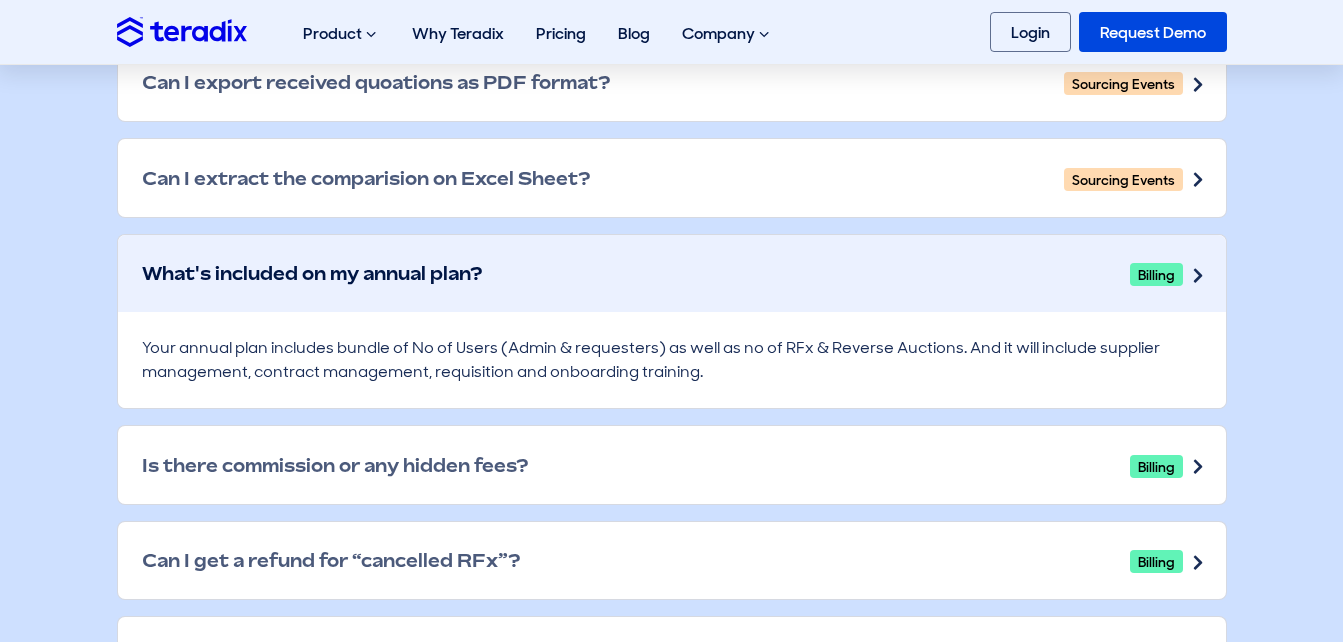 scroll, scrollTop: 1711, scrollLeft: 0, axis: vertical 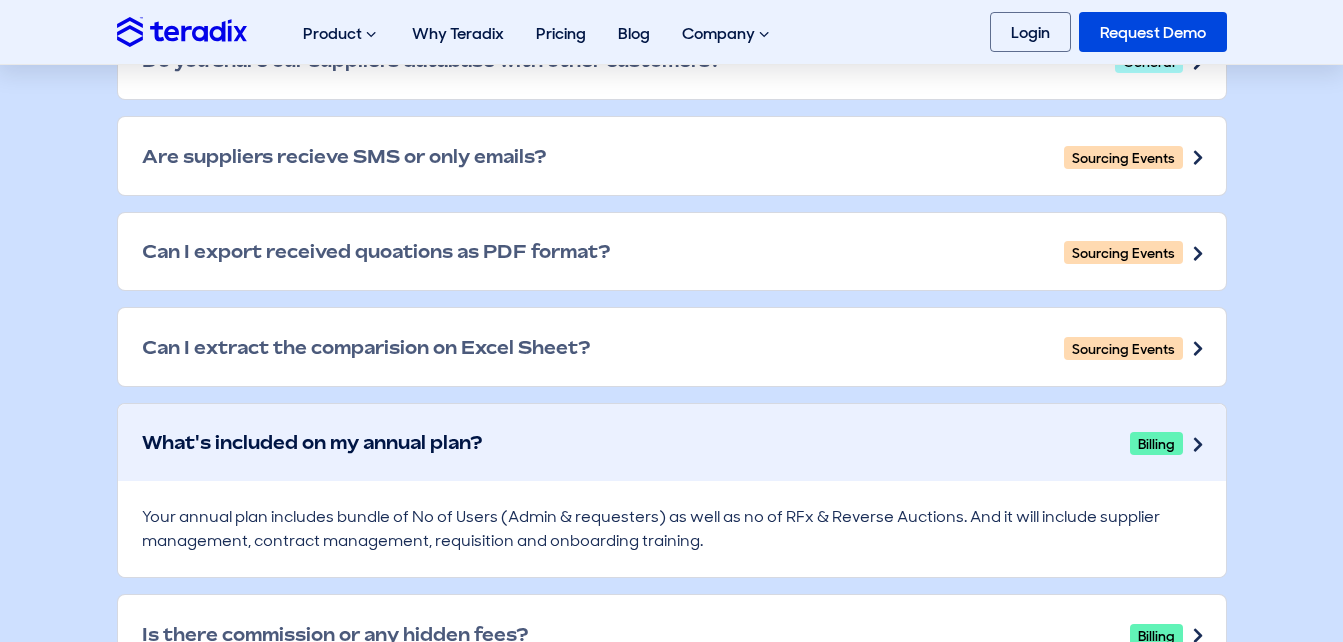 click on "Sourcing Events" at bounding box center (1123, 252) 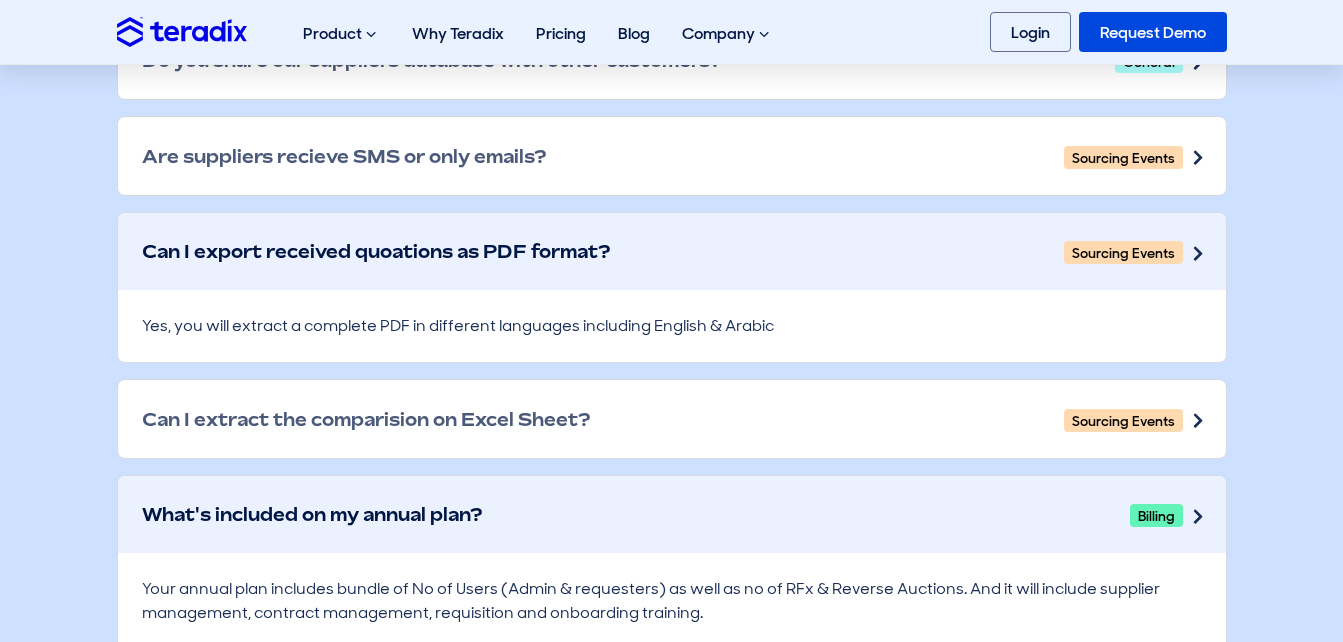 click on "Sourcing Events" at bounding box center (1123, 252) 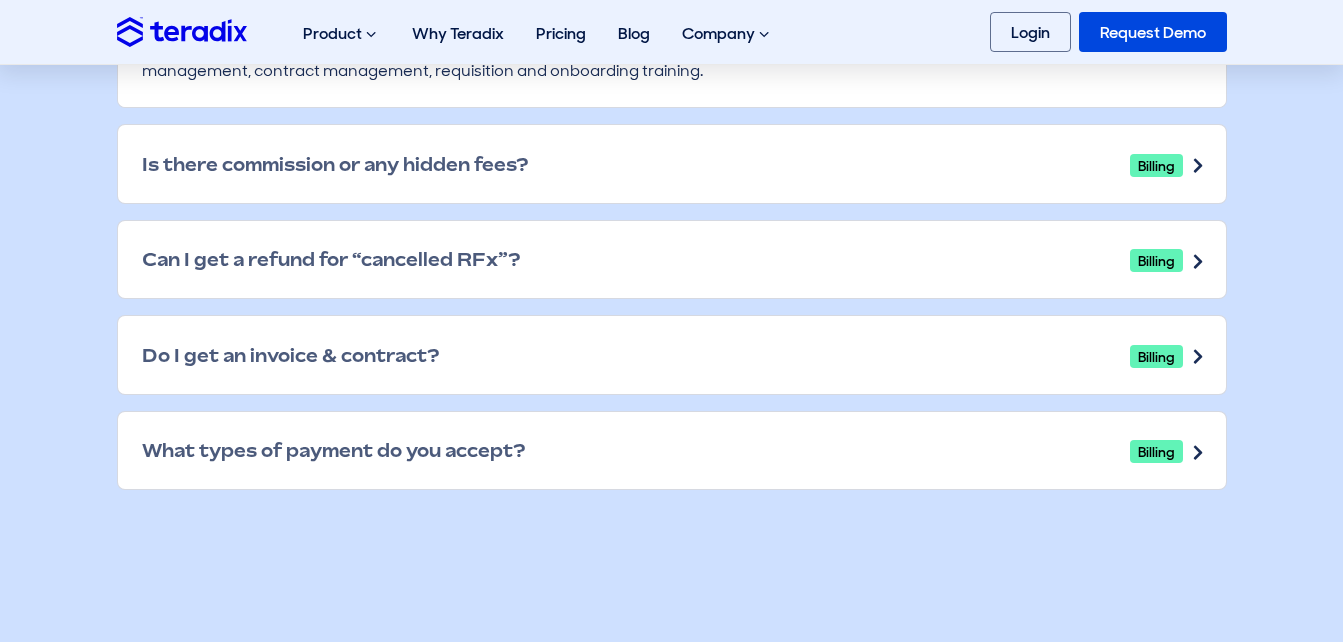 scroll, scrollTop: 2182, scrollLeft: 0, axis: vertical 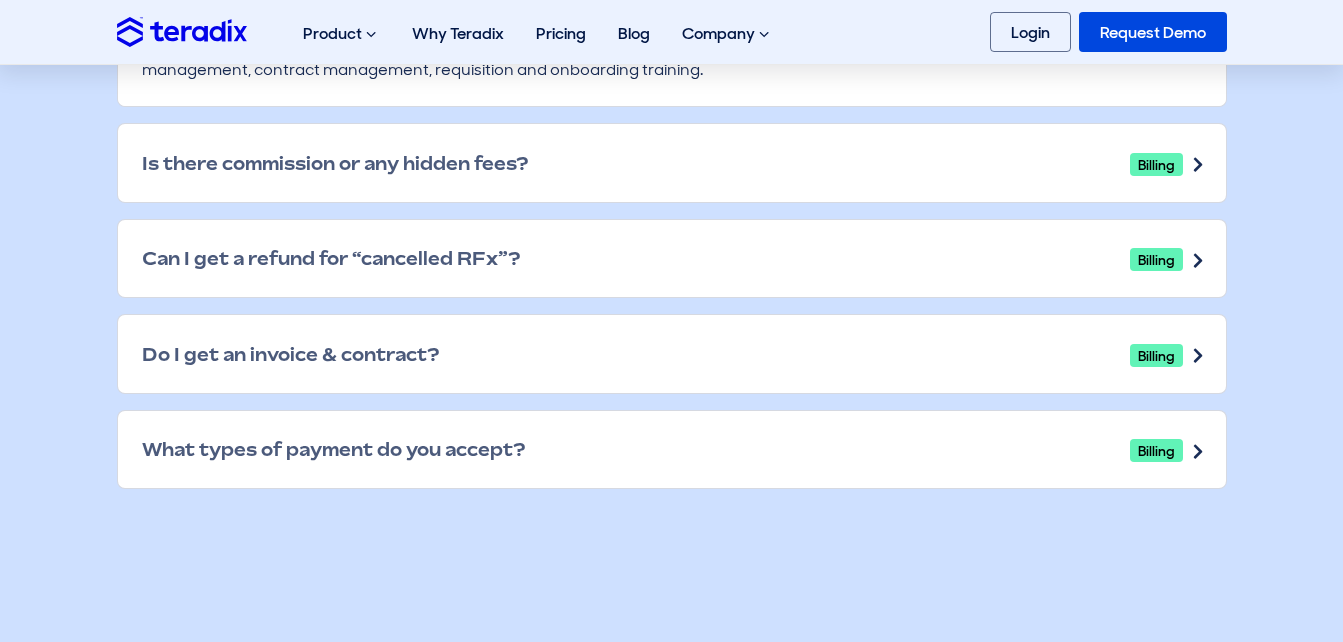 click on "Do I get an invoice & contract?
Billing" at bounding box center [672, 354] 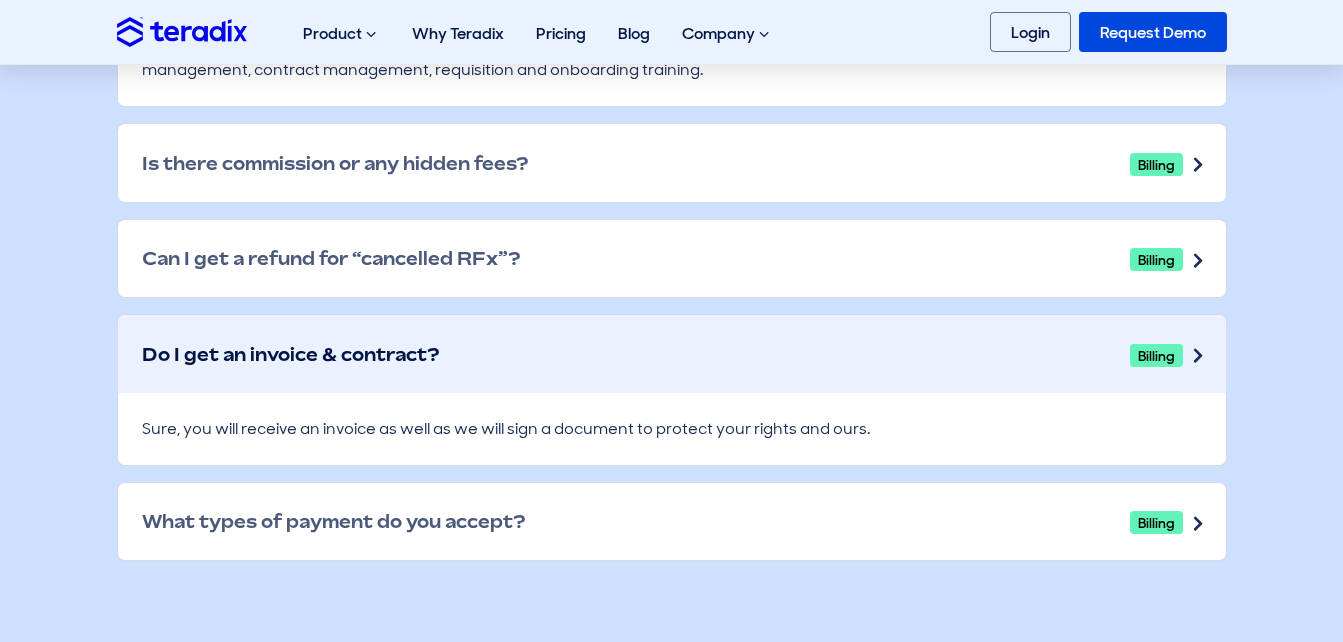 click on "Do I get an invoice & contract?
Billing" at bounding box center [672, 354] 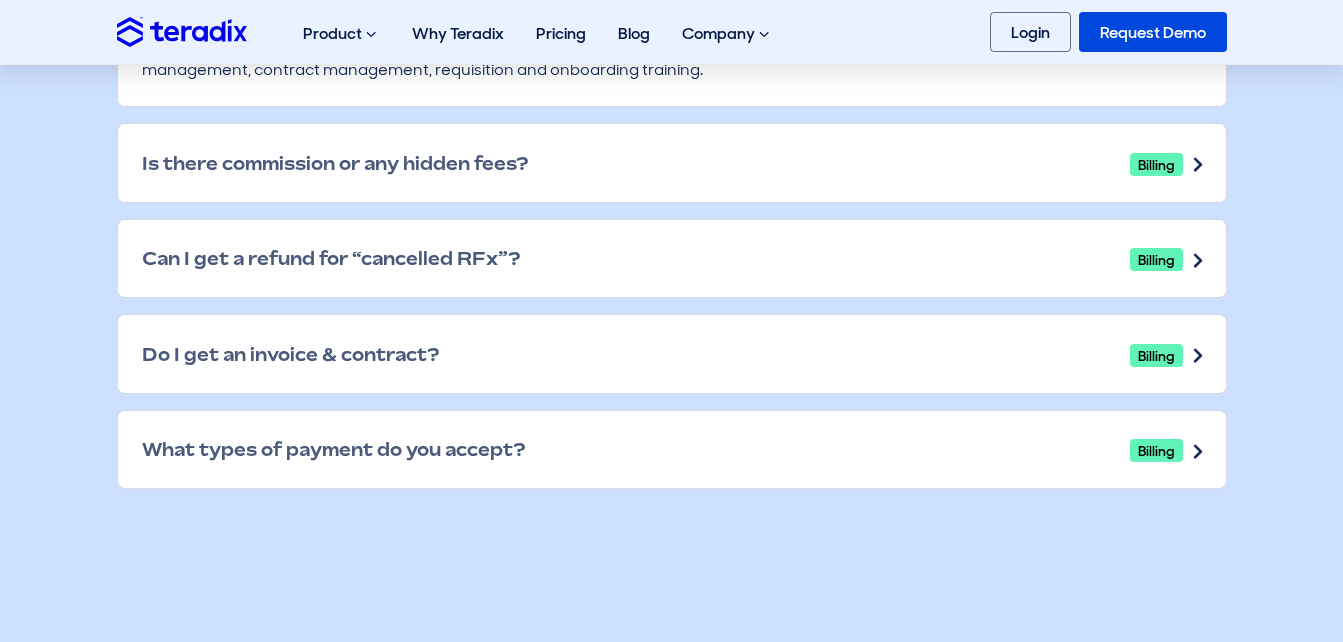 click on "What types of payment do you accept?
Billing" at bounding box center [672, 450] 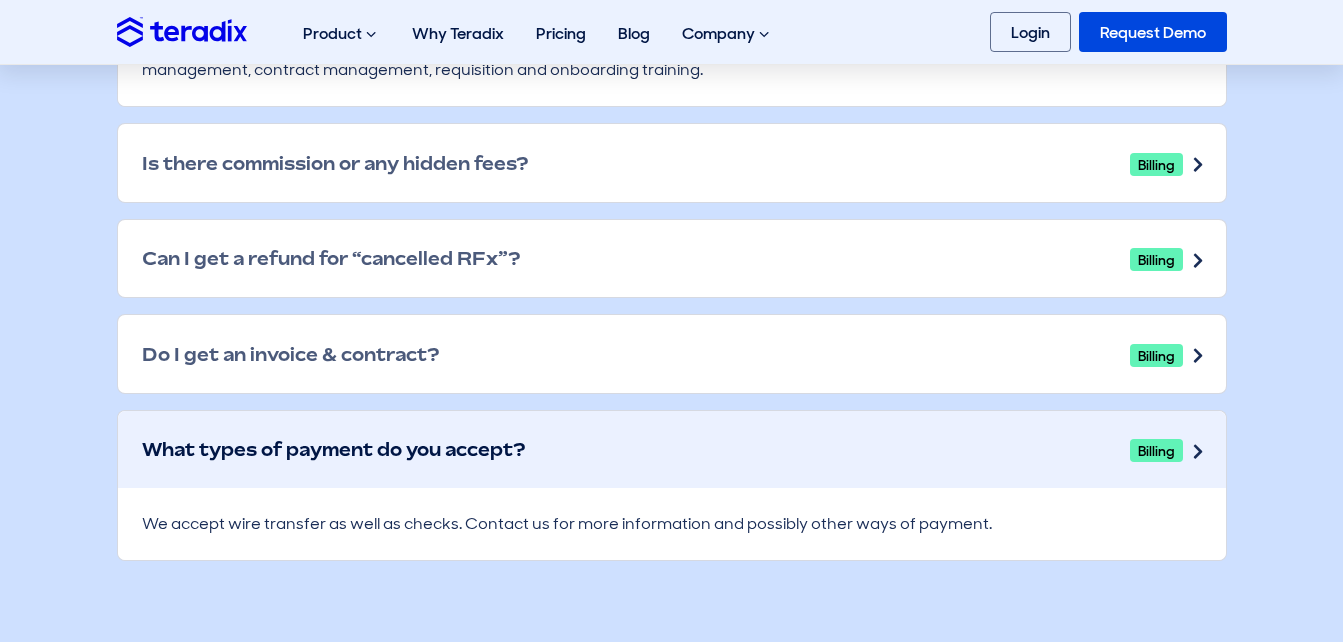 click on "What types of payment do you accept?
Billing" at bounding box center [672, 450] 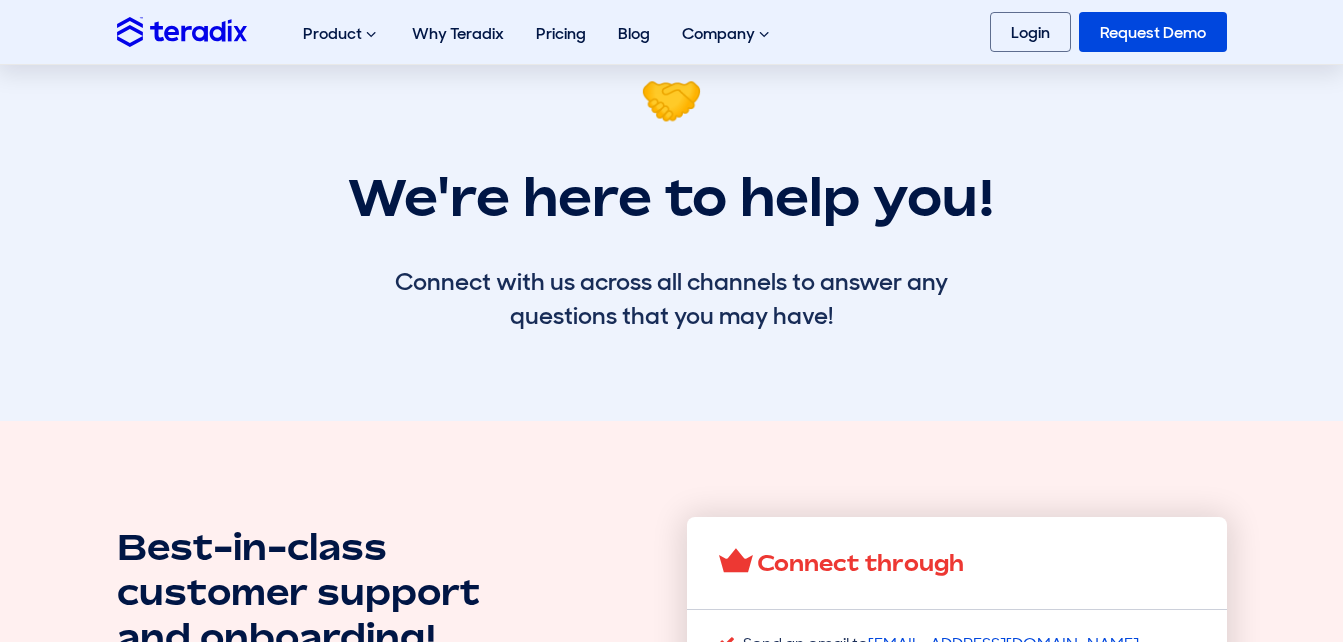 scroll, scrollTop: 0, scrollLeft: 0, axis: both 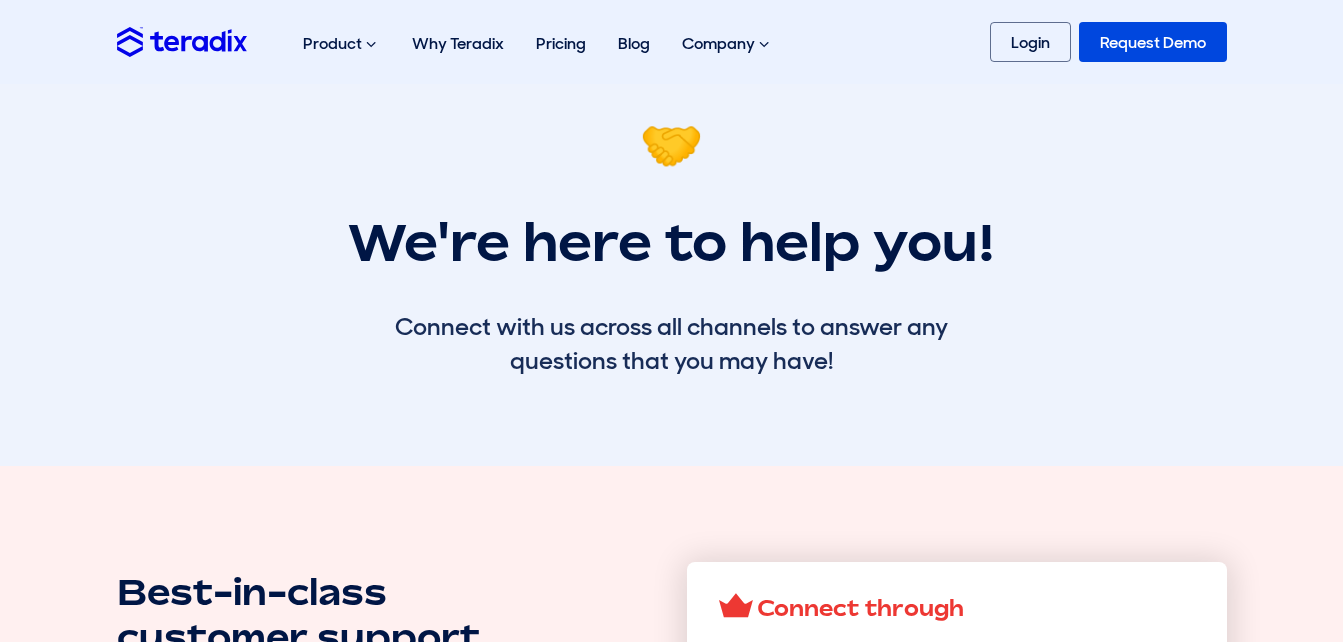 click at bounding box center (182, 41) 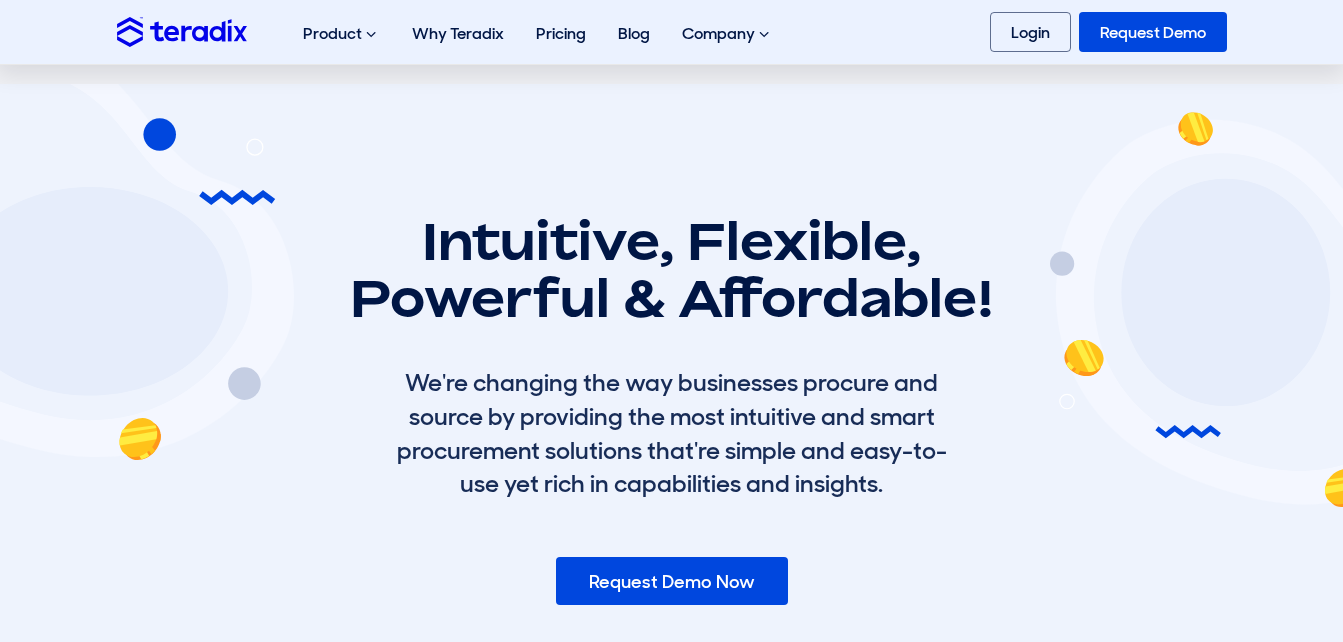 scroll, scrollTop: 3396, scrollLeft: 0, axis: vertical 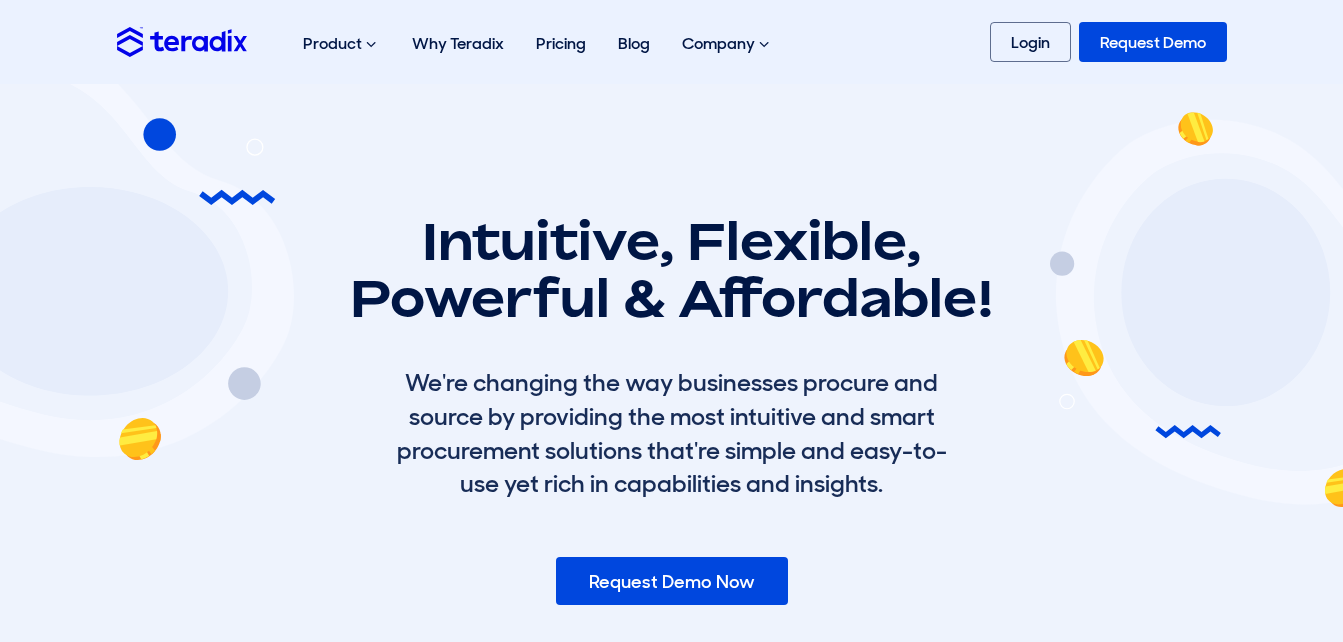 click at bounding box center (182, 41) 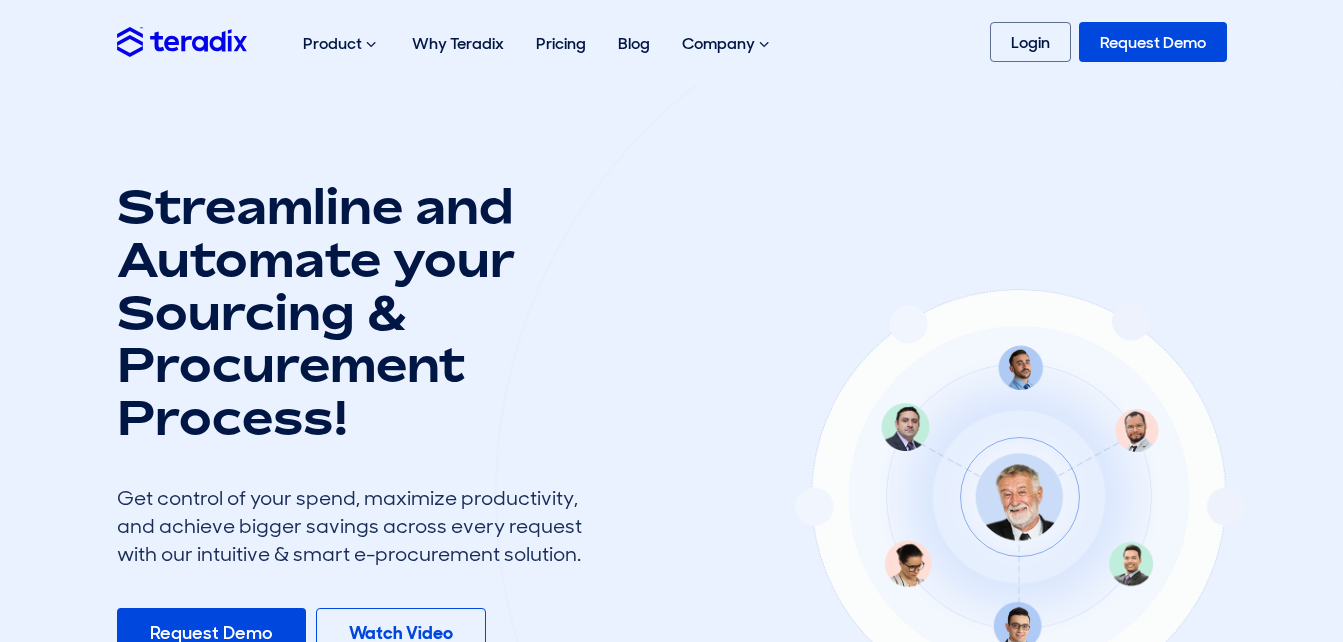 scroll, scrollTop: 0, scrollLeft: 0, axis: both 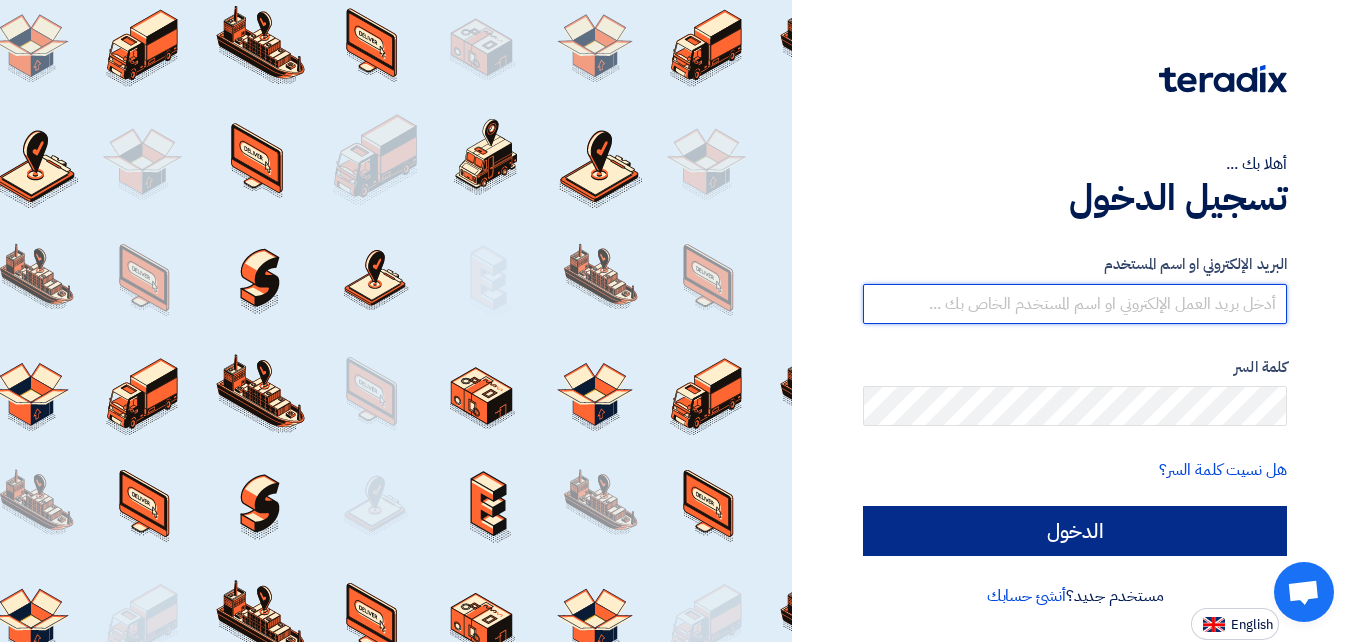 type on "[EMAIL_ADDRESS][DOMAIN_NAME]" 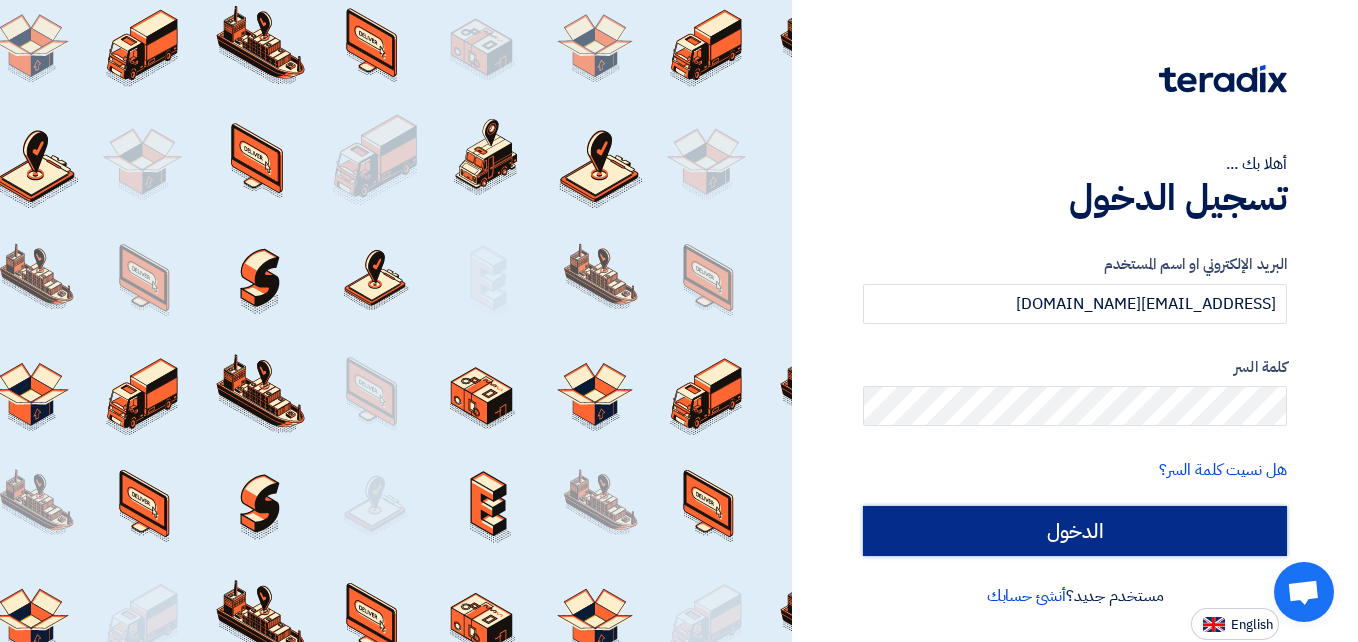 click on "الدخول" 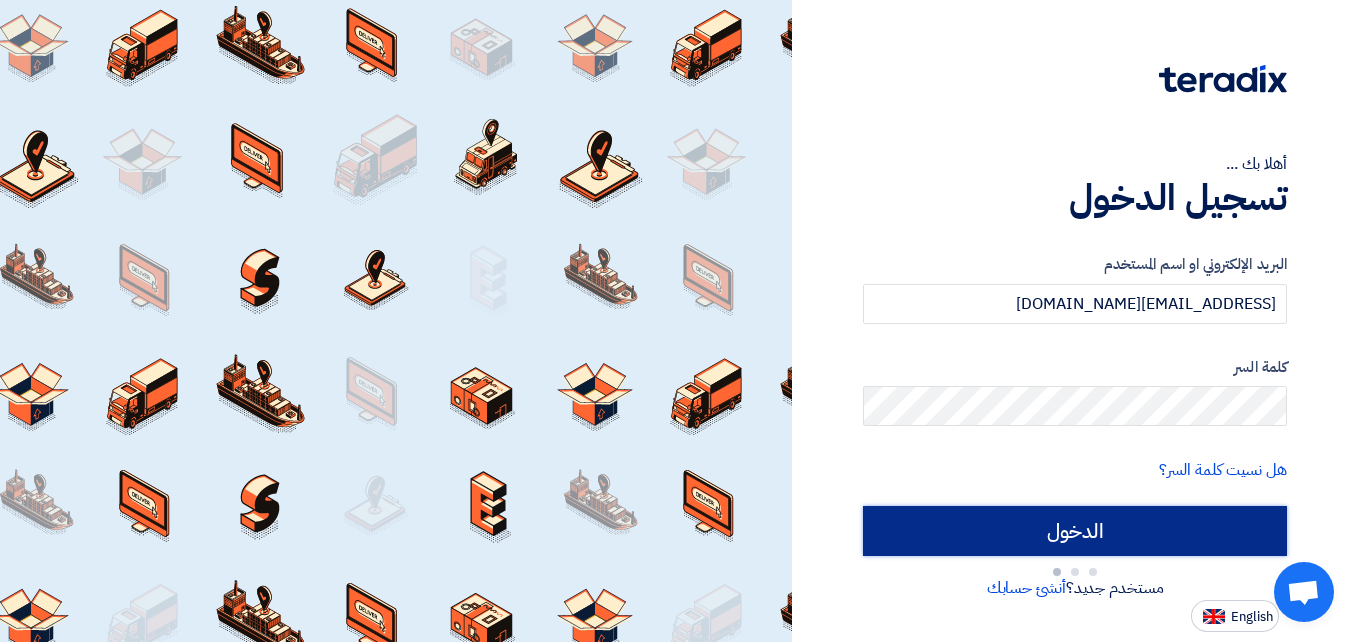 click on "الدخول" 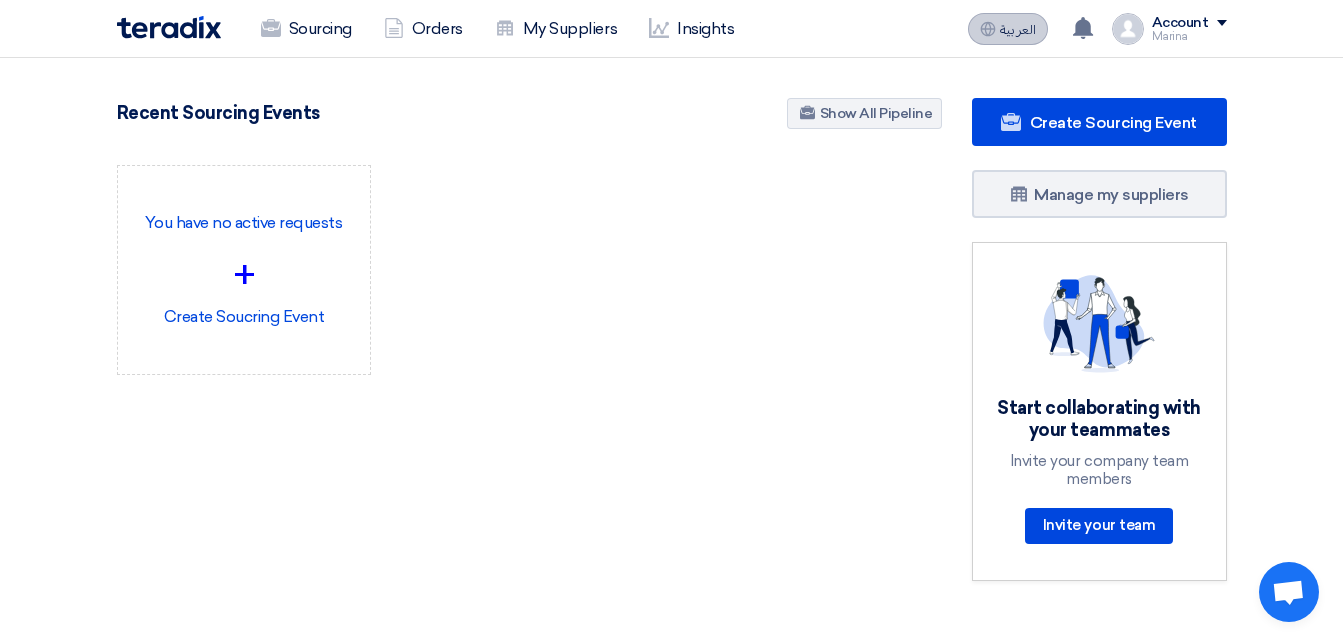 click on "العربية" 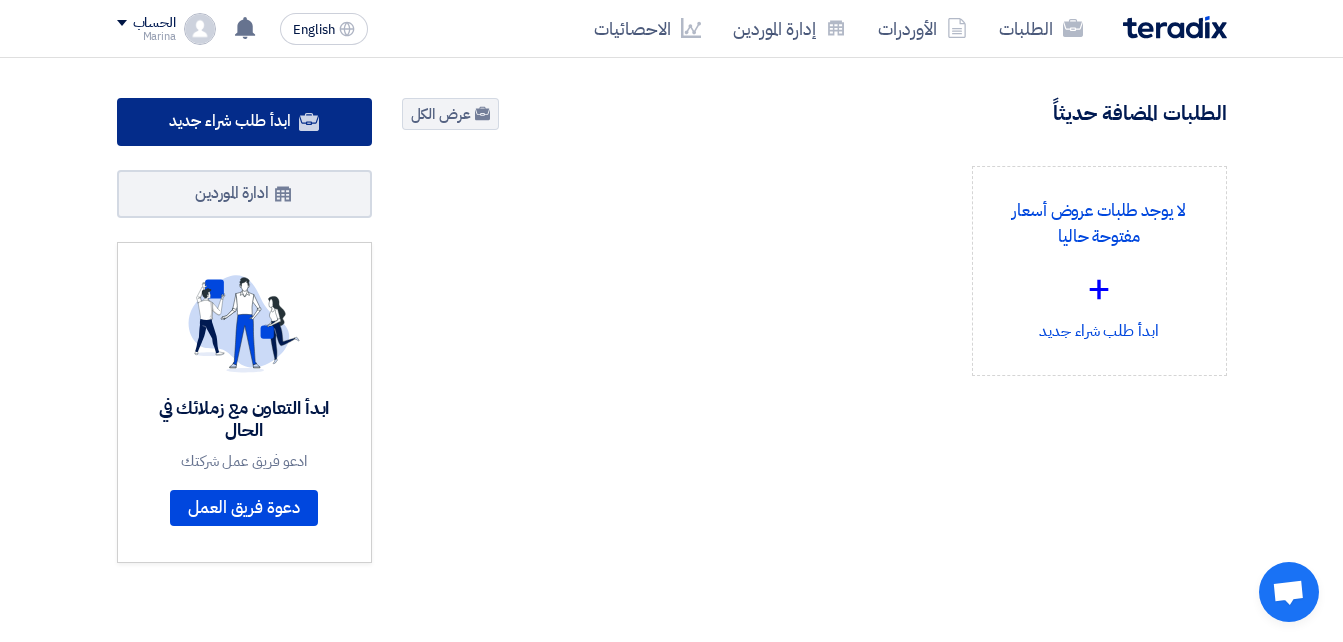 click on "ابدأ طلب شراء جديد" 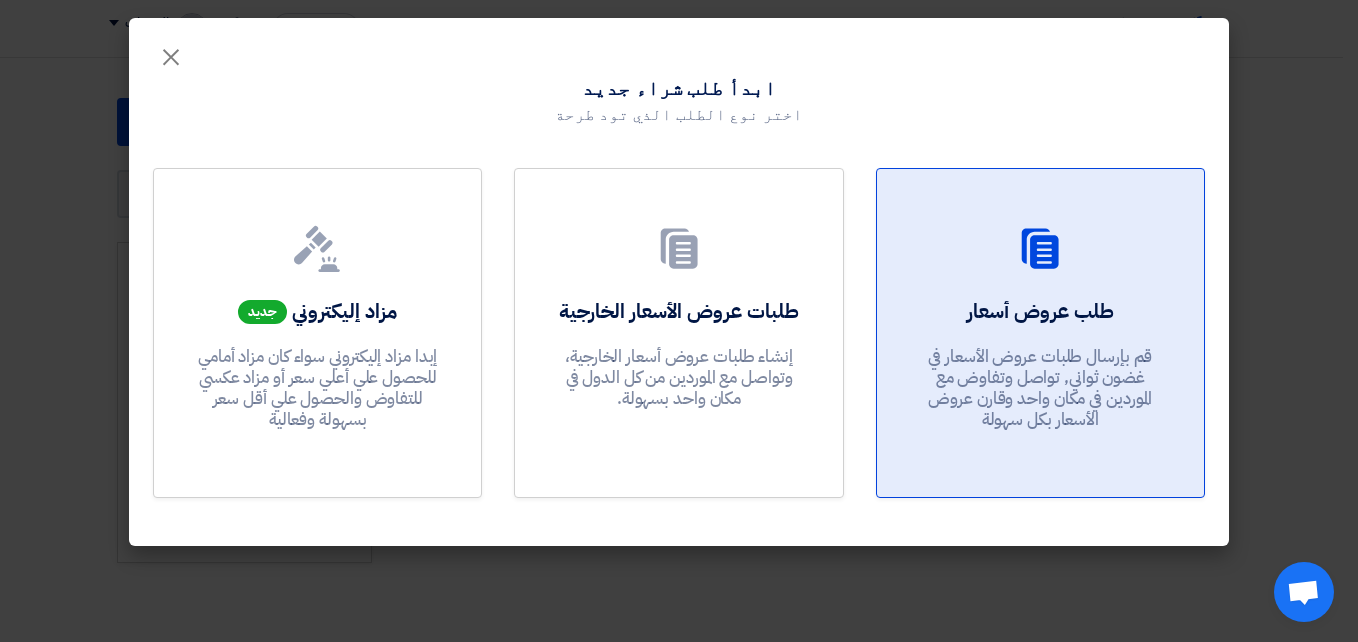 click on "طلب عروض أسعار
قم بإرسال طلبات عروض الأسعار في غضون ثواني, تواصل وتفاوض مع الموردين في مكان واحد وقارن عروض الأسعار بكل سهولة" 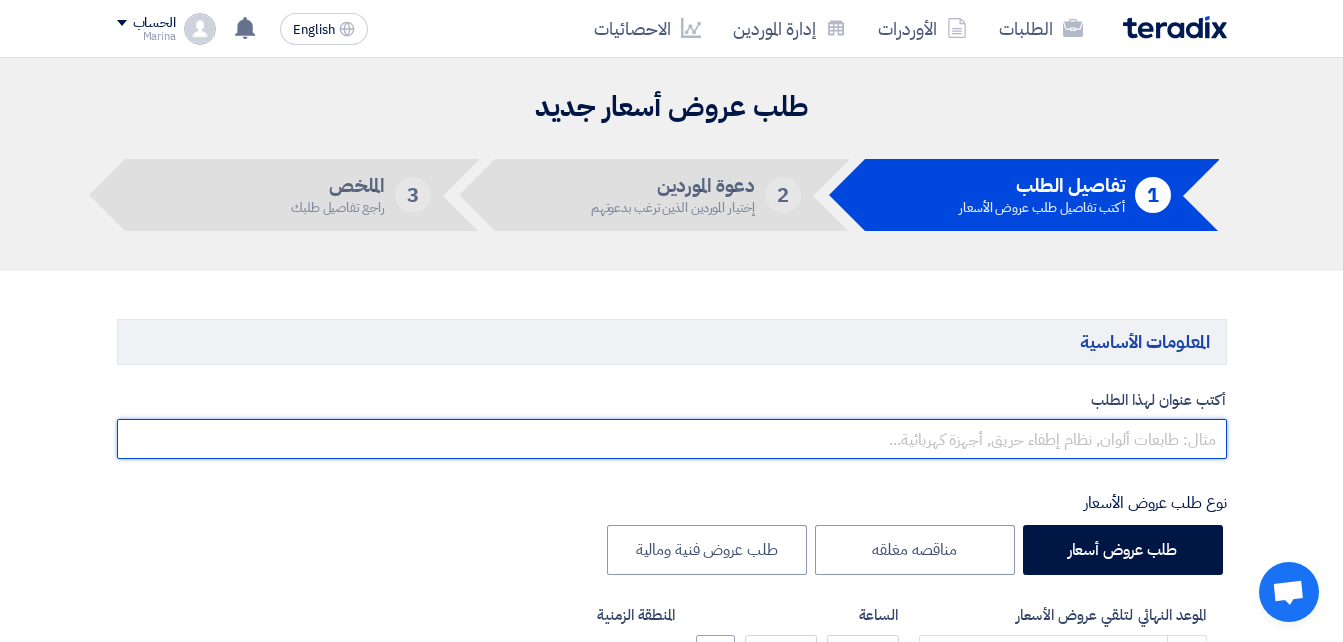 click at bounding box center [672, 439] 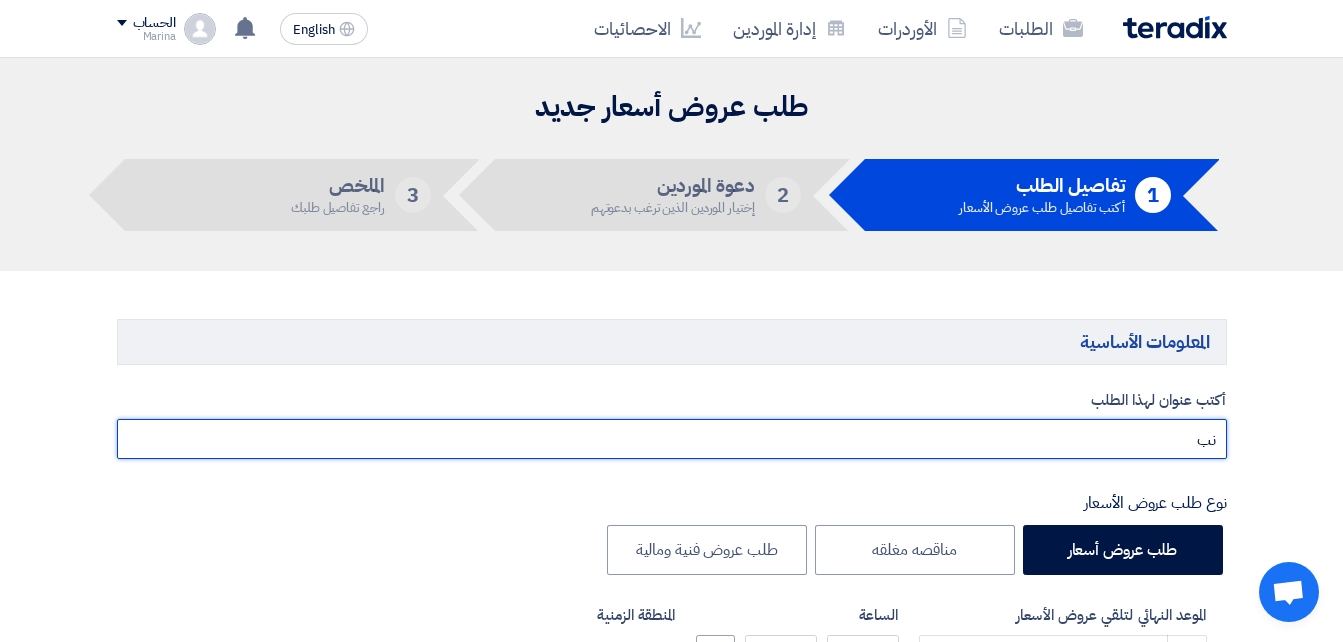 type on "ن" 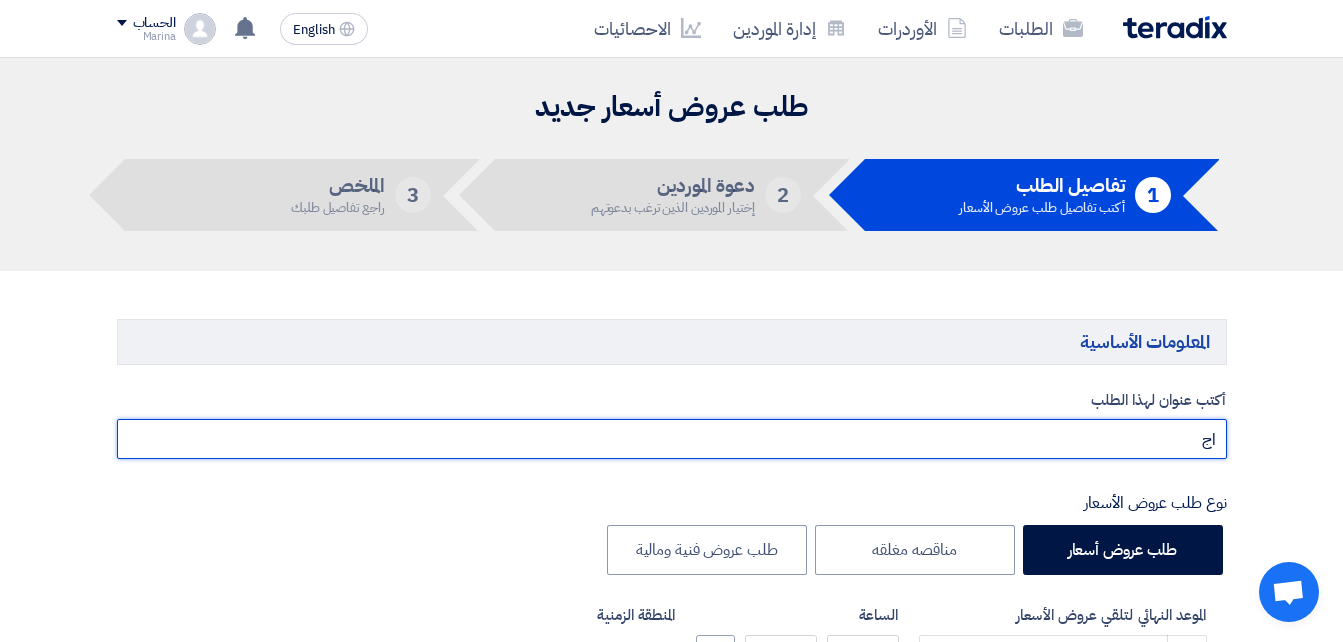 type on "ا" 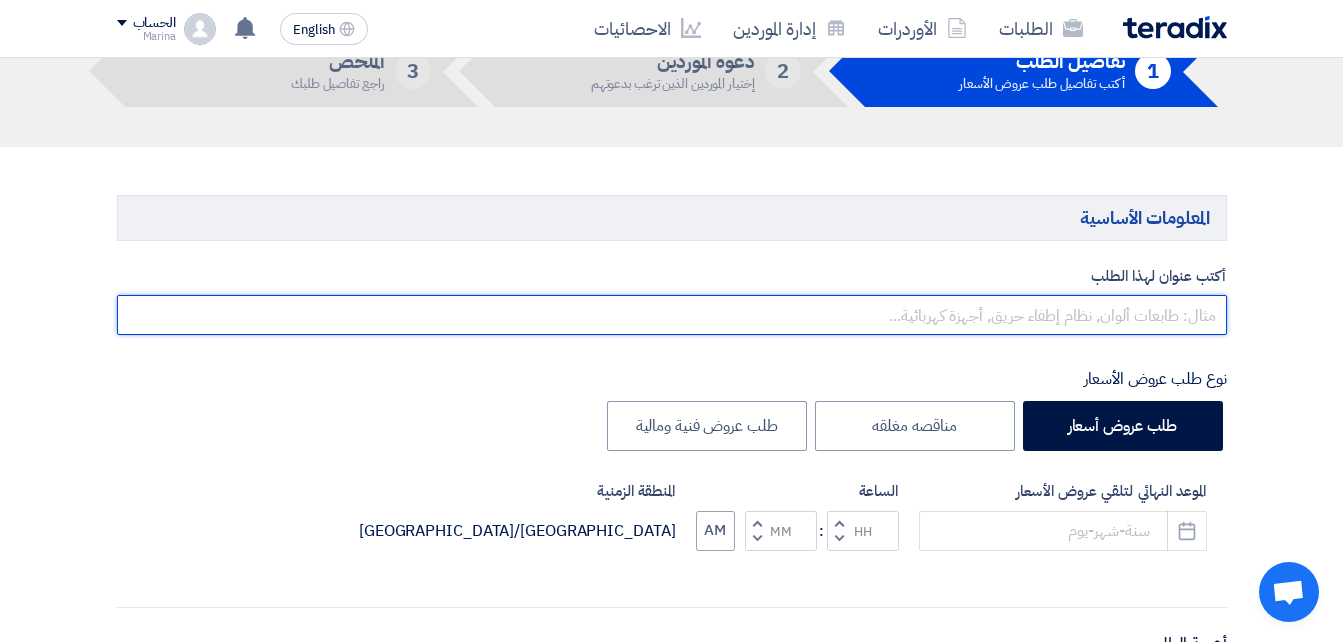 scroll, scrollTop: 125, scrollLeft: 0, axis: vertical 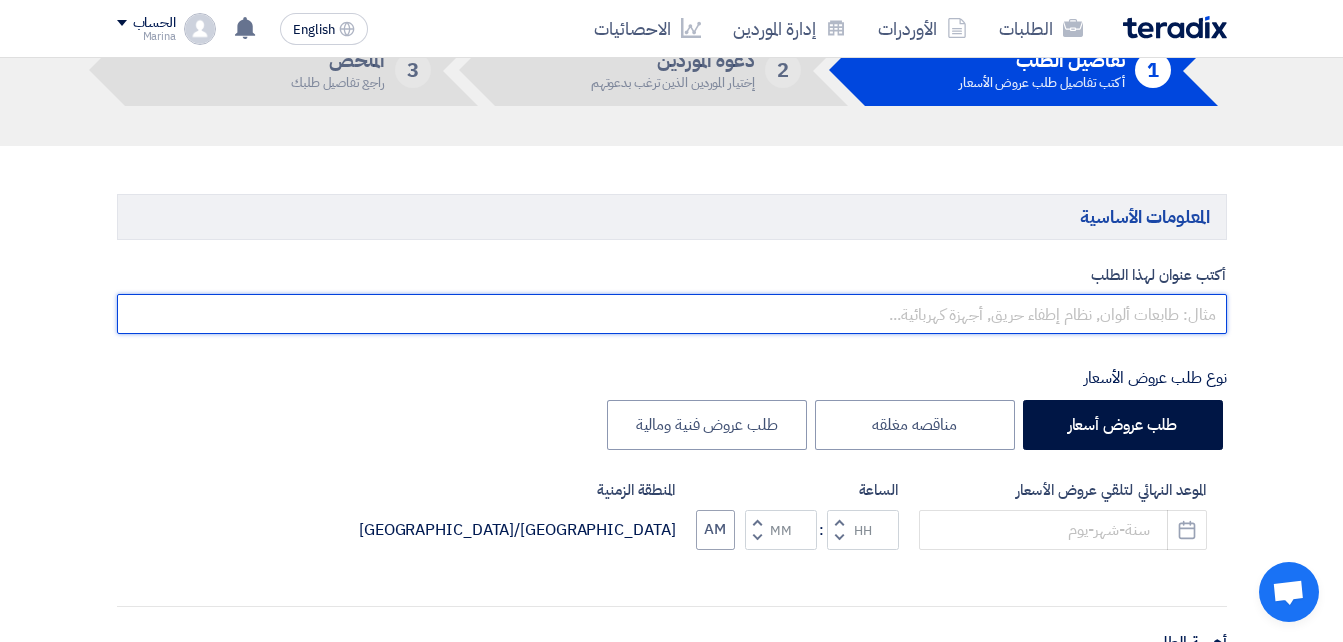 click at bounding box center (672, 314) 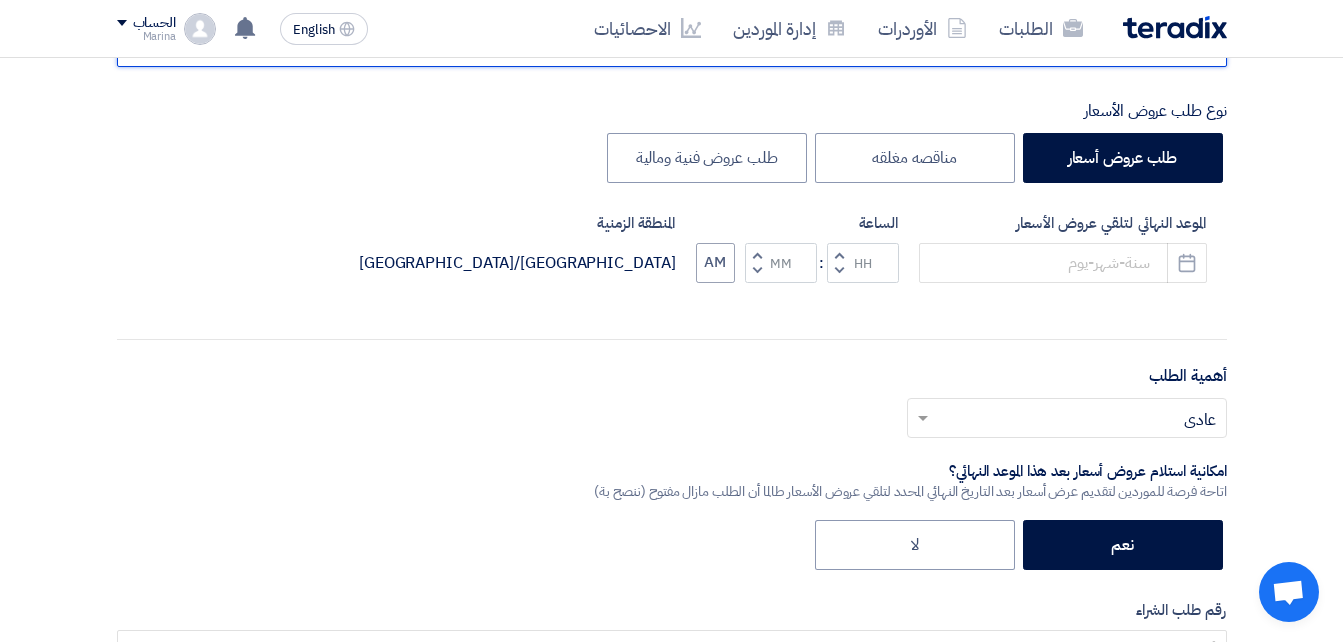 scroll, scrollTop: 405, scrollLeft: 0, axis: vertical 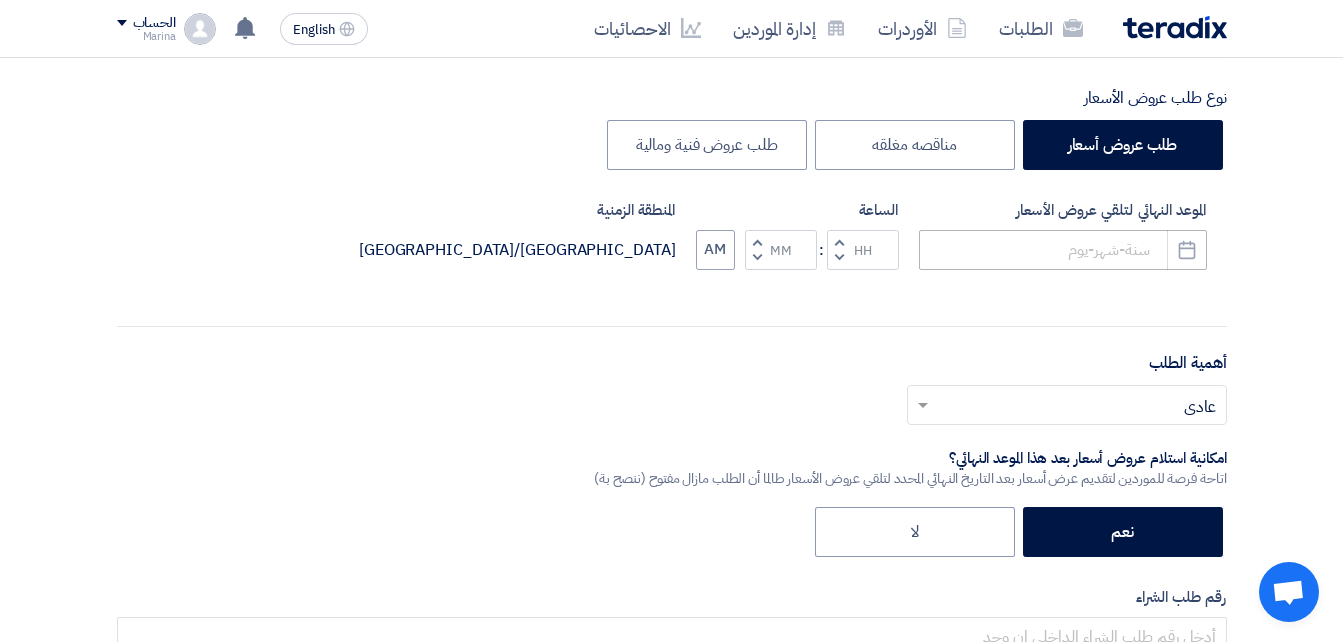 type on "paints" 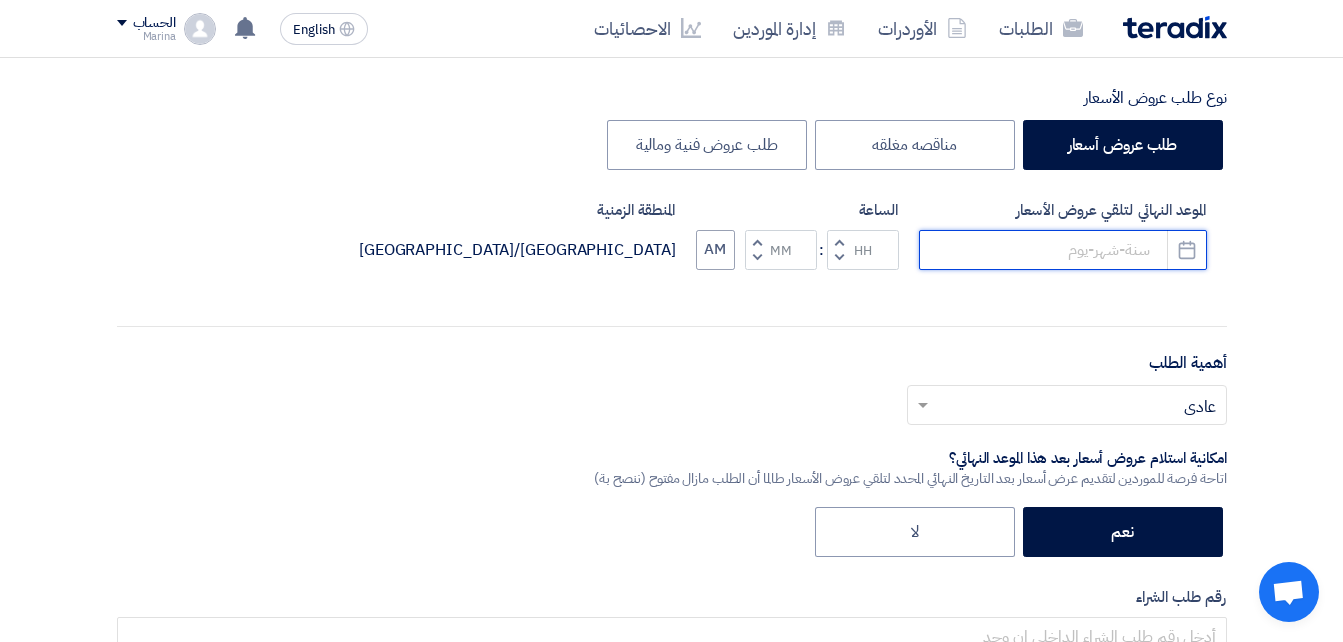 click 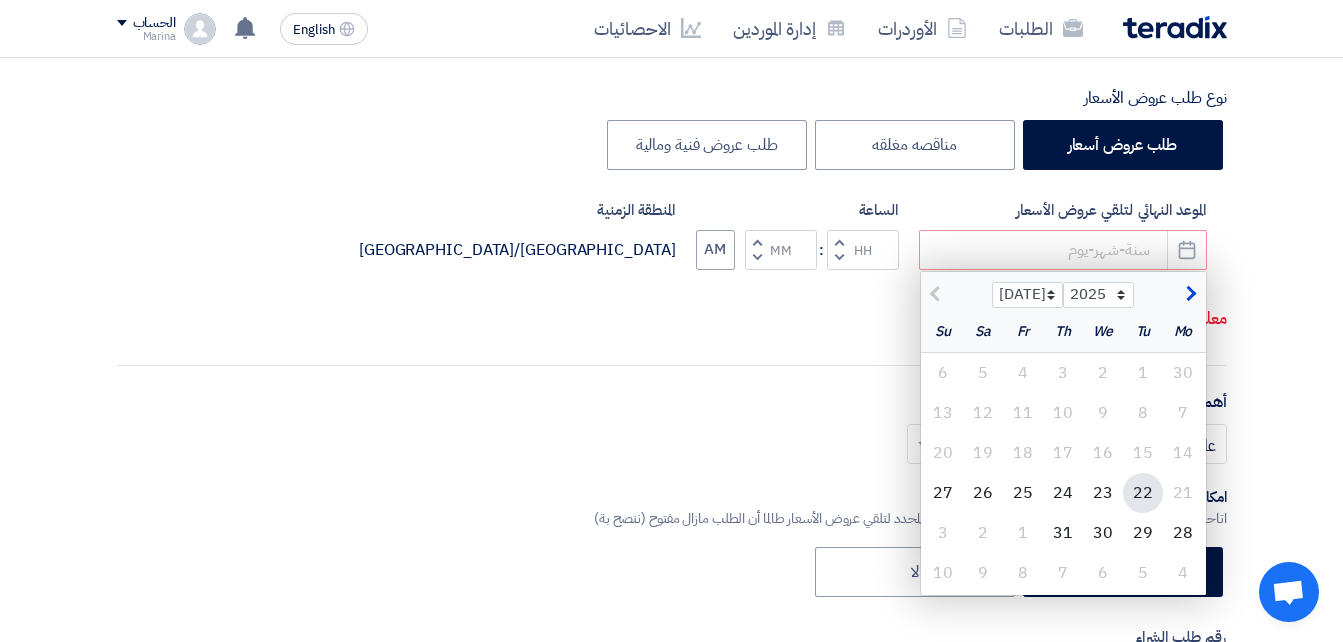 click on "22" 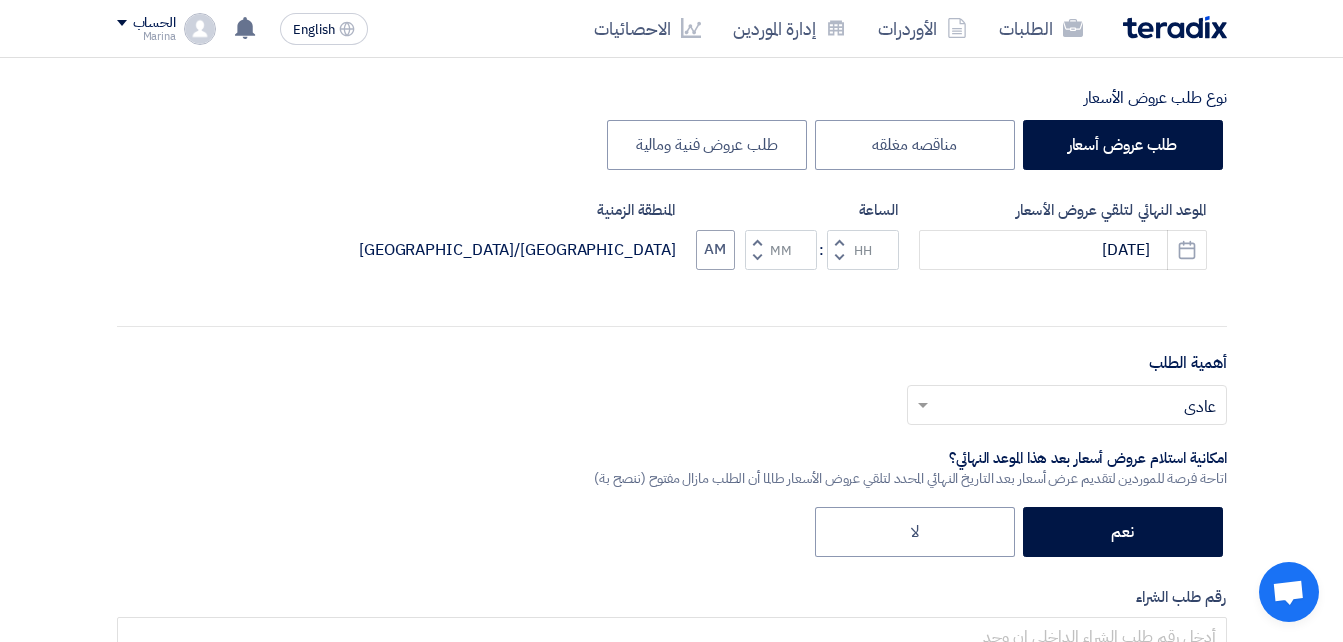 click 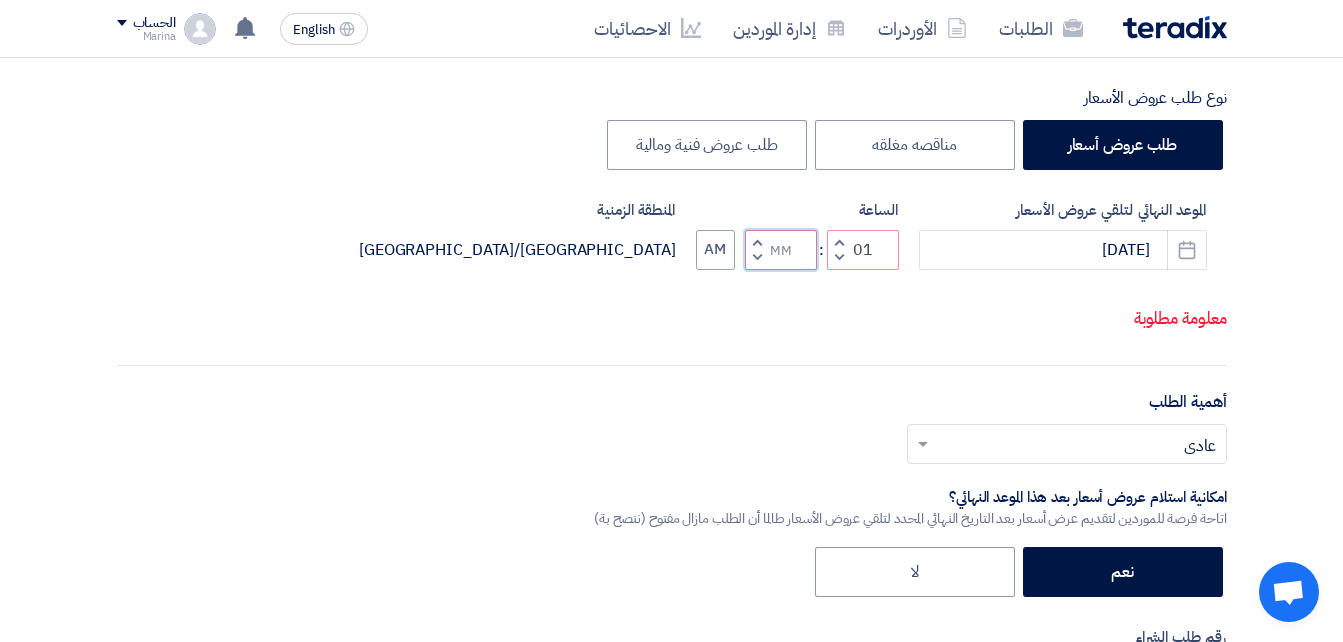 click 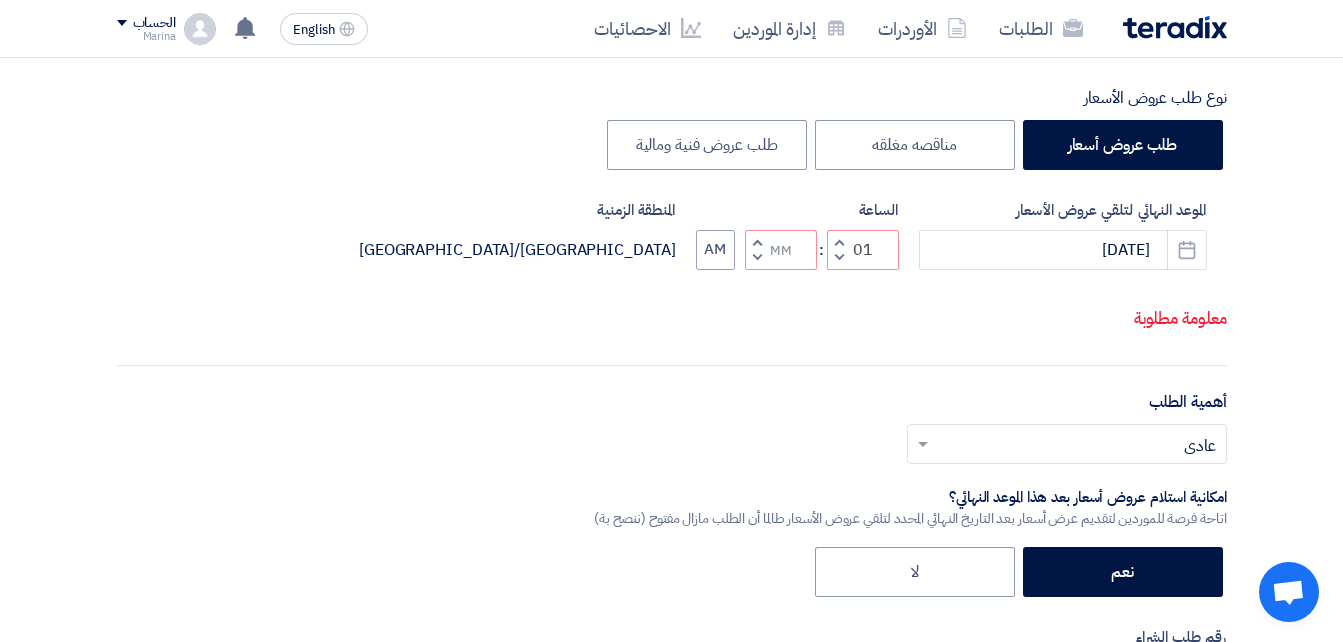 click 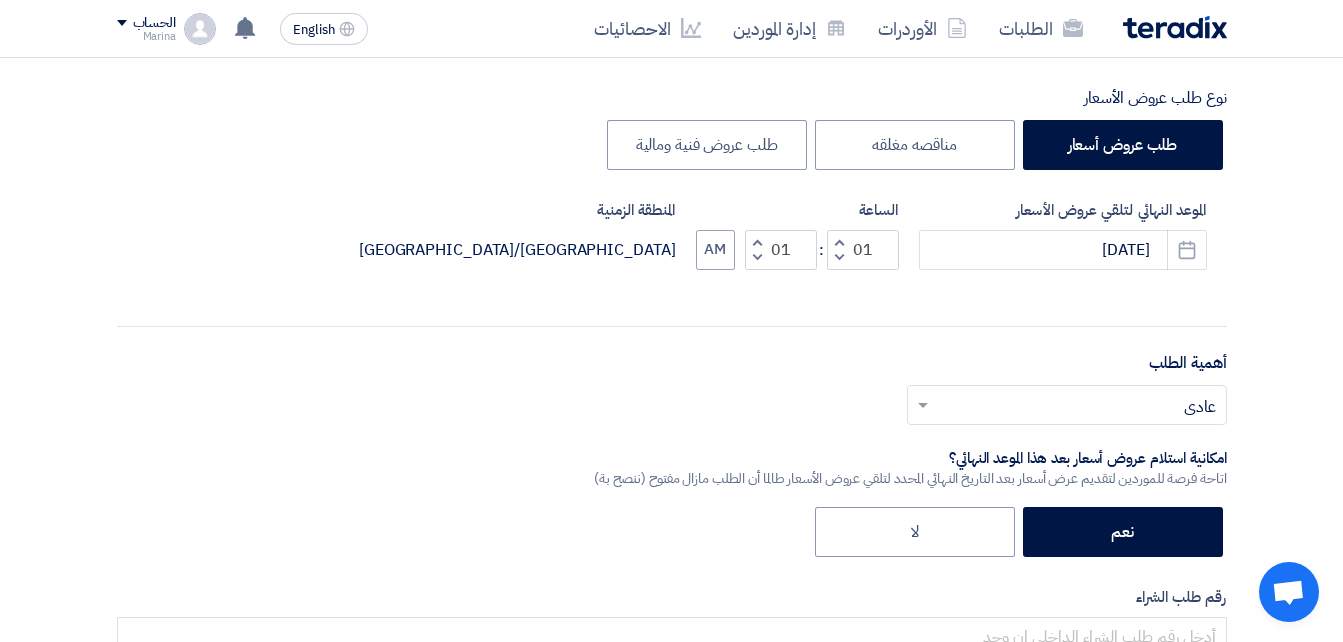click on "الموعد النهائي لتلقي عروض الأسعار
7/22/2025
Pick a date
الساعة
Increment hours
01
Decrement hours
:
Increment minutes
01
Decrement minutes
AM
المنطقة الزمنية
Africa/Cairo" 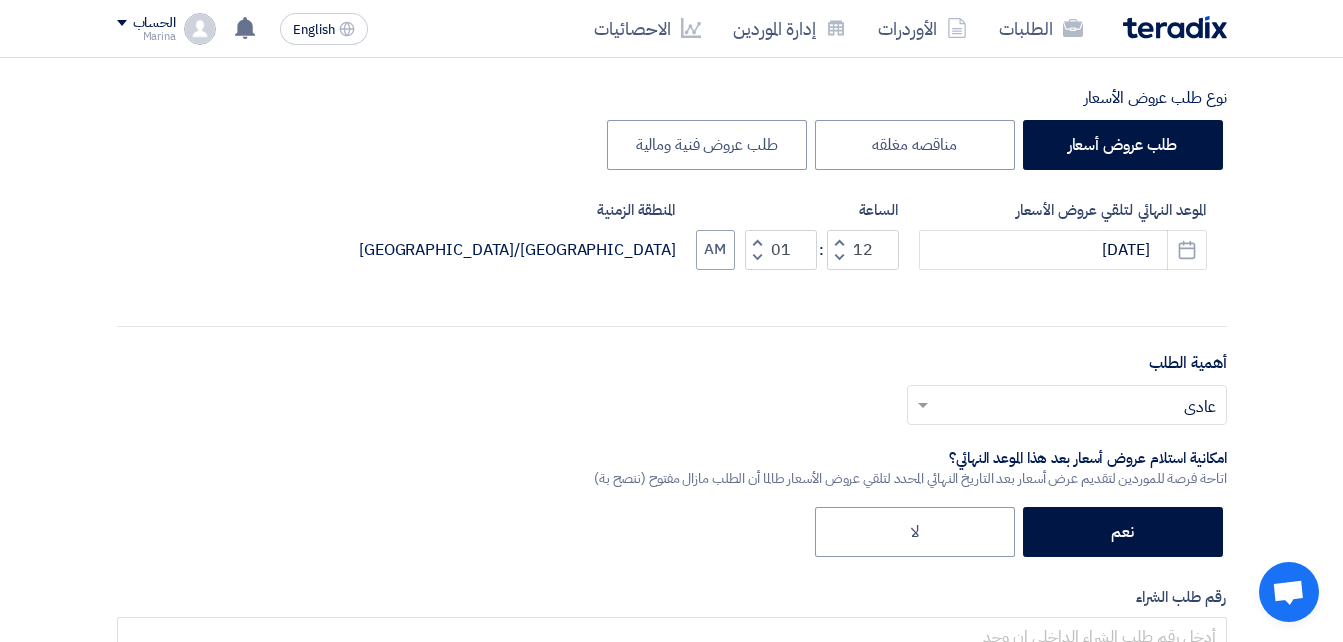 click 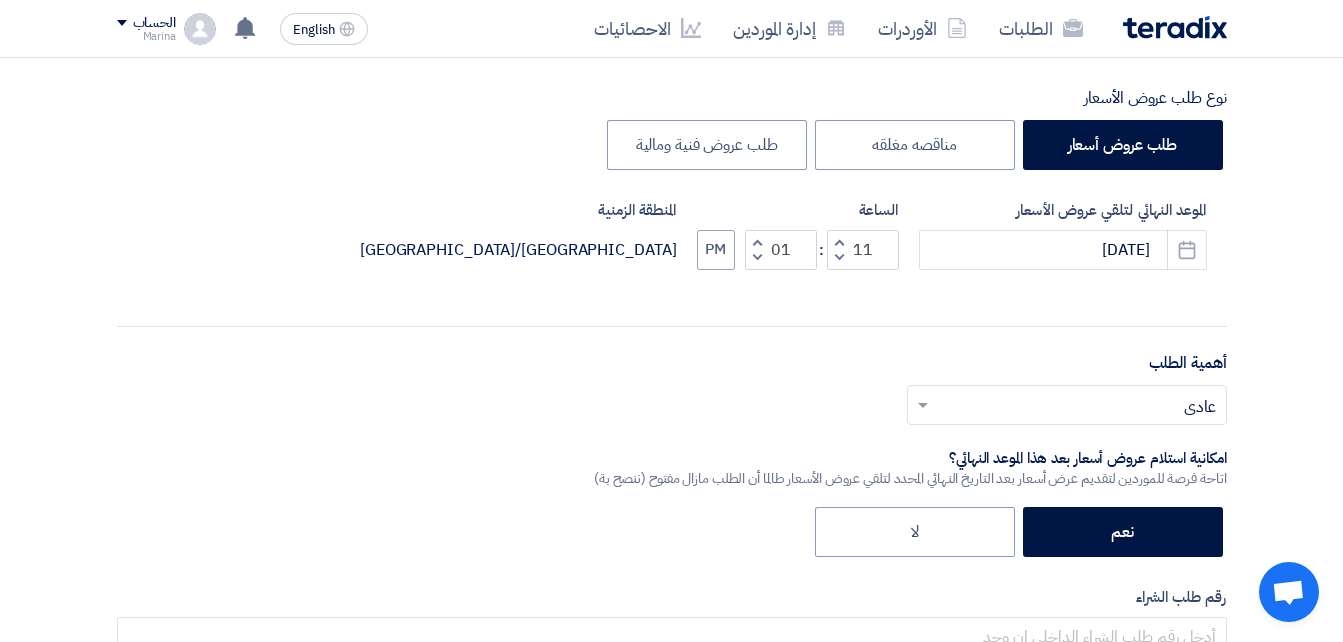 click 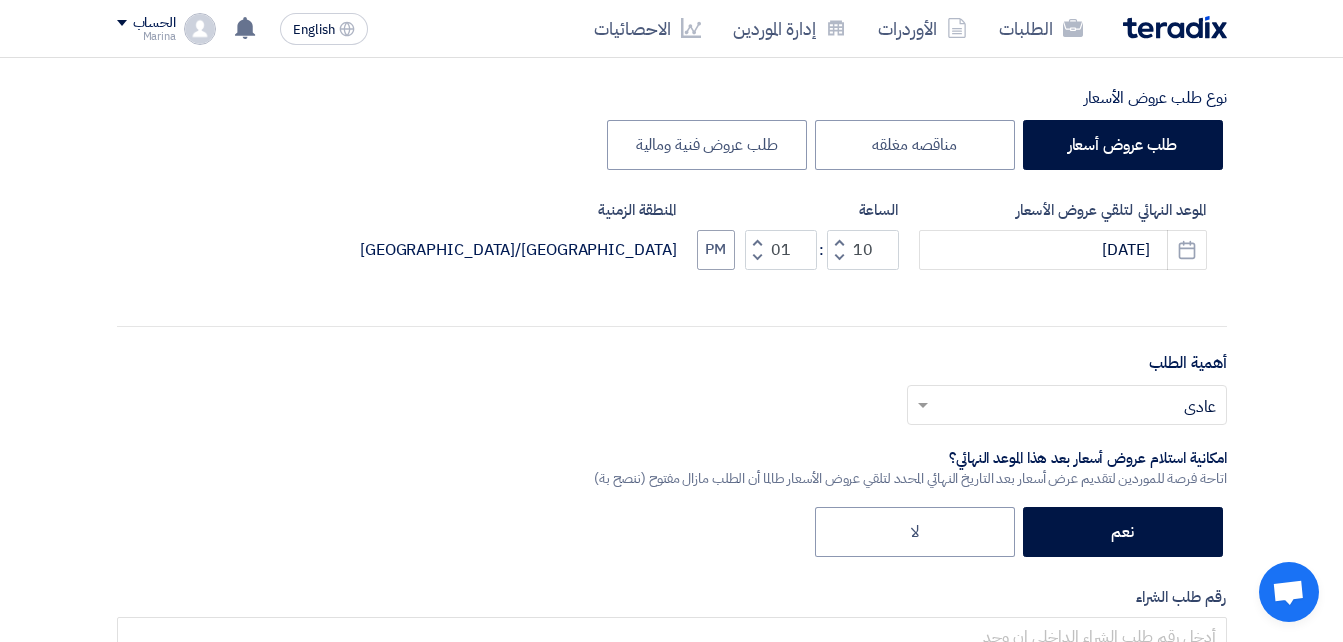 click 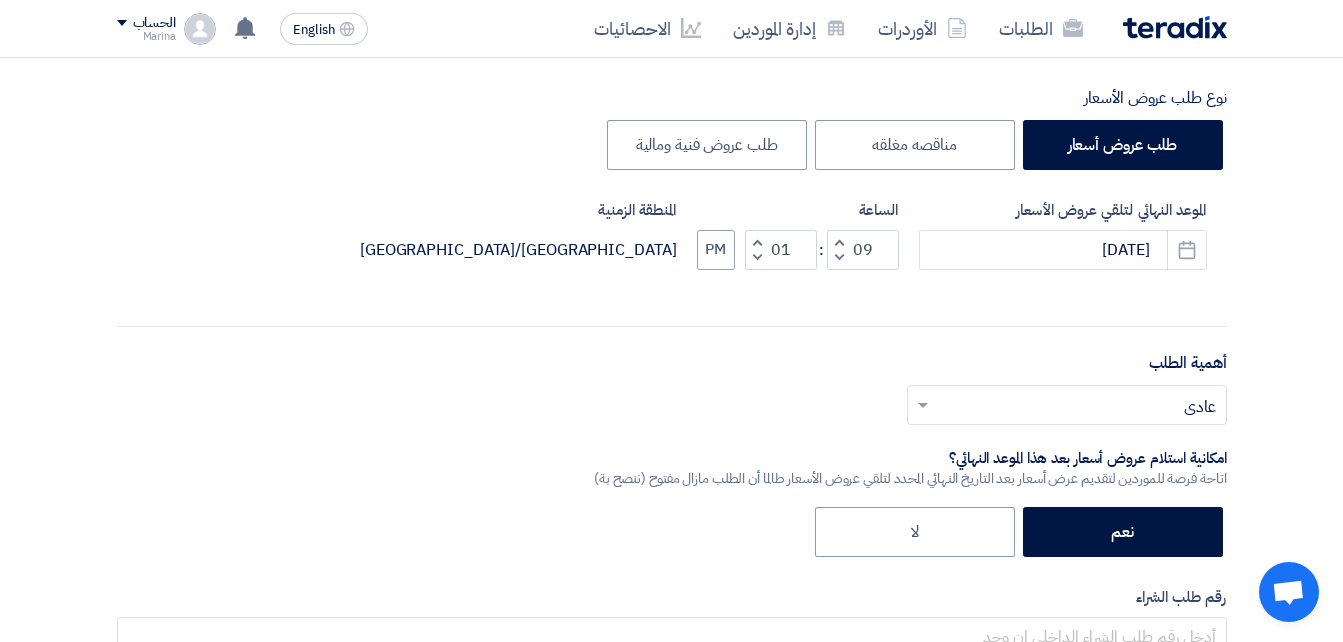 click 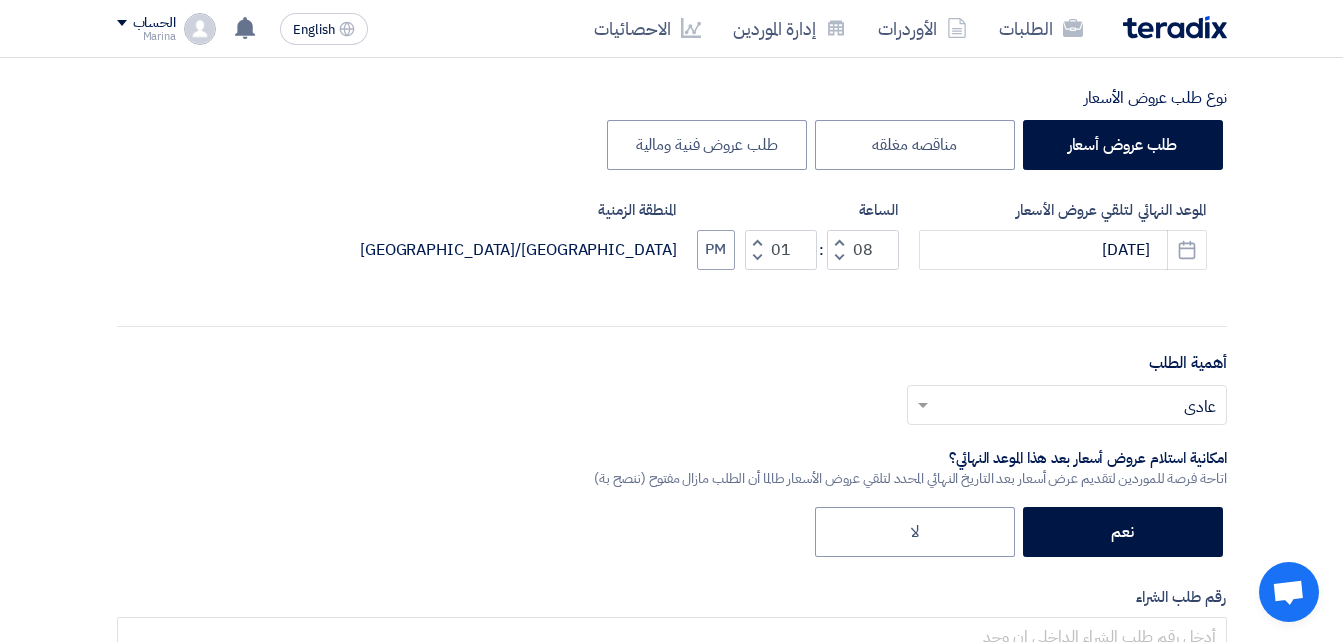 click 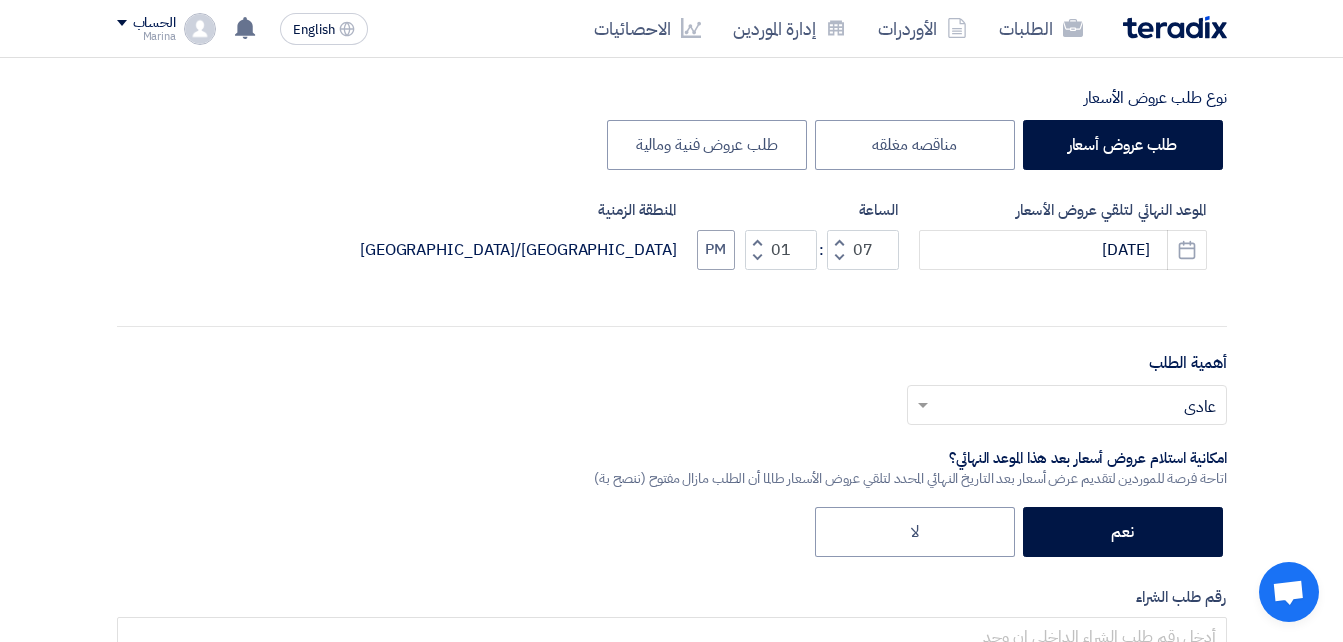 click 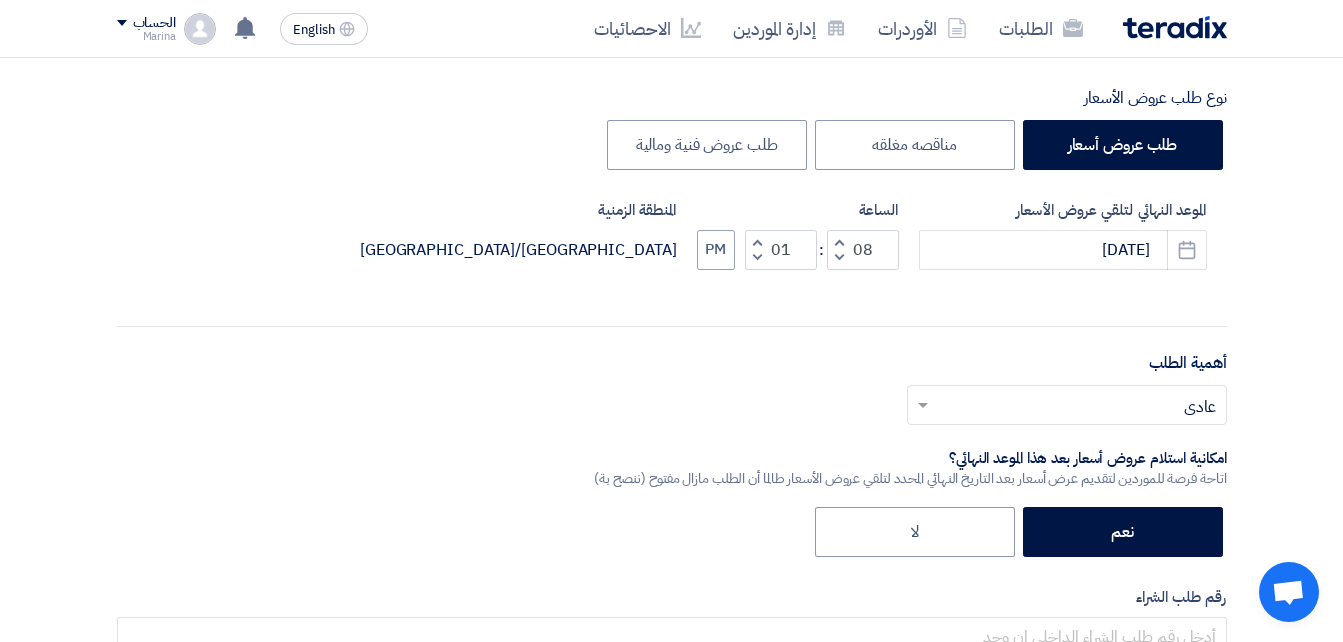 click 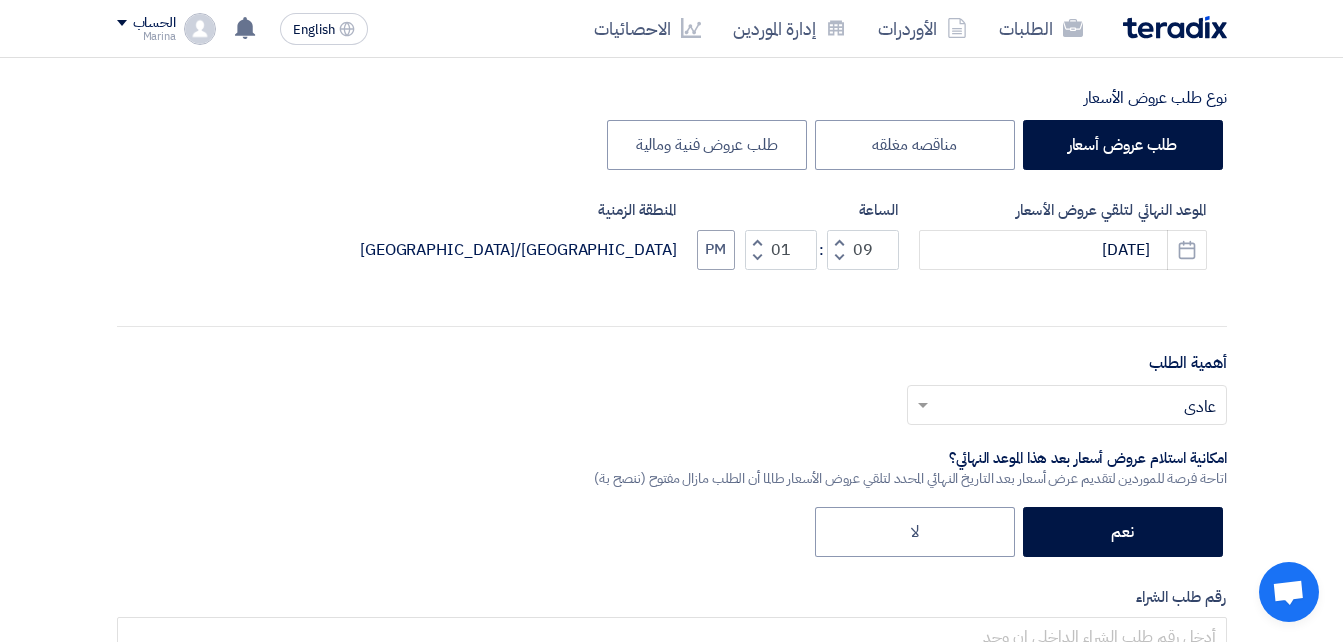 click 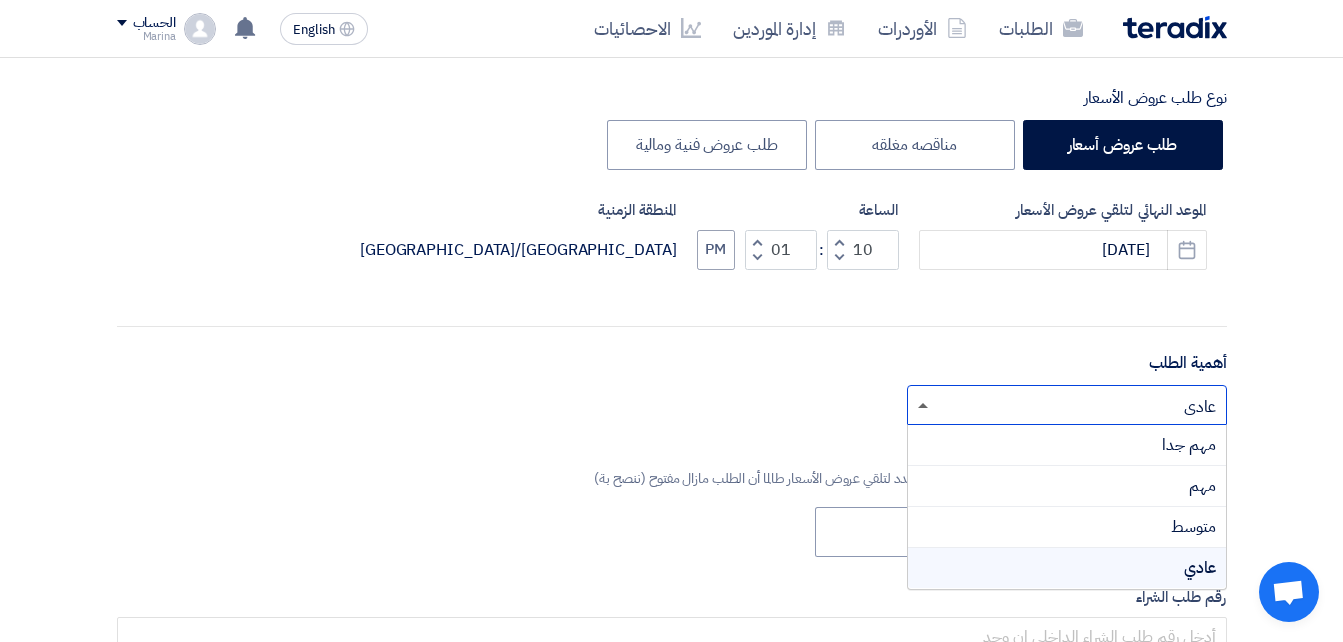 click 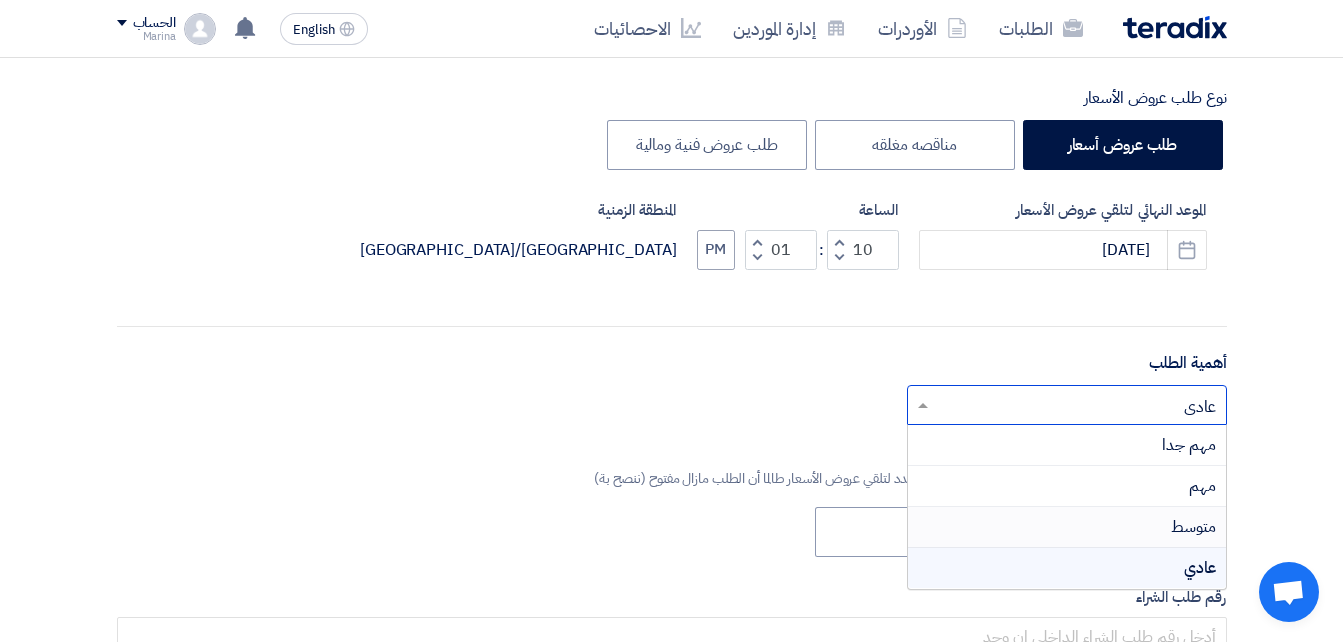 click on "متوسط" at bounding box center [1067, 527] 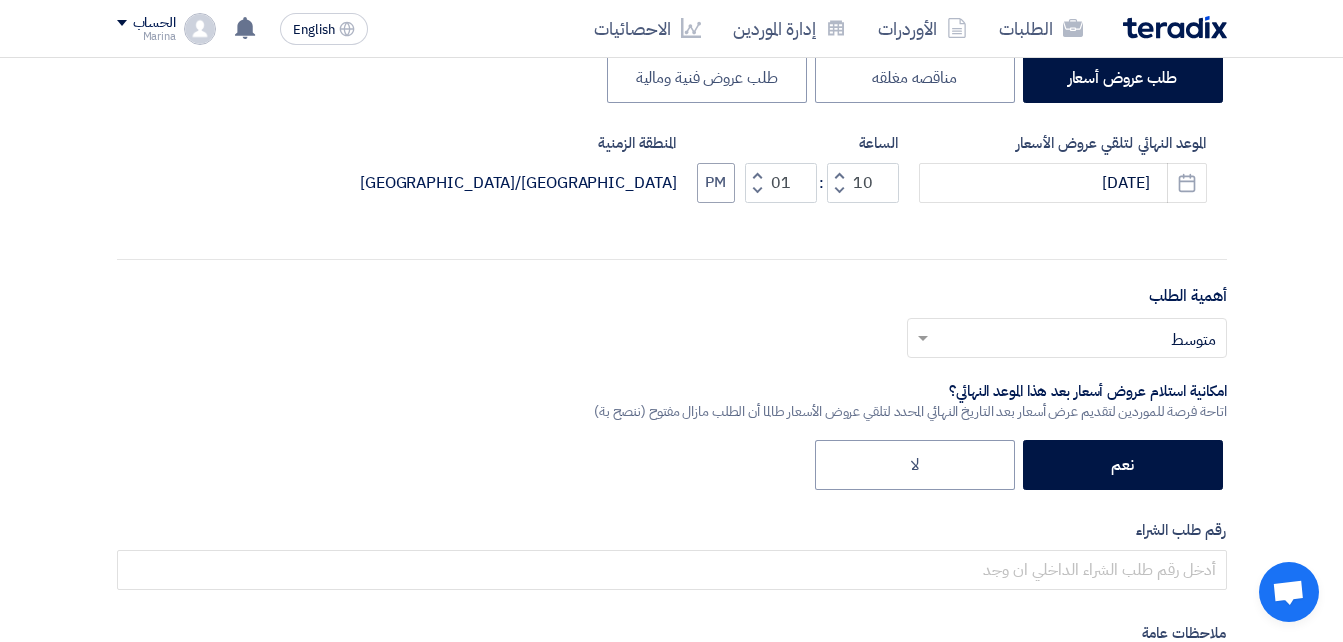 scroll, scrollTop: 484, scrollLeft: 0, axis: vertical 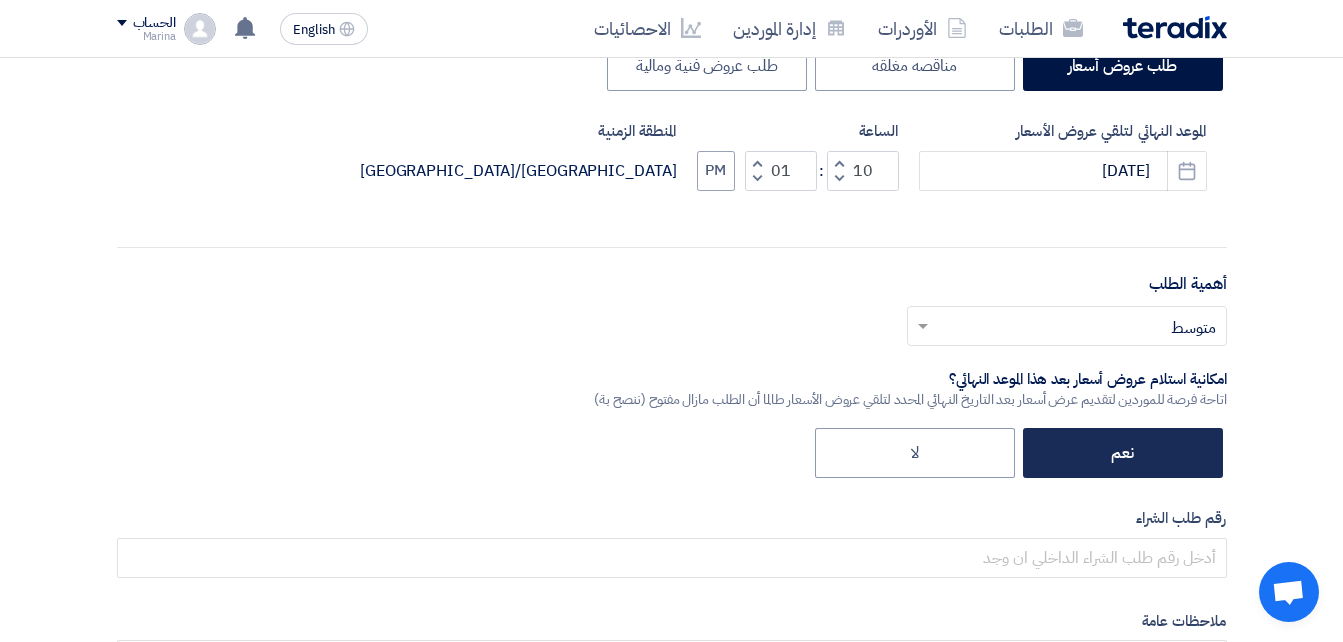 click on "نعم" 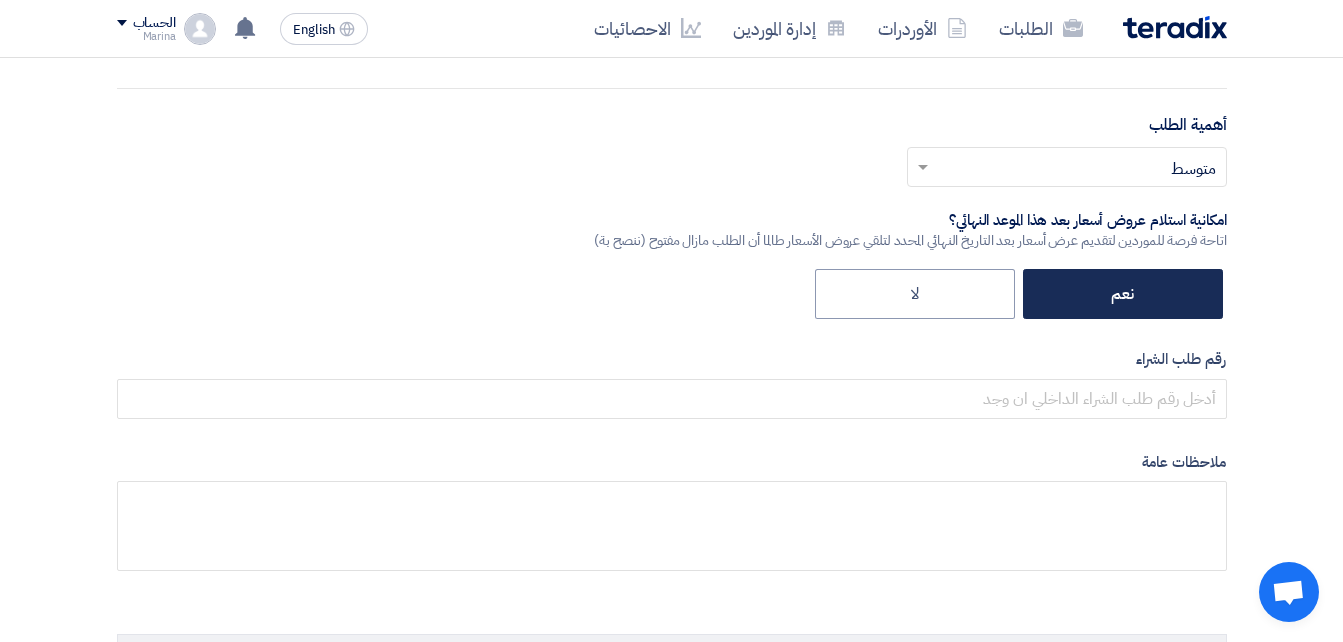 scroll, scrollTop: 647, scrollLeft: 0, axis: vertical 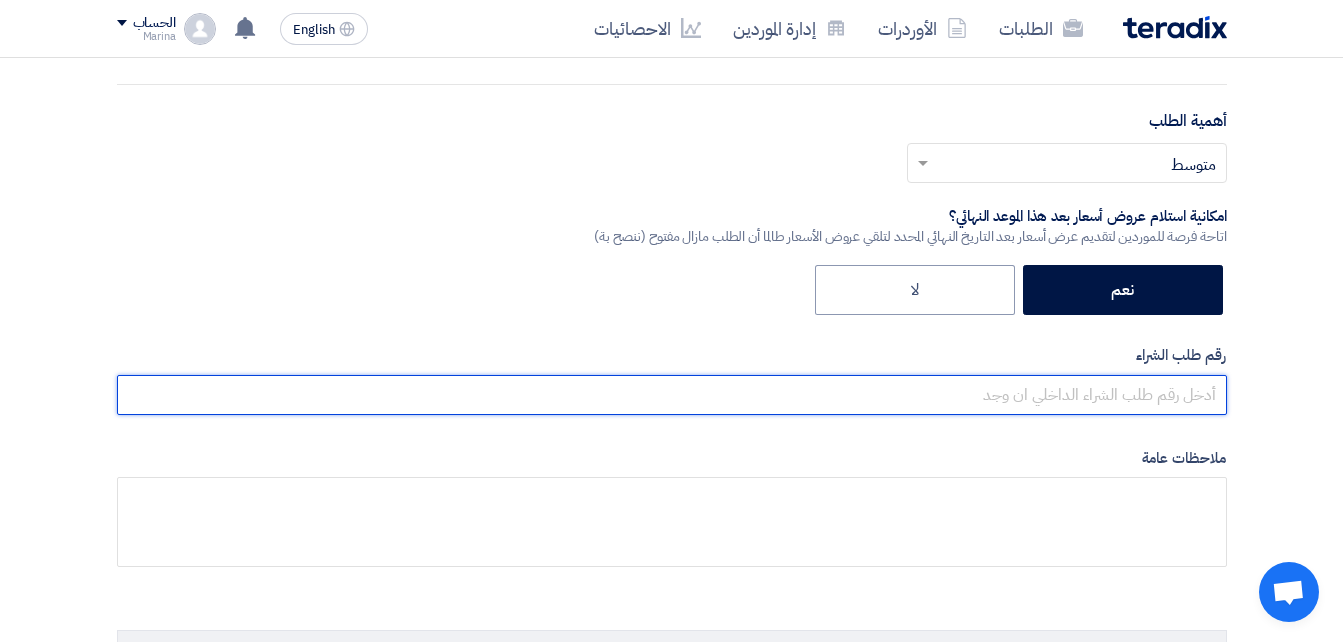 click at bounding box center [672, 395] 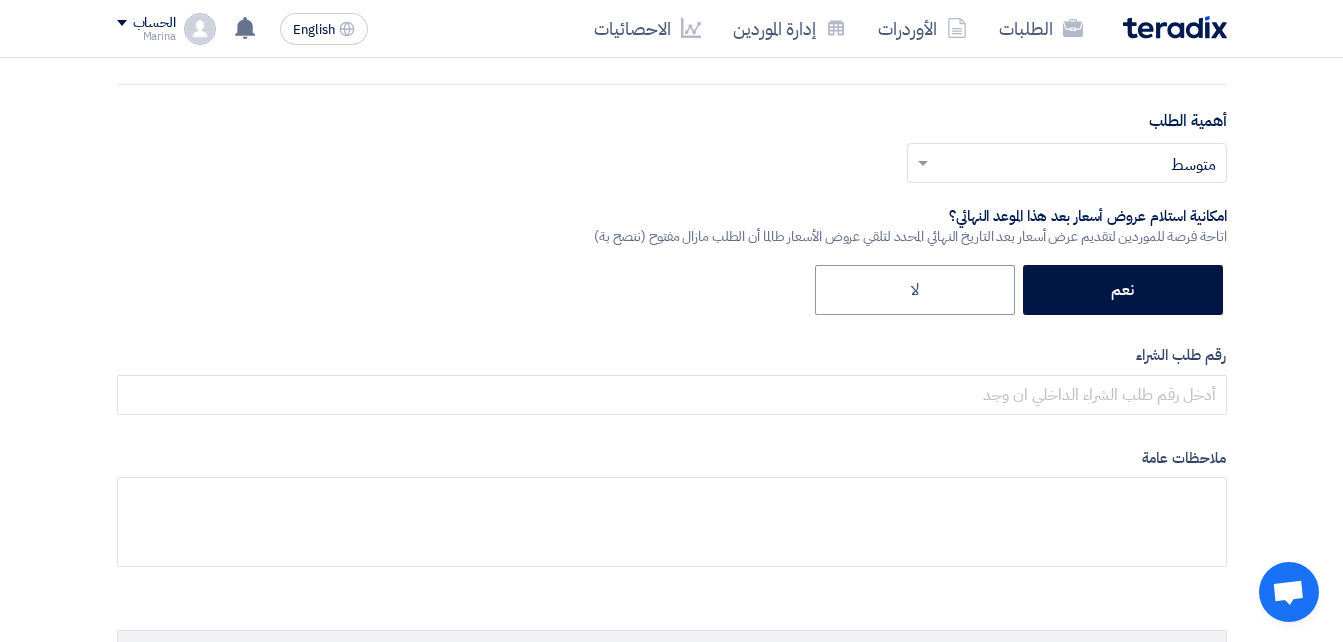 click on "المعلومات الأساسية
أكتب عنوان لهذا الطلب
paints
نوع طلب عروض الأسعار
طلب عروض أسعار
مناقصه مغلقه
طلب عروض فنية ومالية
الموعد النهائي لتلقي عروض الأسعار
7/22/2025
Pick a date
الساعة
10 :" 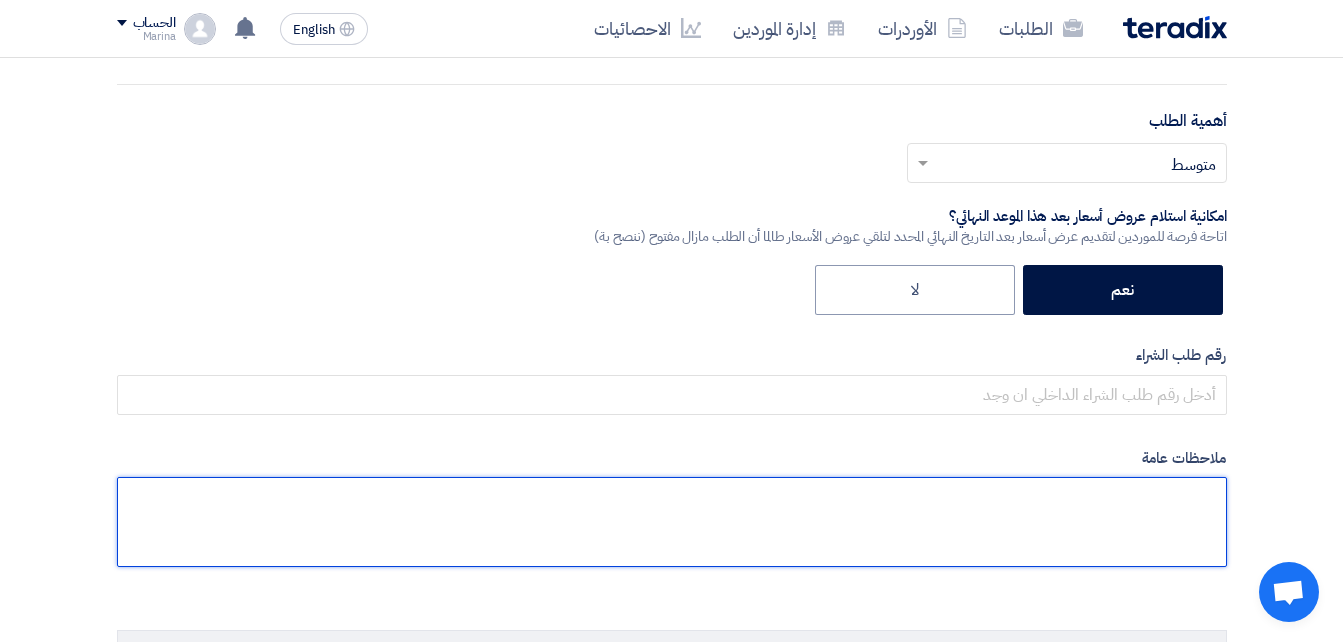 click 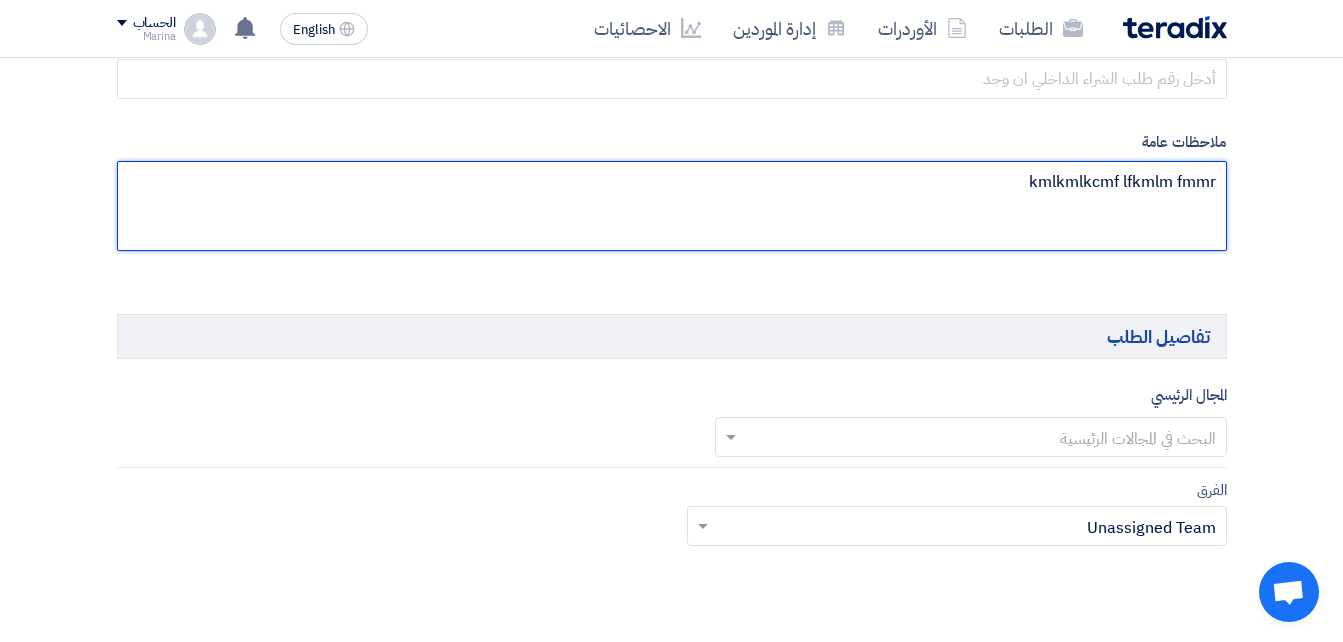 scroll, scrollTop: 964, scrollLeft: 0, axis: vertical 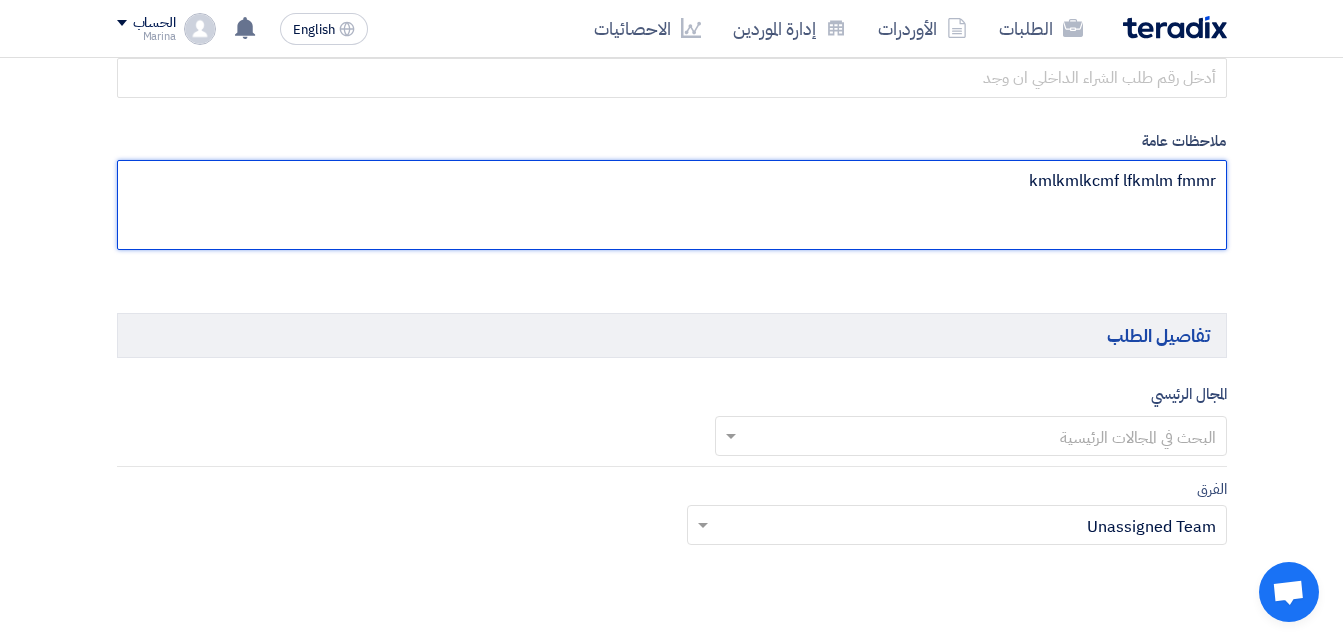 type on "kmlkmlkcmf lfkmlm fmmr" 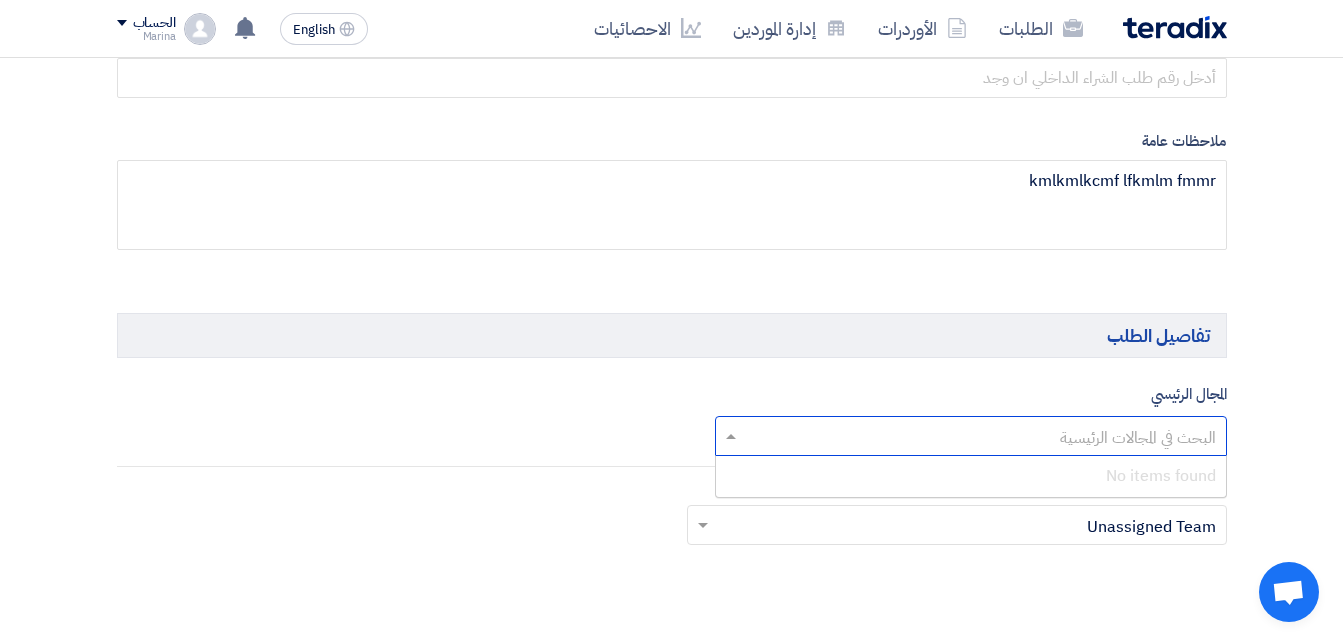 click at bounding box center (982, 437) 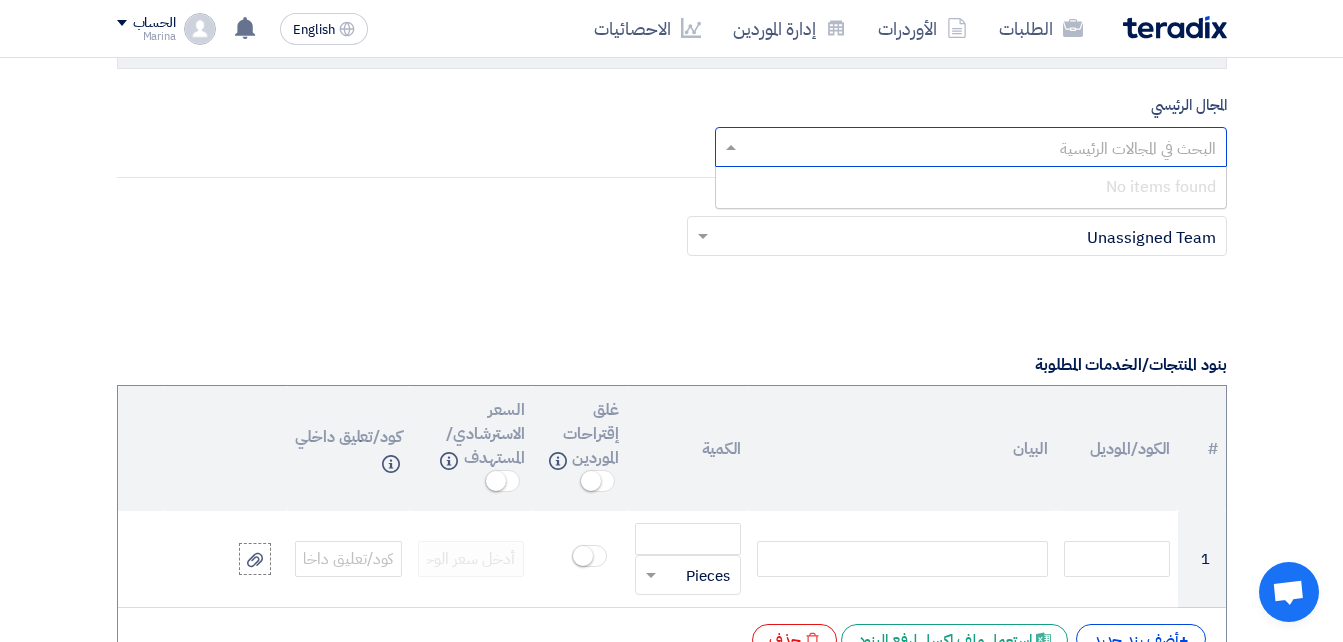 scroll, scrollTop: 1254, scrollLeft: 0, axis: vertical 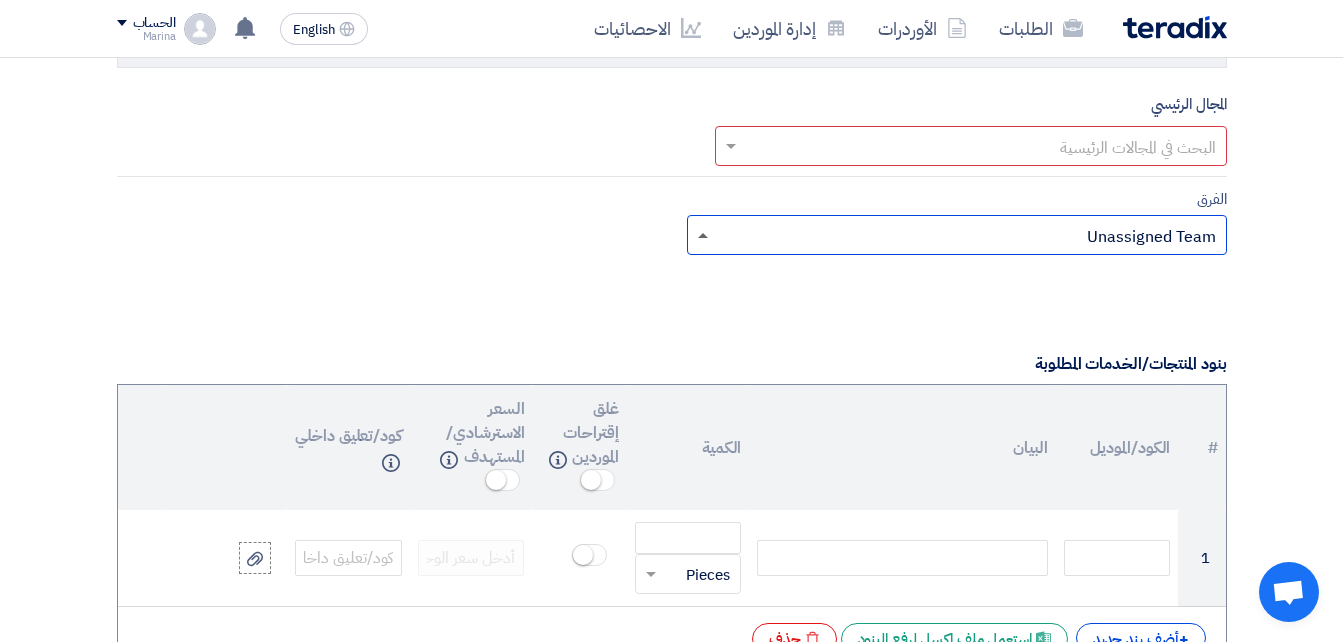 click 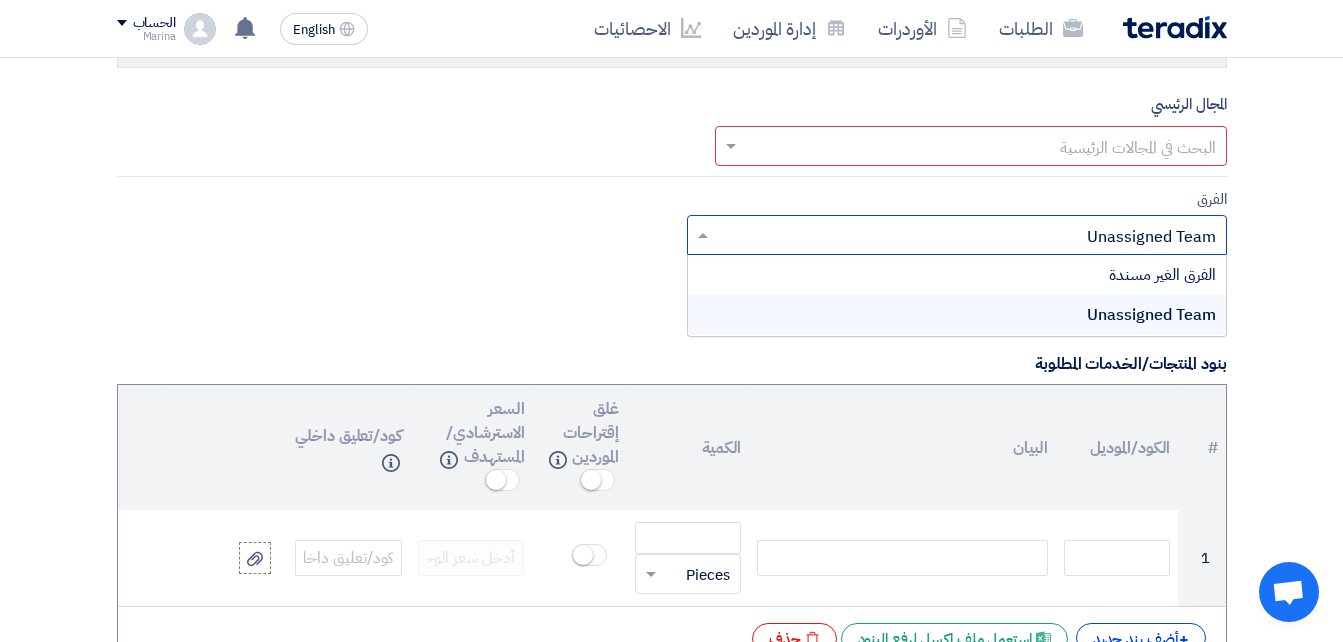 click on "الفرق الغير مسندة" at bounding box center [957, 275] 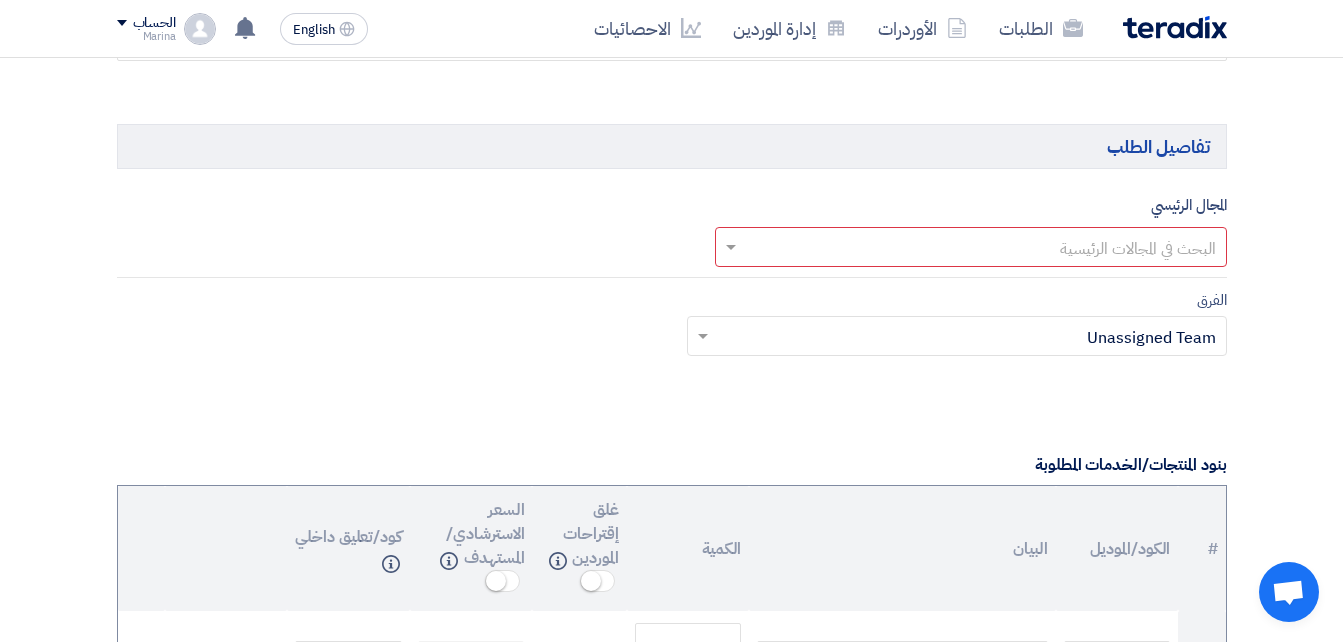 scroll, scrollTop: 1152, scrollLeft: 0, axis: vertical 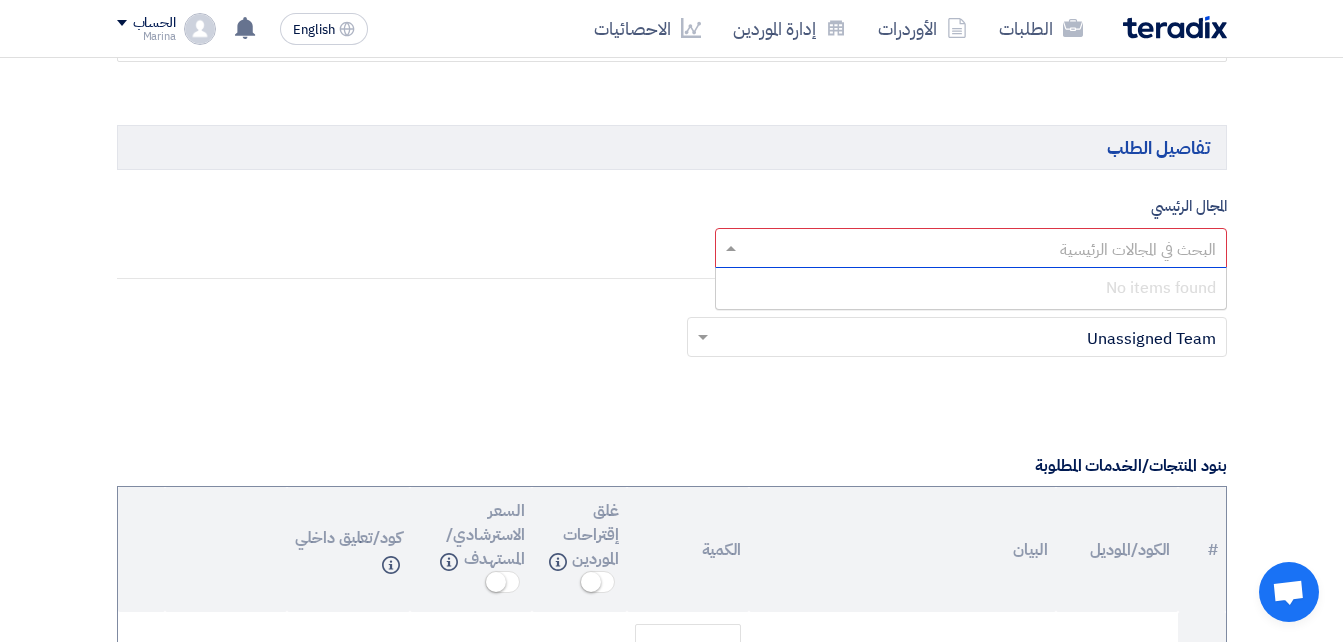 click at bounding box center [982, 249] 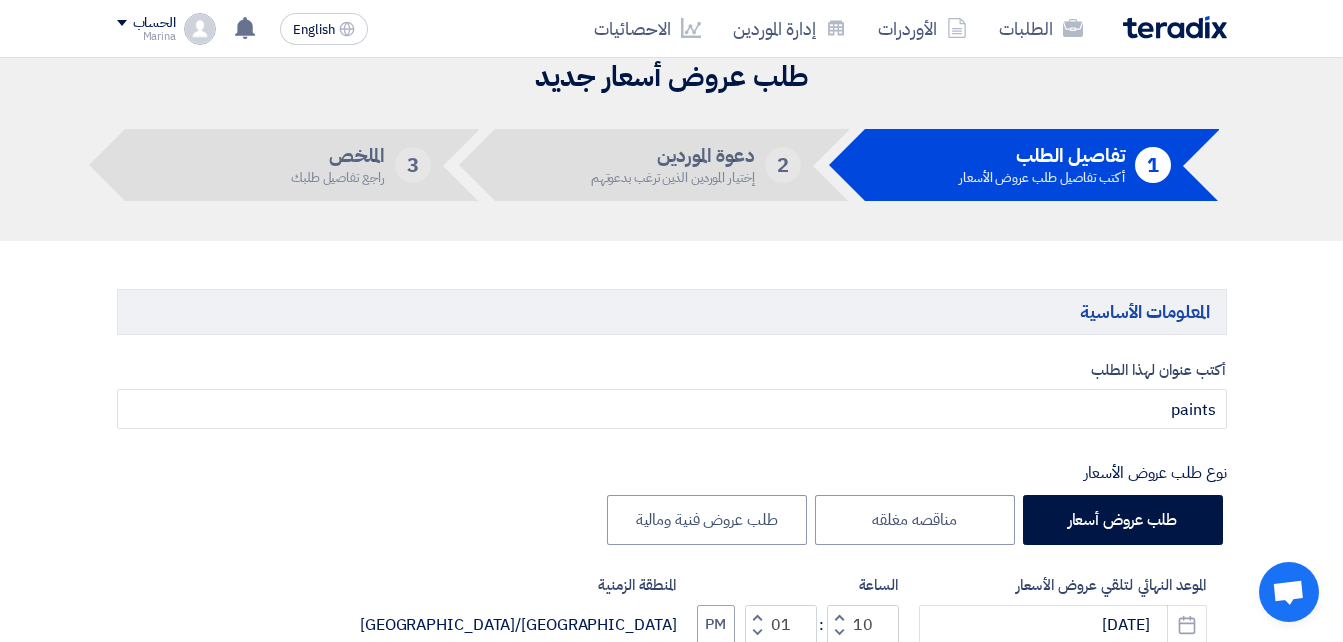 scroll, scrollTop: 23, scrollLeft: 0, axis: vertical 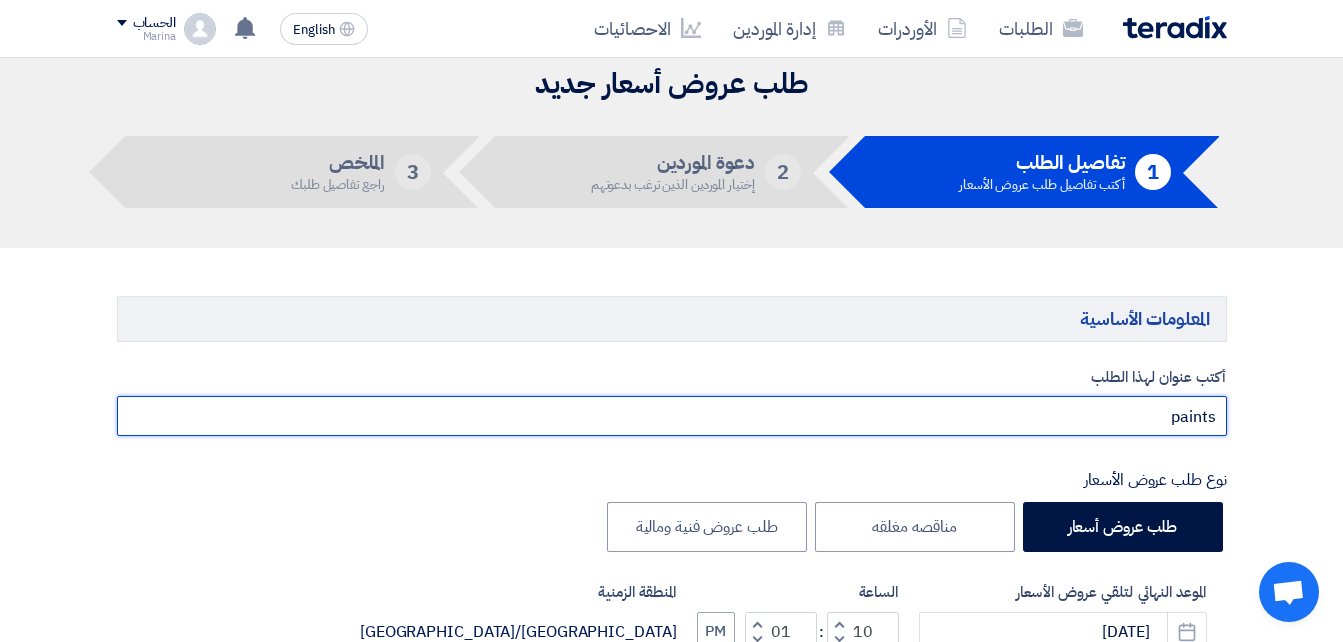click on "paints" at bounding box center [672, 416] 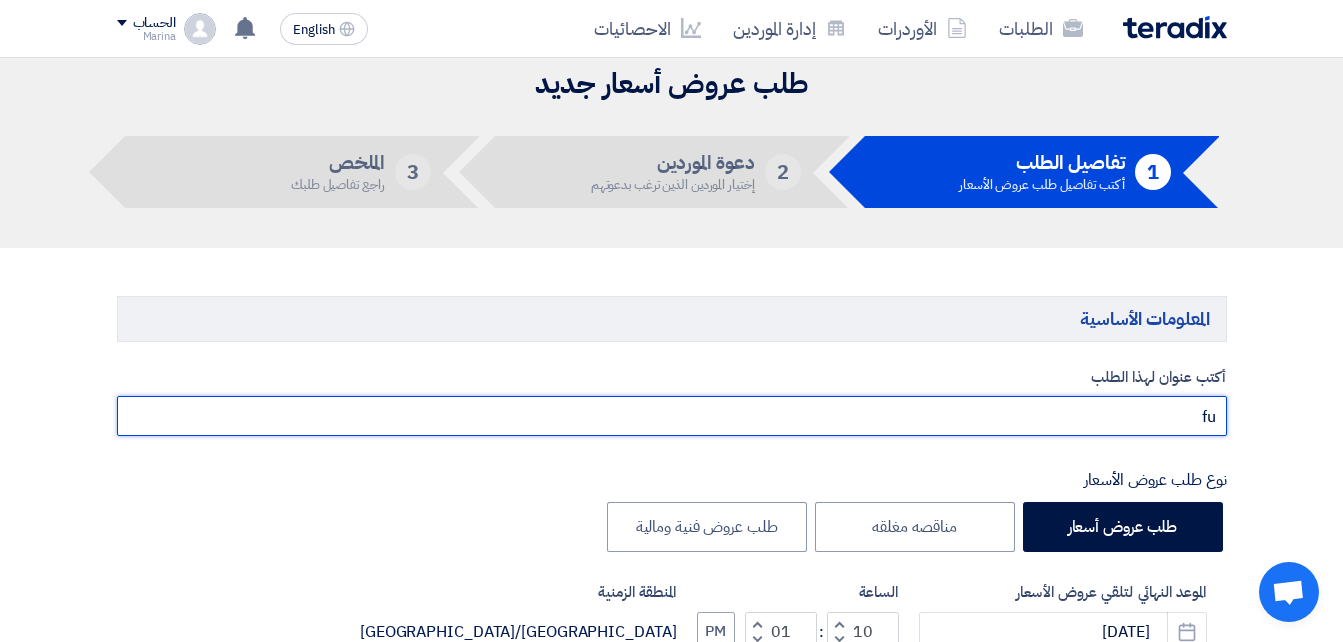 type on "f" 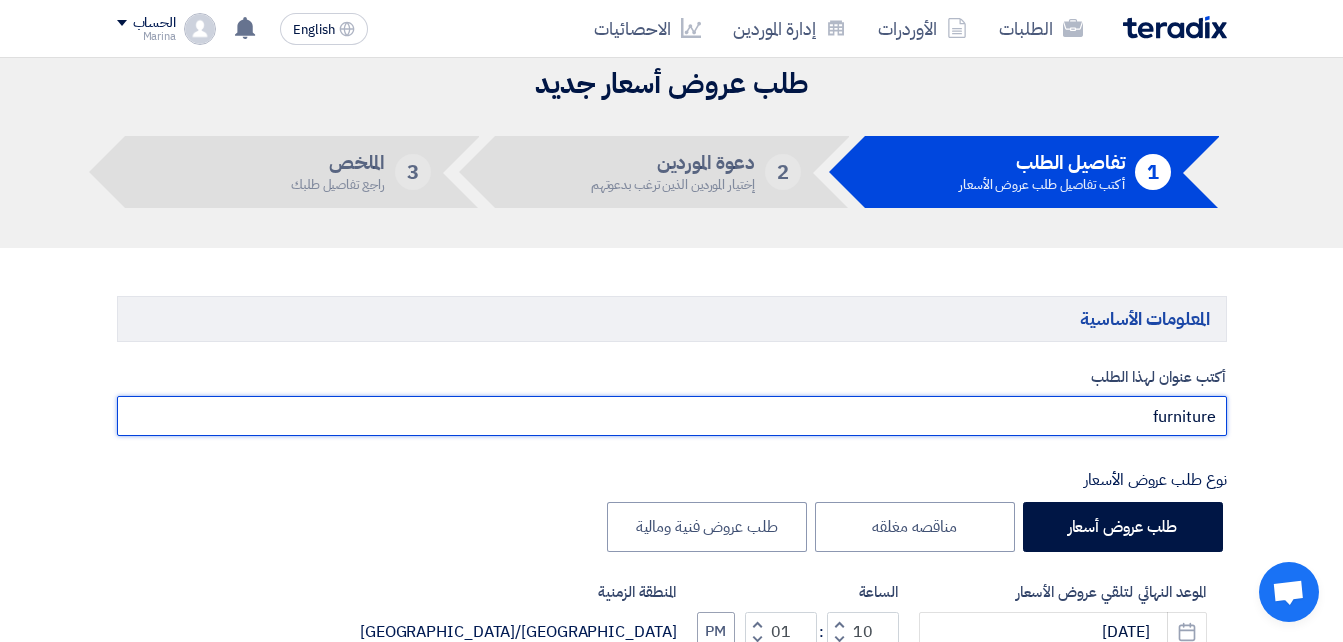 type on "furniture" 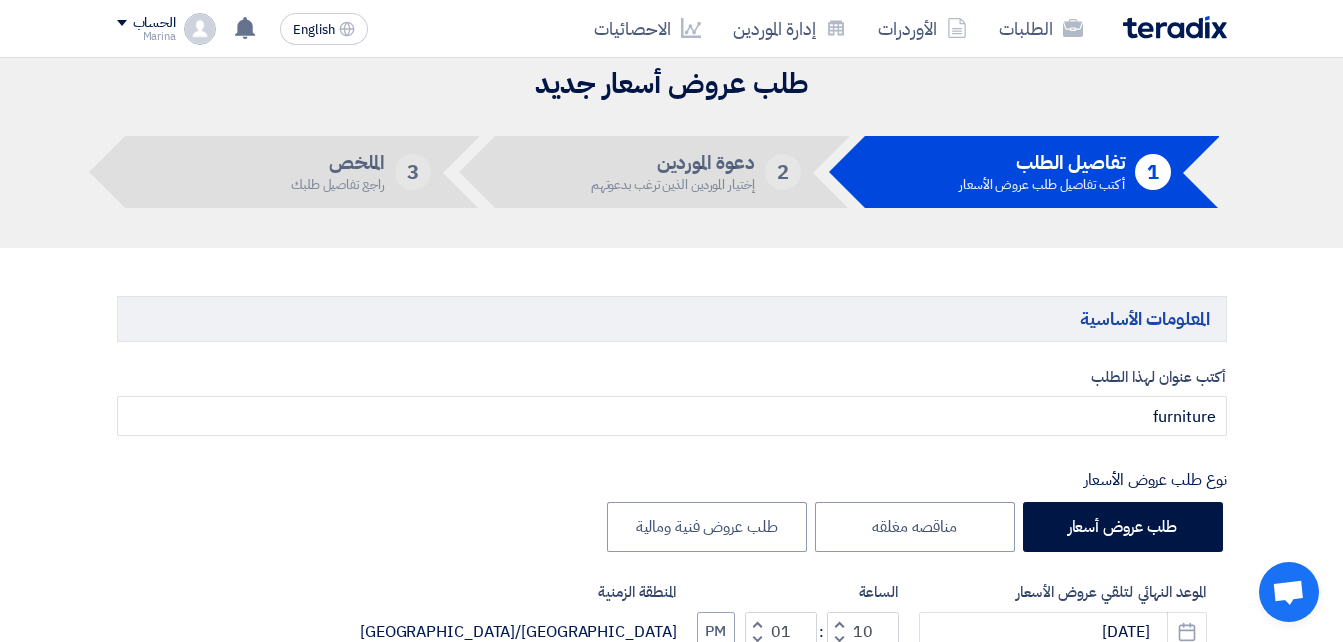 click on "المعلومات الأساسية
أكتب عنوان لهذا الطلب
furniture
نوع طلب عروض الأسعار
طلب عروض أسعار
مناقصه مغلقه
طلب عروض فنية ومالية
الموعد النهائي لتلقي عروض الأسعار
7/22/2025
Pick a date
الساعة
10" 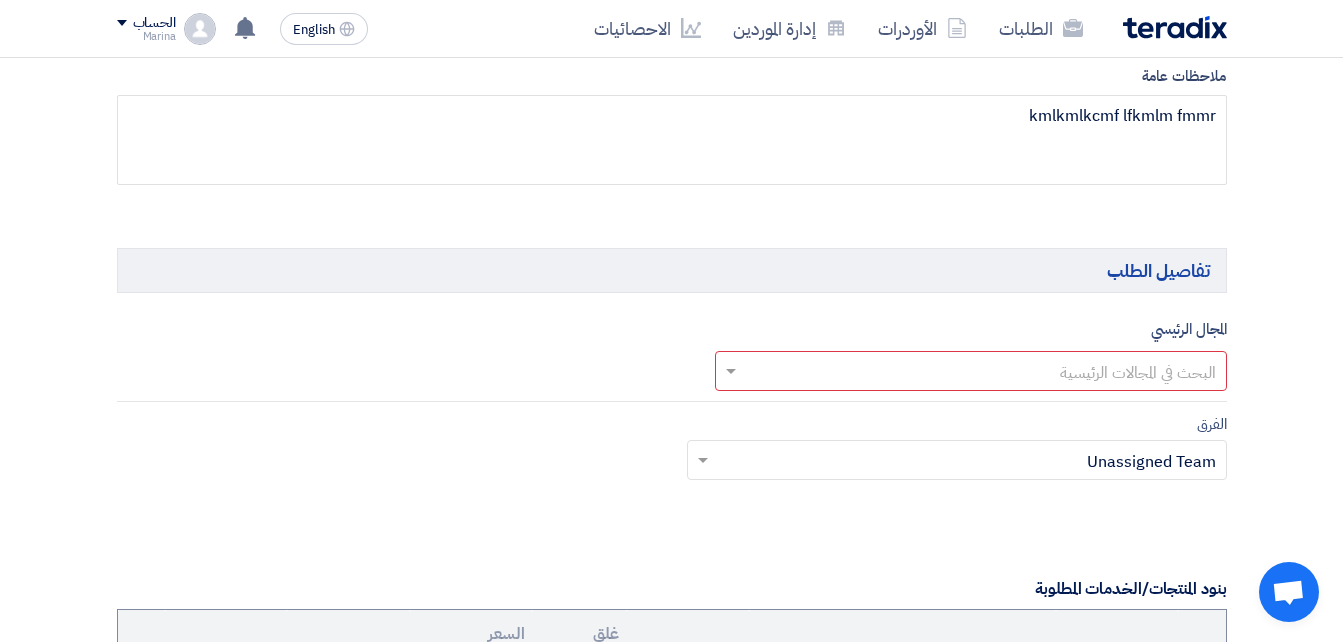 scroll, scrollTop: 1030, scrollLeft: 0, axis: vertical 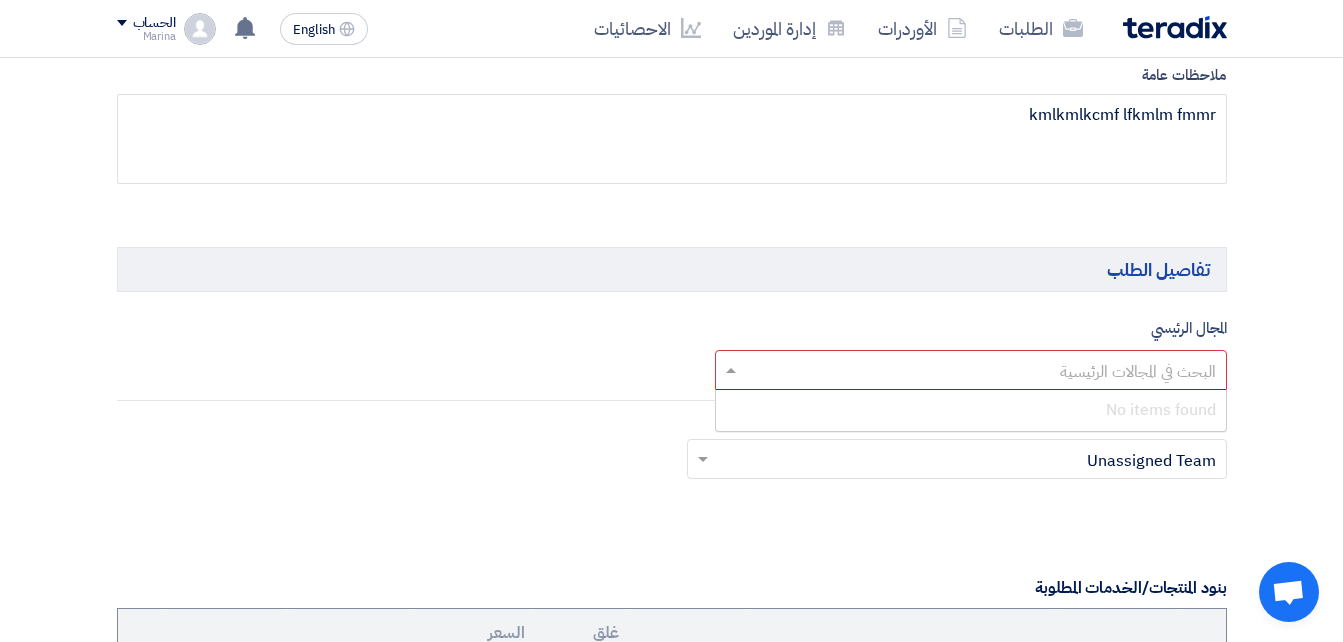 click at bounding box center [982, 371] 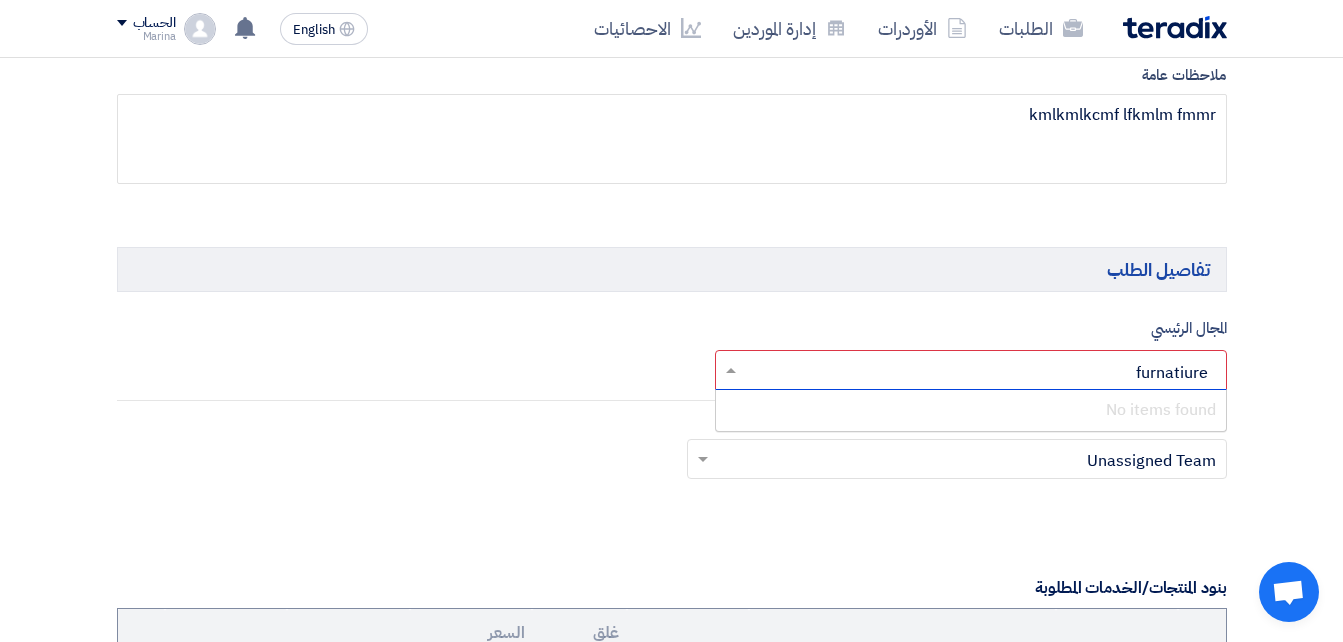 type on "furnatiure" 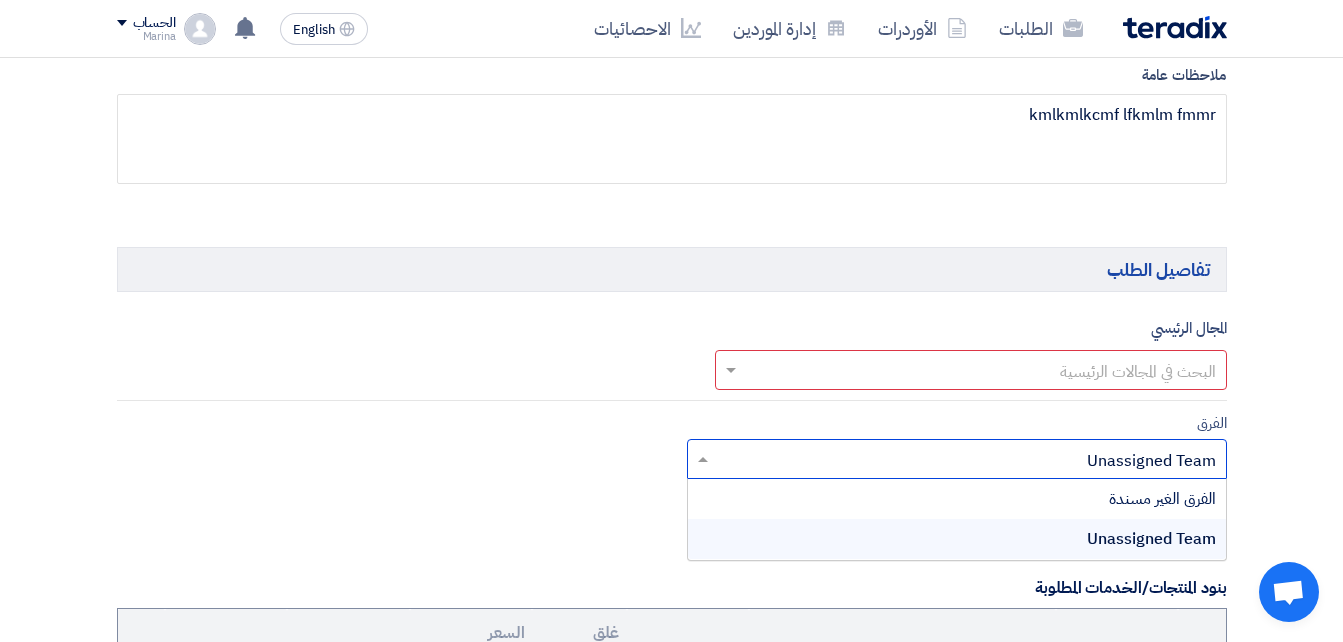 click 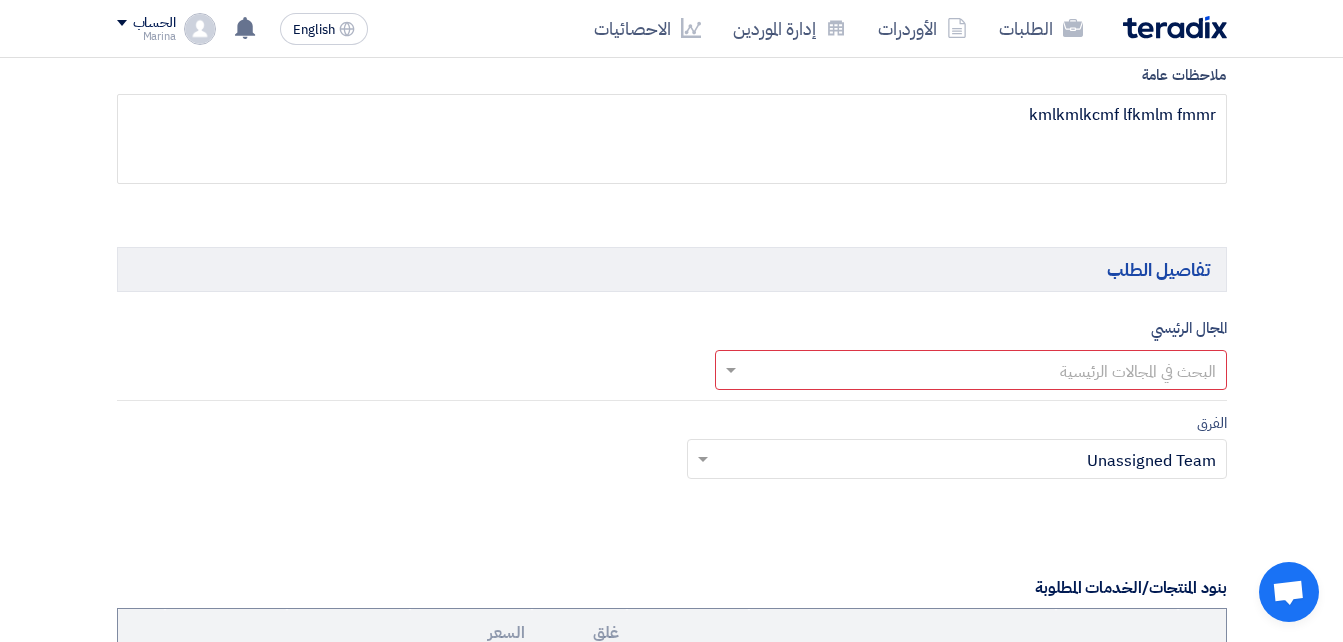 click on "المعلومات الأساسية
أكتب عنوان لهذا الطلب
furniture
نوع طلب عروض الأسعار
طلب عروض أسعار
مناقصه مغلقه
طلب عروض فنية ومالية
الموعد النهائي لتلقي عروض الأسعار
7/22/2025
Pick a date
الساعة
10" 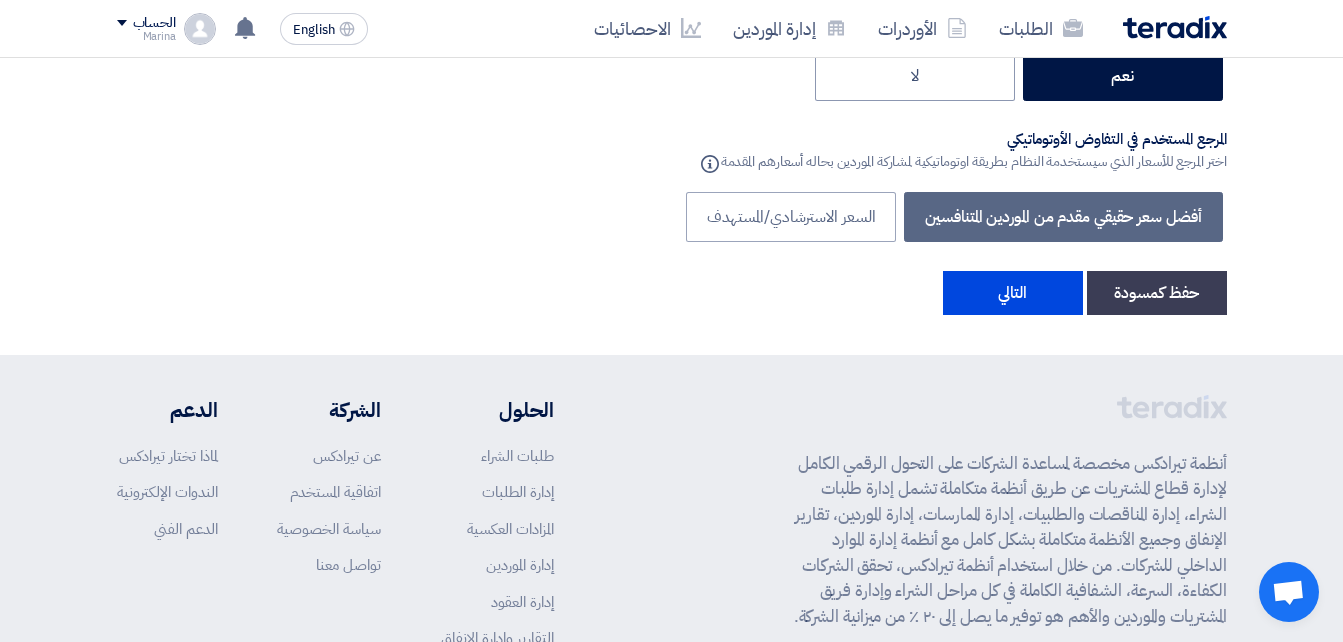 scroll, scrollTop: 3586, scrollLeft: 0, axis: vertical 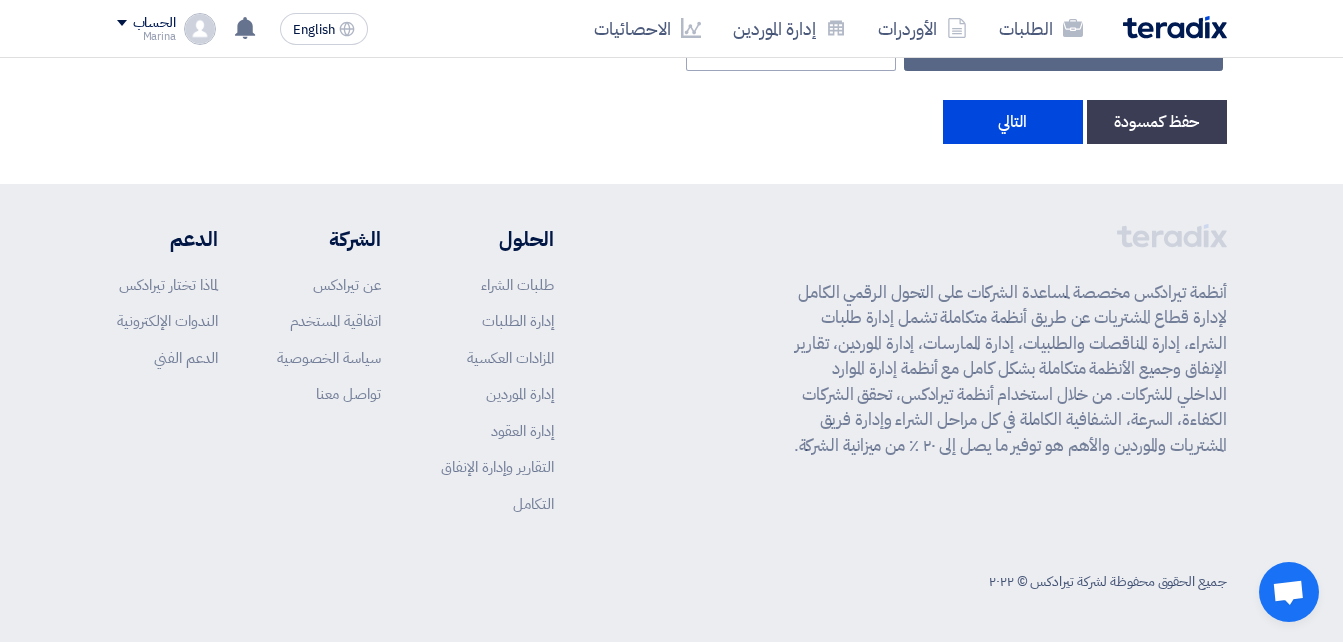 click on "English
EN
لا توجد إشعارات جديدة لديك
الحساب
Marina
الطلبات
الأوردرات
إدارة الموردين
الاحصائيات
الإعدادات
اقتراح خاصية جديدة
خروج" 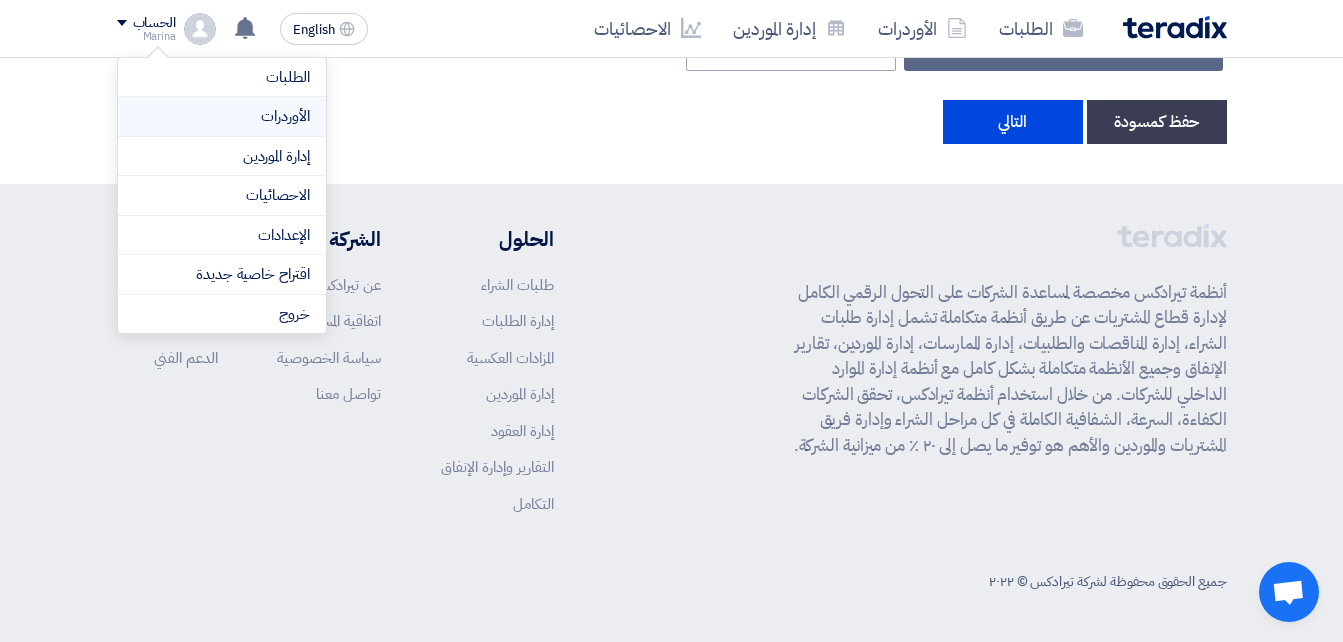 click on "الأوردرات" 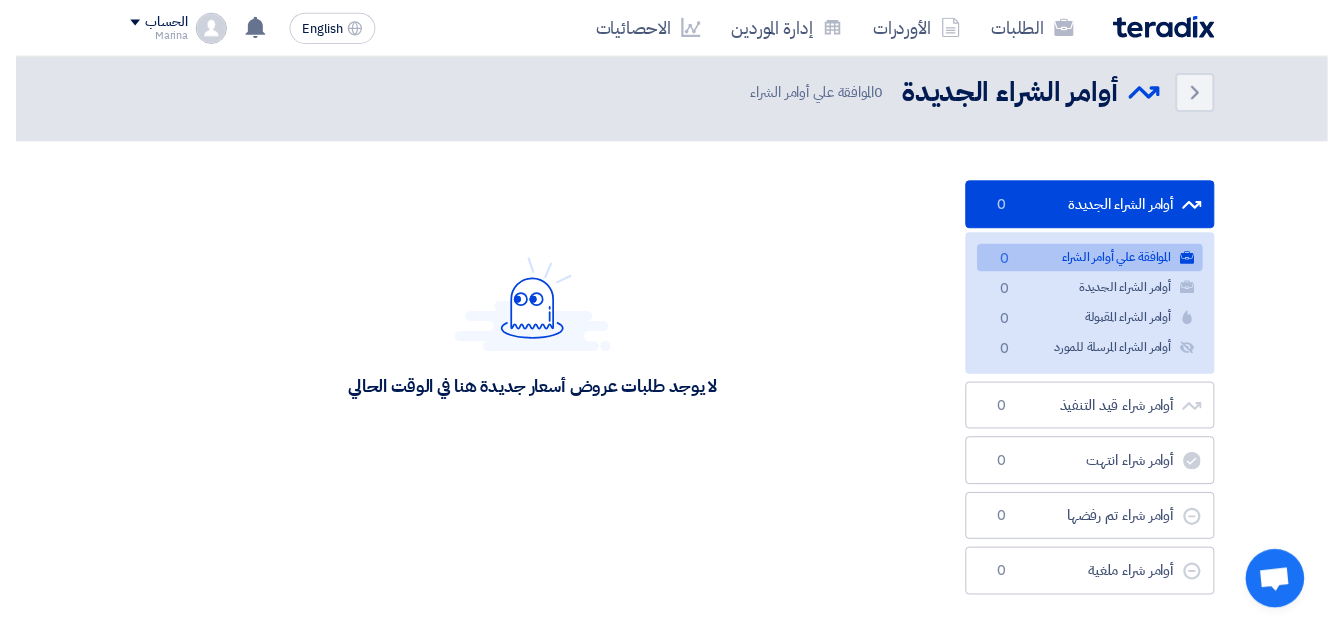 scroll, scrollTop: 0, scrollLeft: 0, axis: both 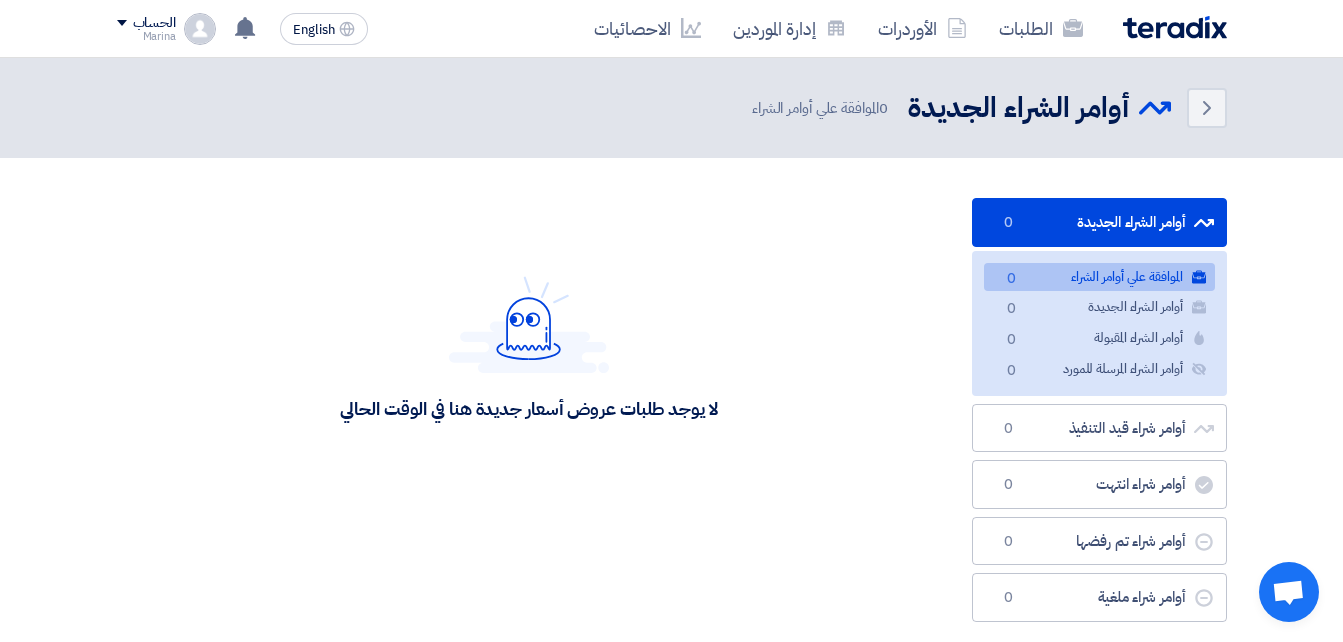 click on "الحساب
Marina
الطلبات
الأوردرات
إدارة الموردين
الاحصائيات
الإعدادات
اقتراح خاصية جديدة
خروج" 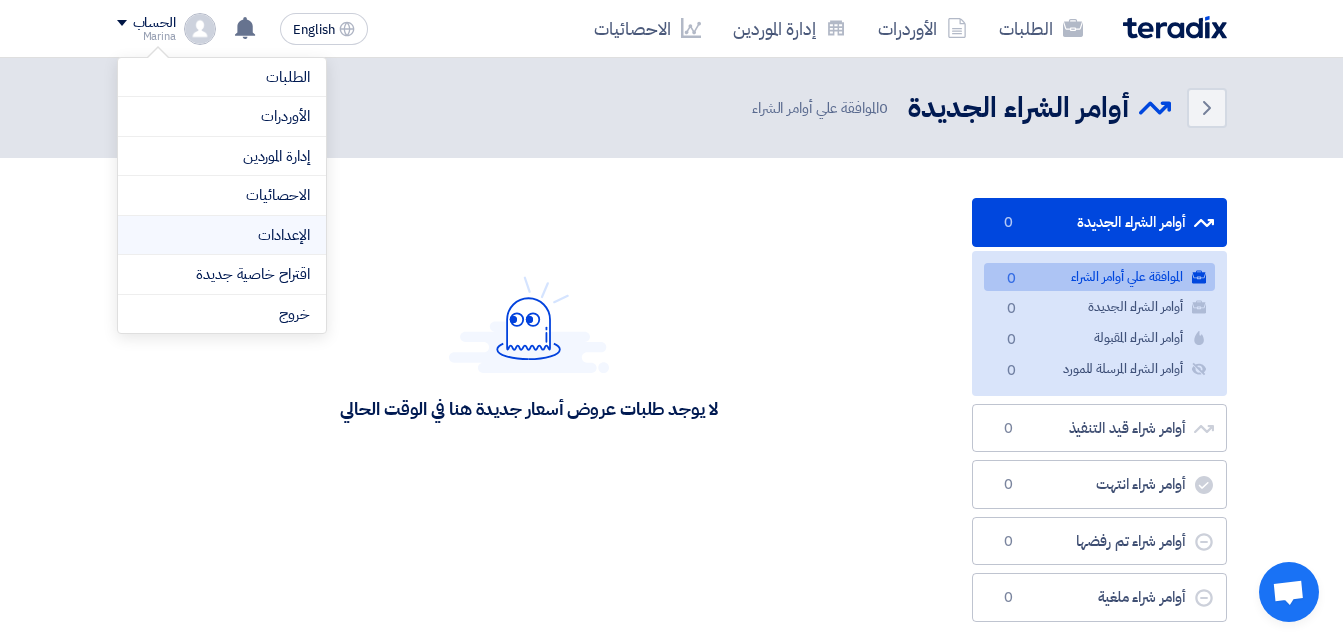 click on "الإعدادات" 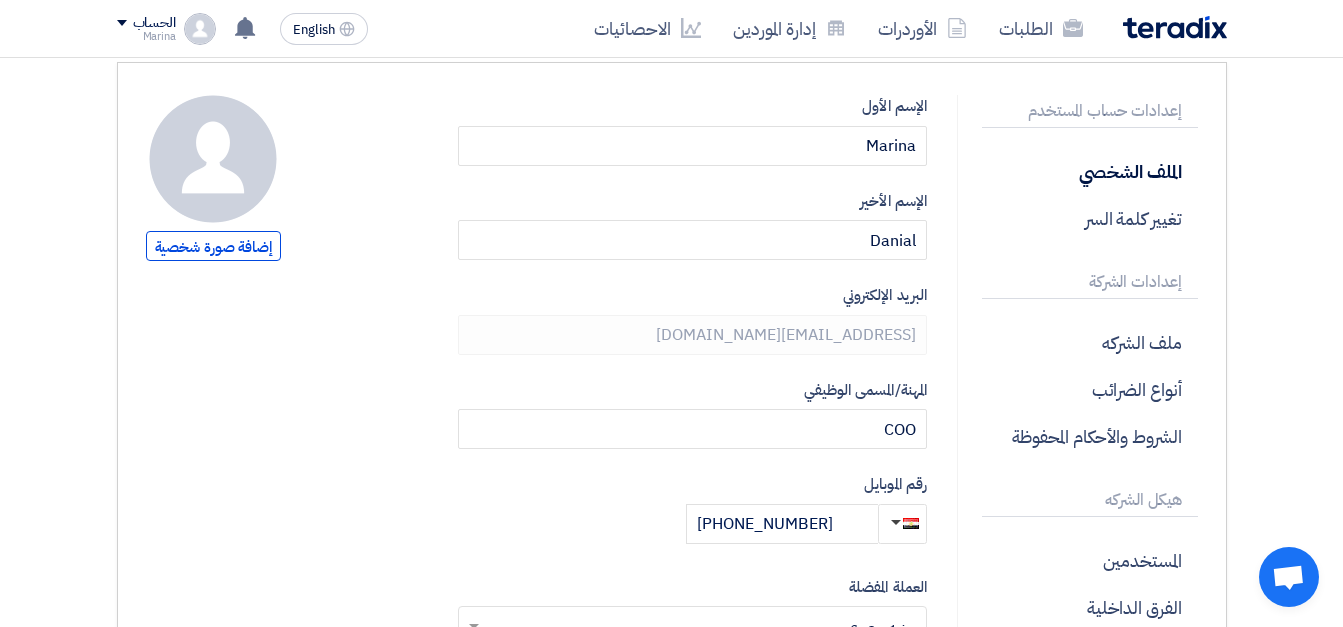 scroll, scrollTop: 153, scrollLeft: 0, axis: vertical 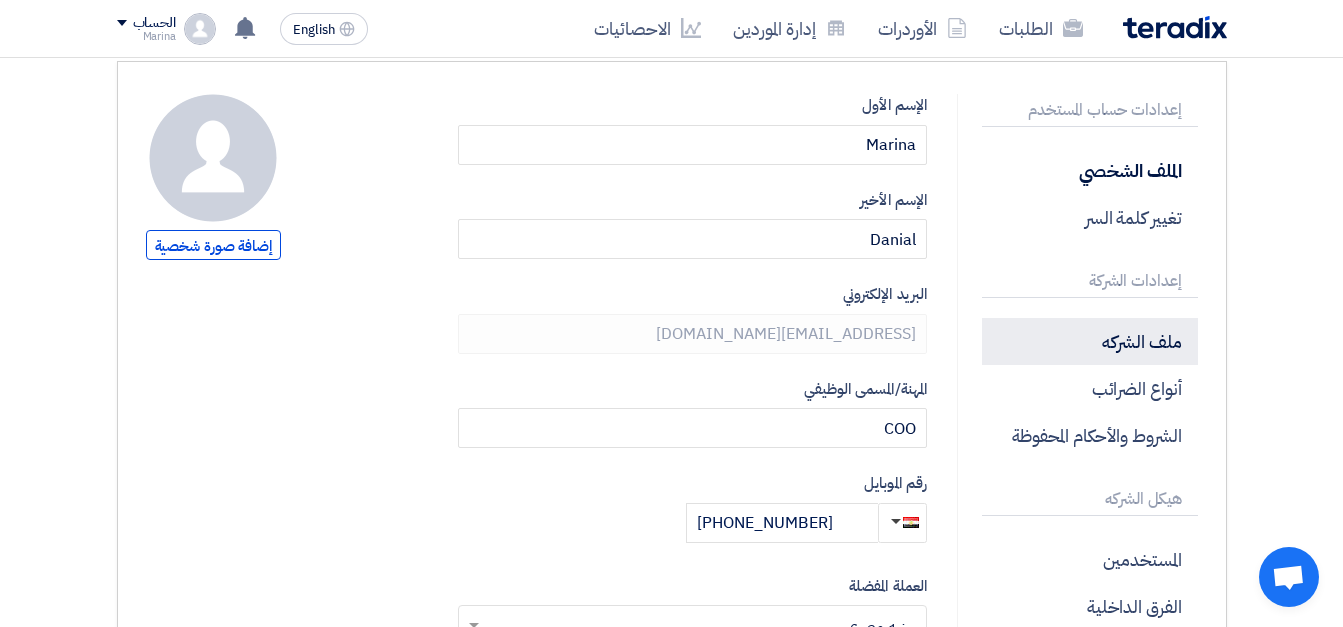 click on "ملف الشركه" 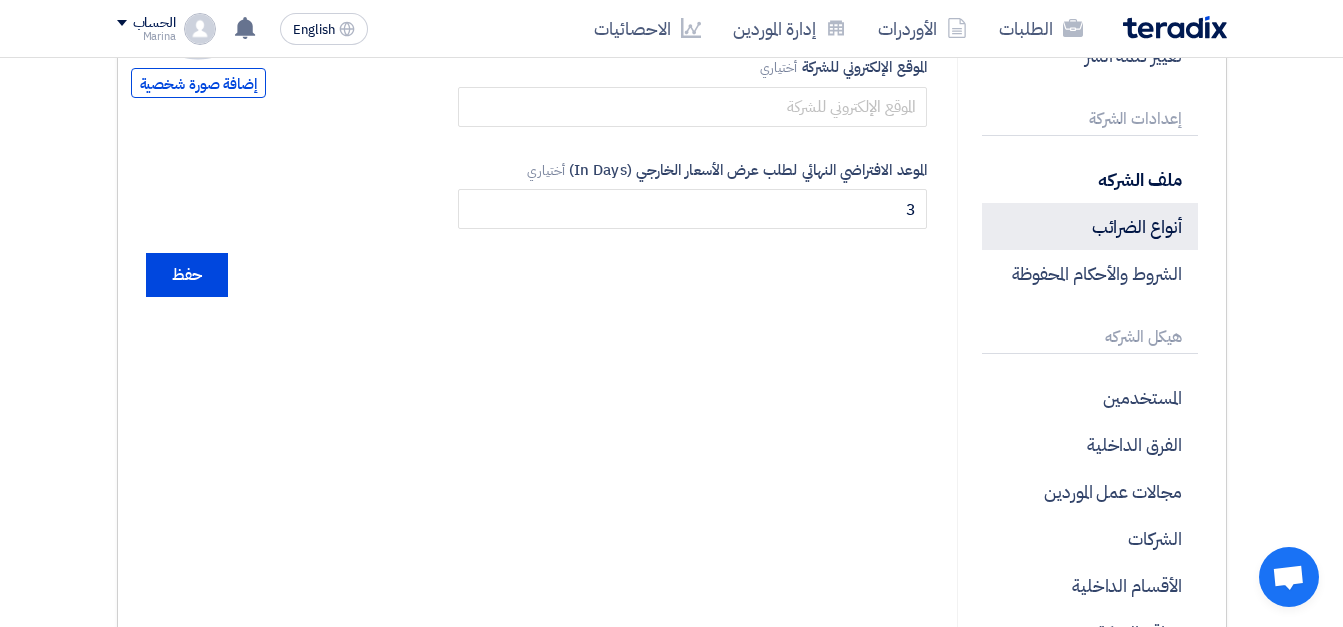 scroll, scrollTop: 317, scrollLeft: 0, axis: vertical 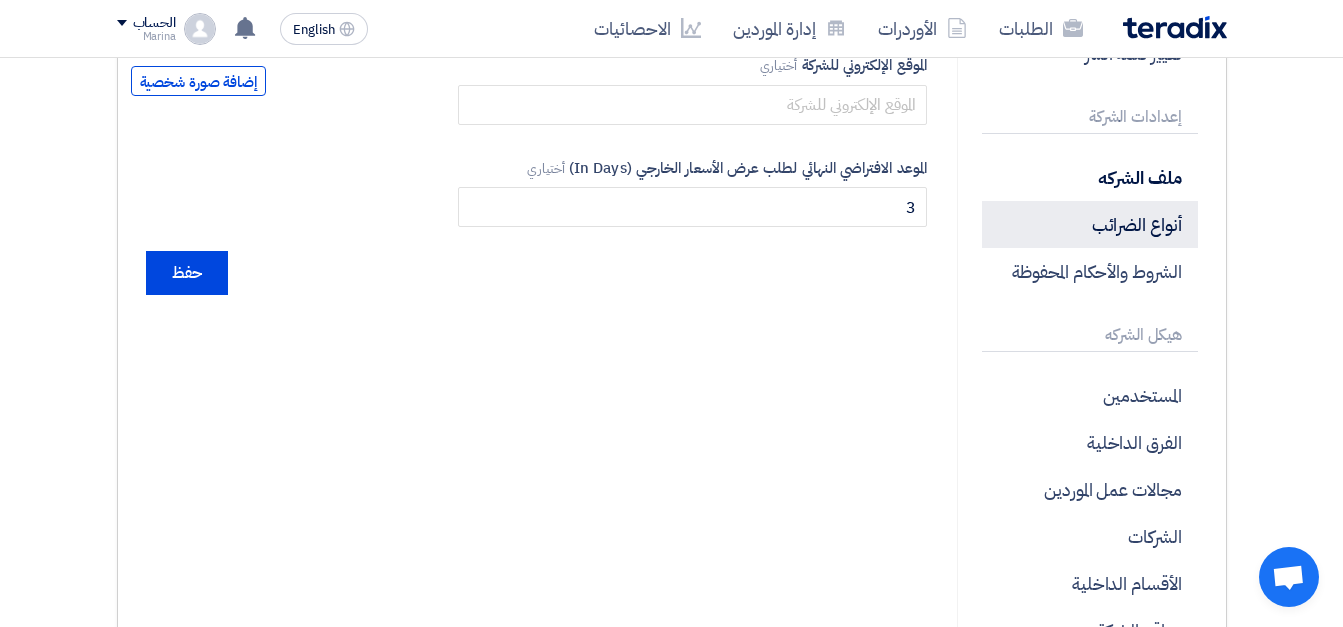 click on "المستخدمين" 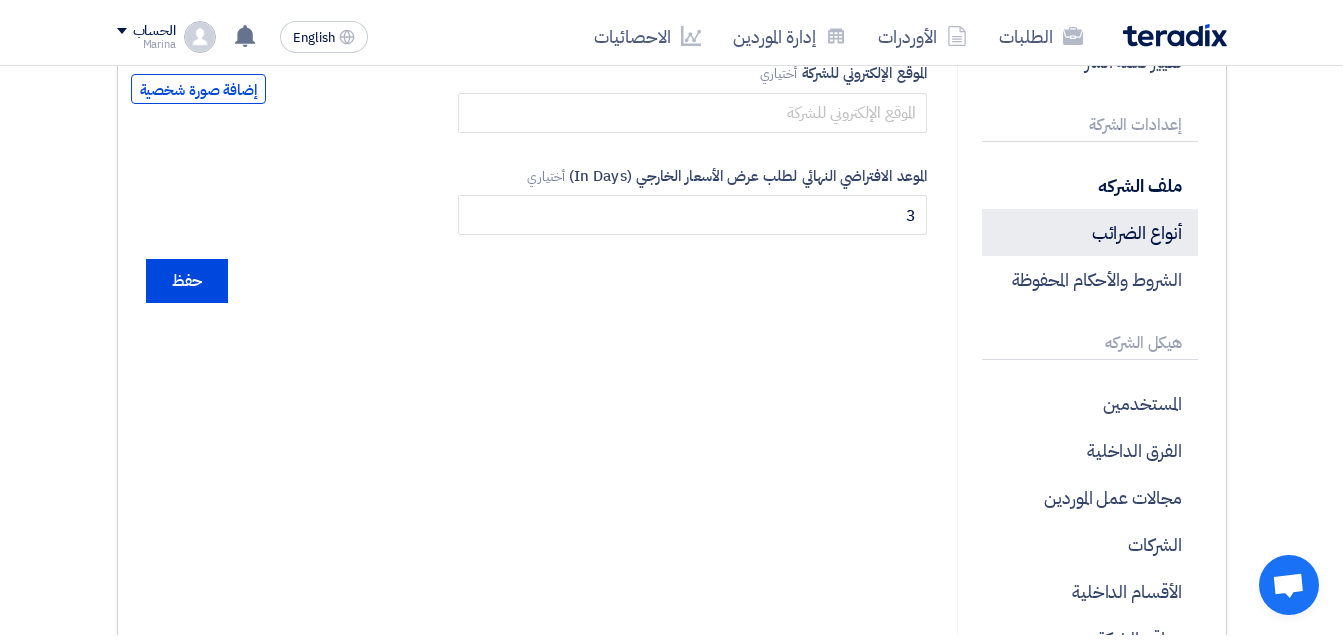 scroll, scrollTop: 0, scrollLeft: 0, axis: both 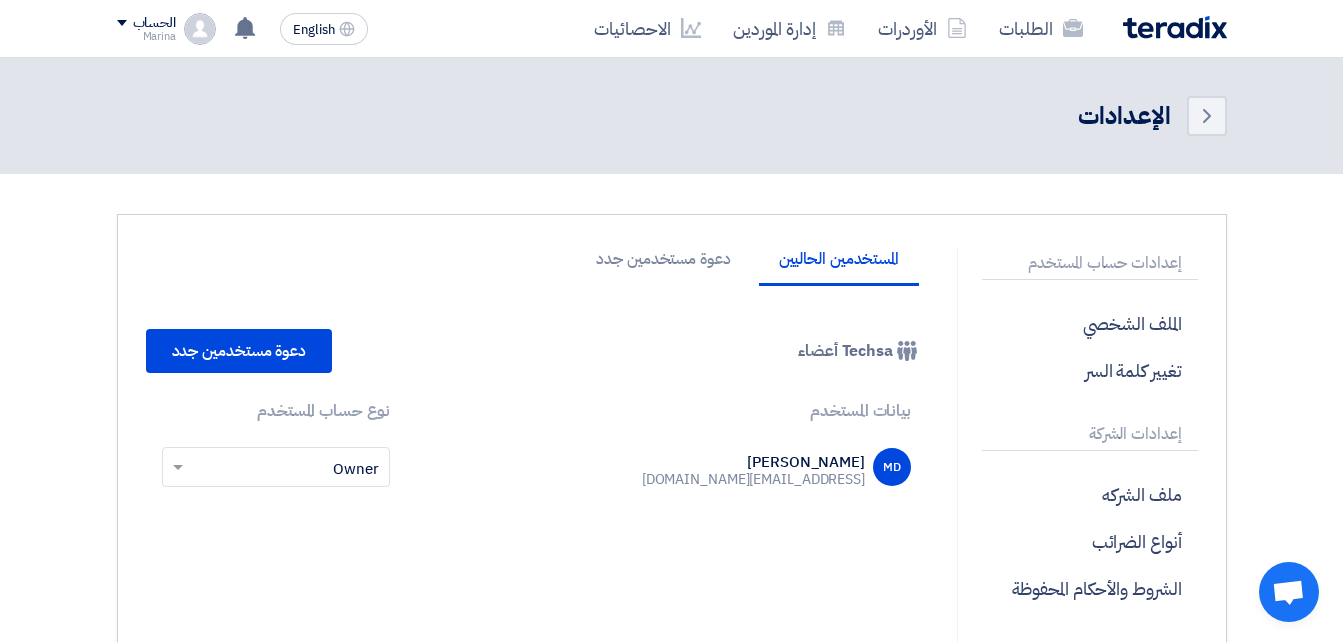 click on "إعدادات حساب المستخدم
الملف الشخصي
تغيير كلمة السر
إعدادات الشركة
ملف الشركه
أنواع الضرائب
الشروط والأحكام المحفوظة" 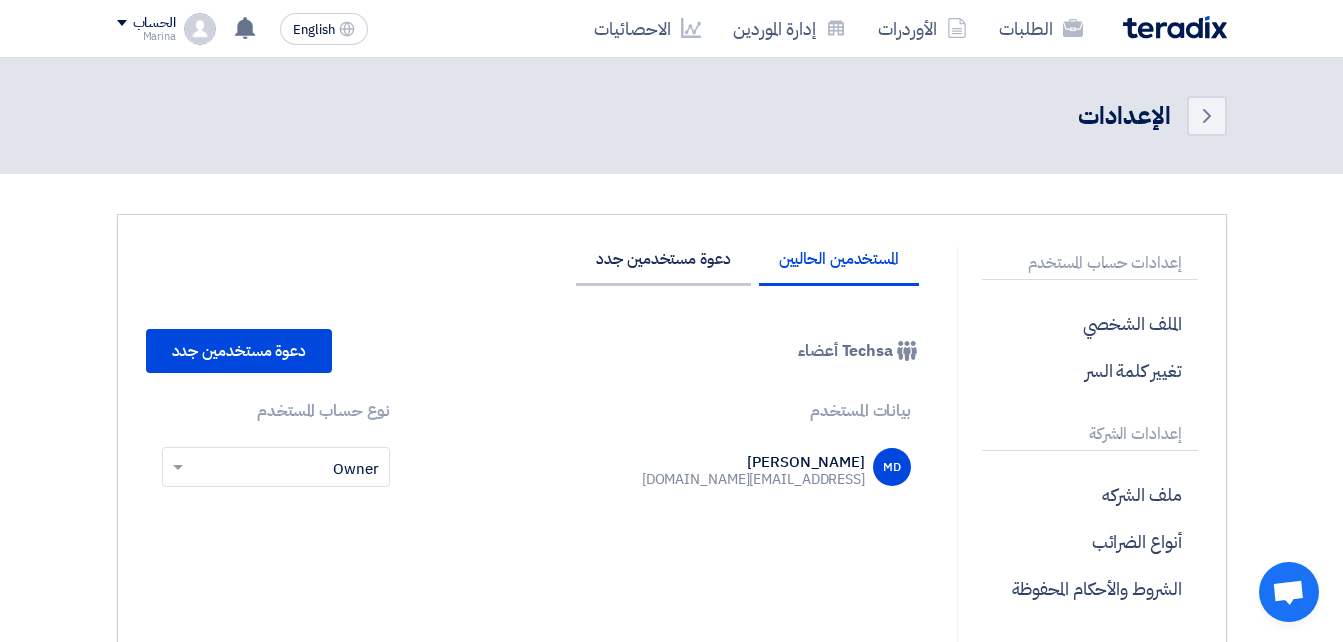 click on "دعوة مستخدمين جدد" 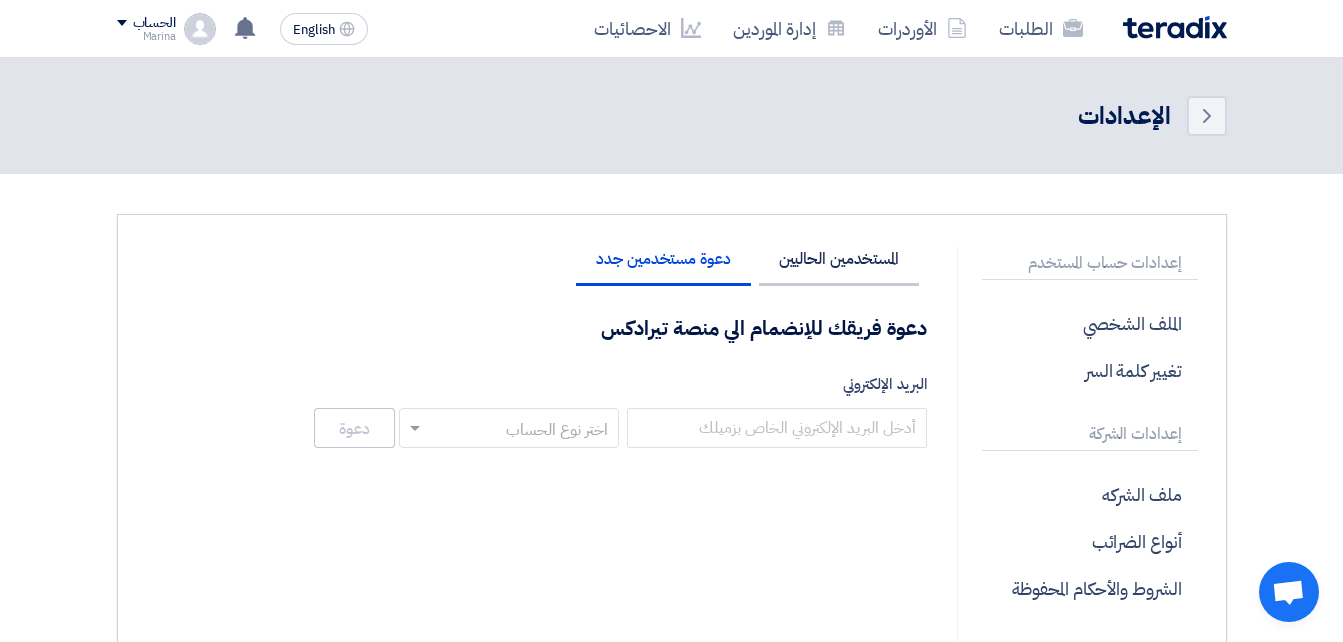 click on "المستخدمين الحاليين" 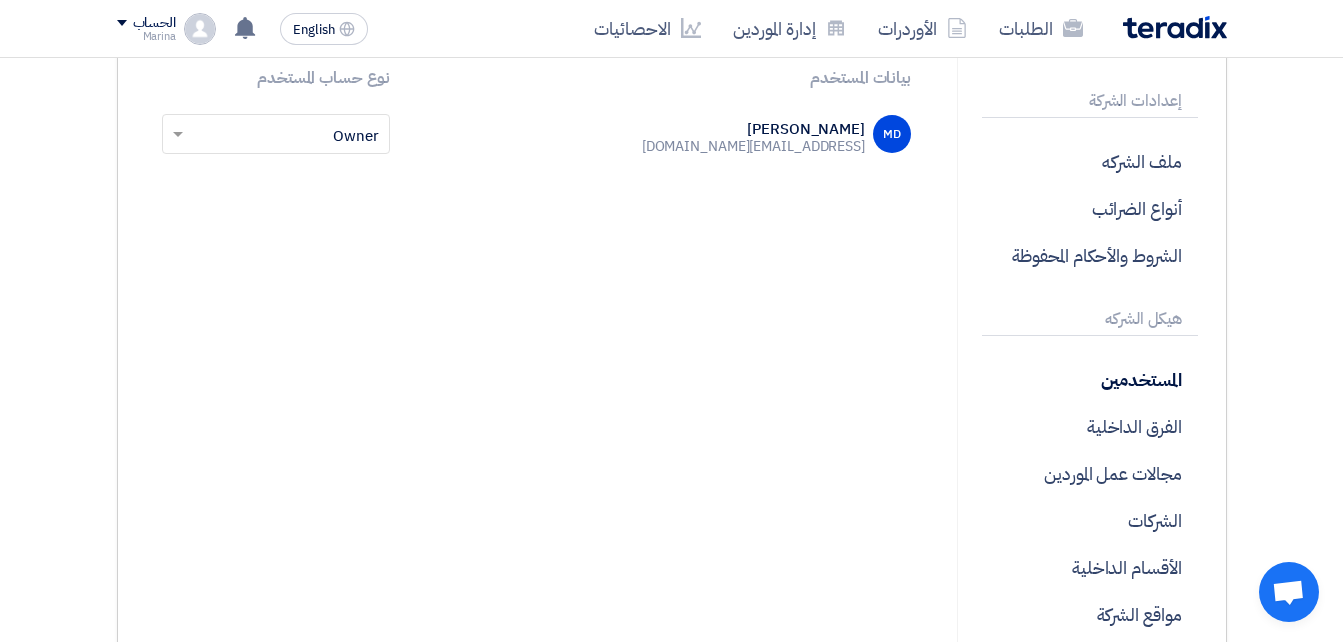 scroll, scrollTop: 365, scrollLeft: 0, axis: vertical 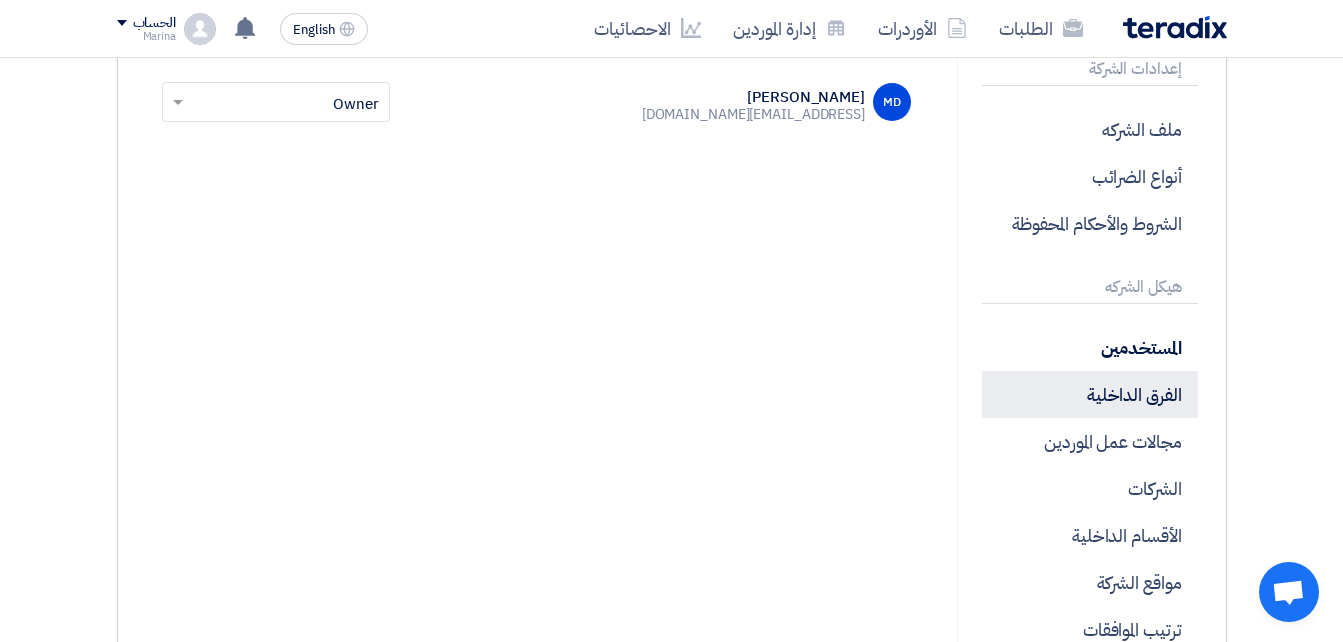click on "الفرق الداخلية" 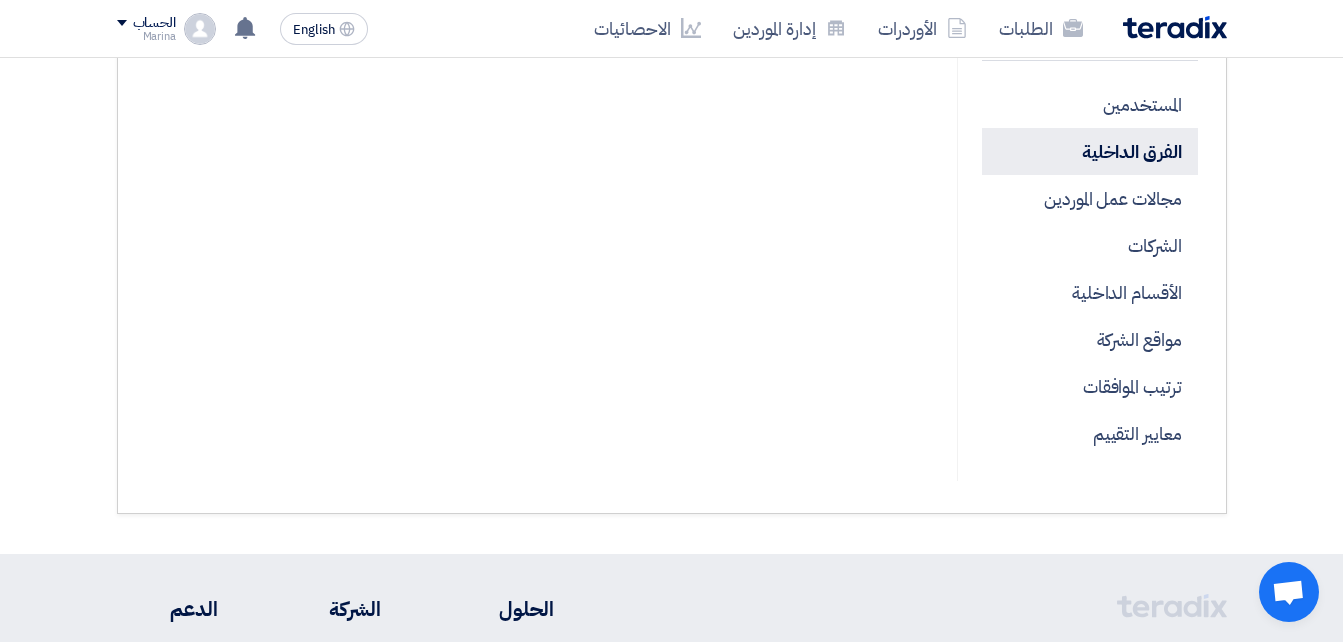 scroll, scrollTop: 610, scrollLeft: 0, axis: vertical 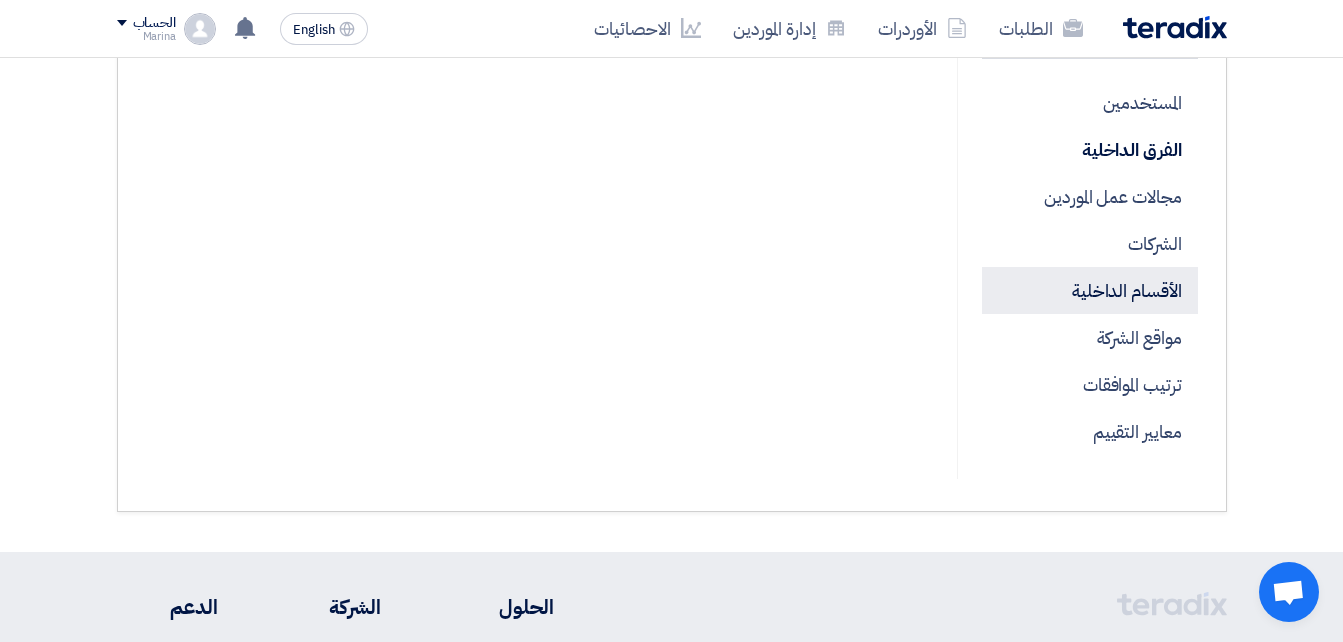 click on "الأقسام الداخلية" 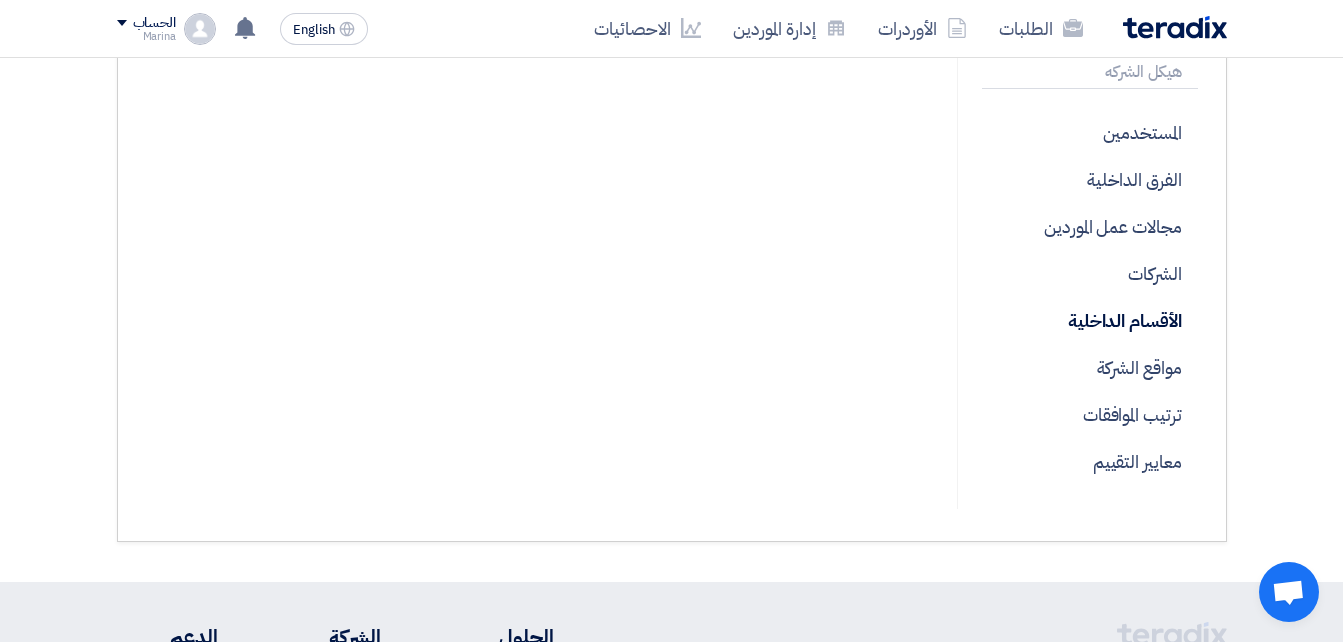 scroll, scrollTop: 581, scrollLeft: 0, axis: vertical 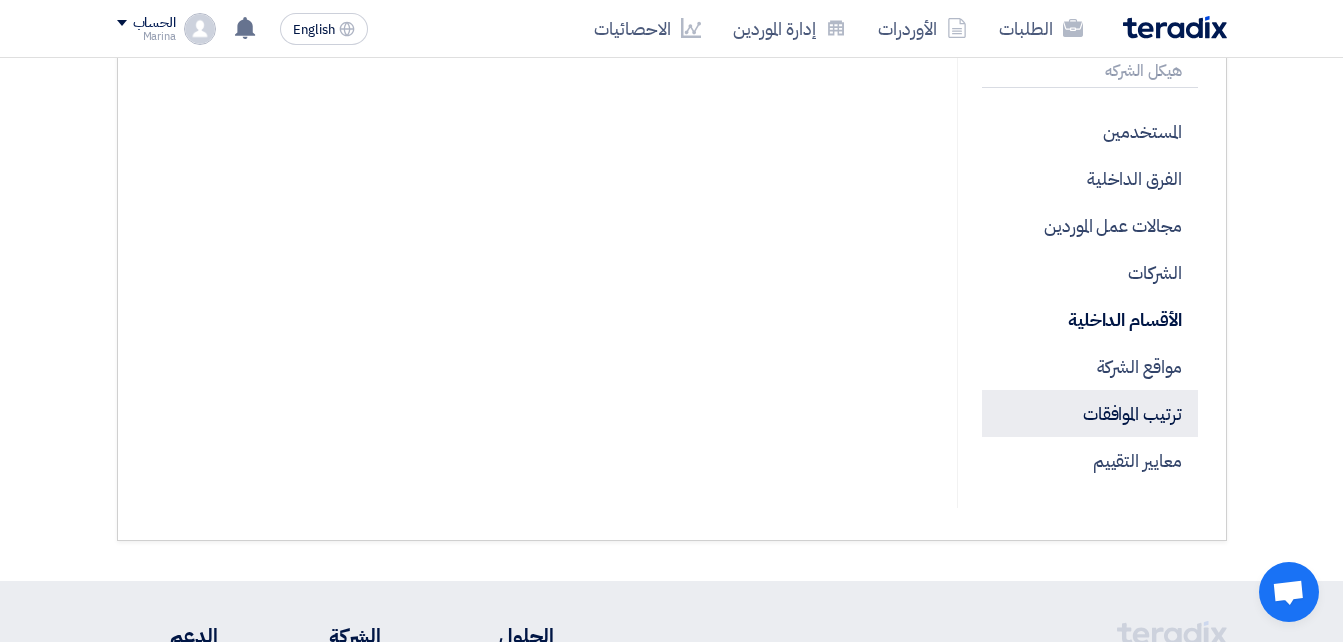 click on "ترتيب الموافقات" 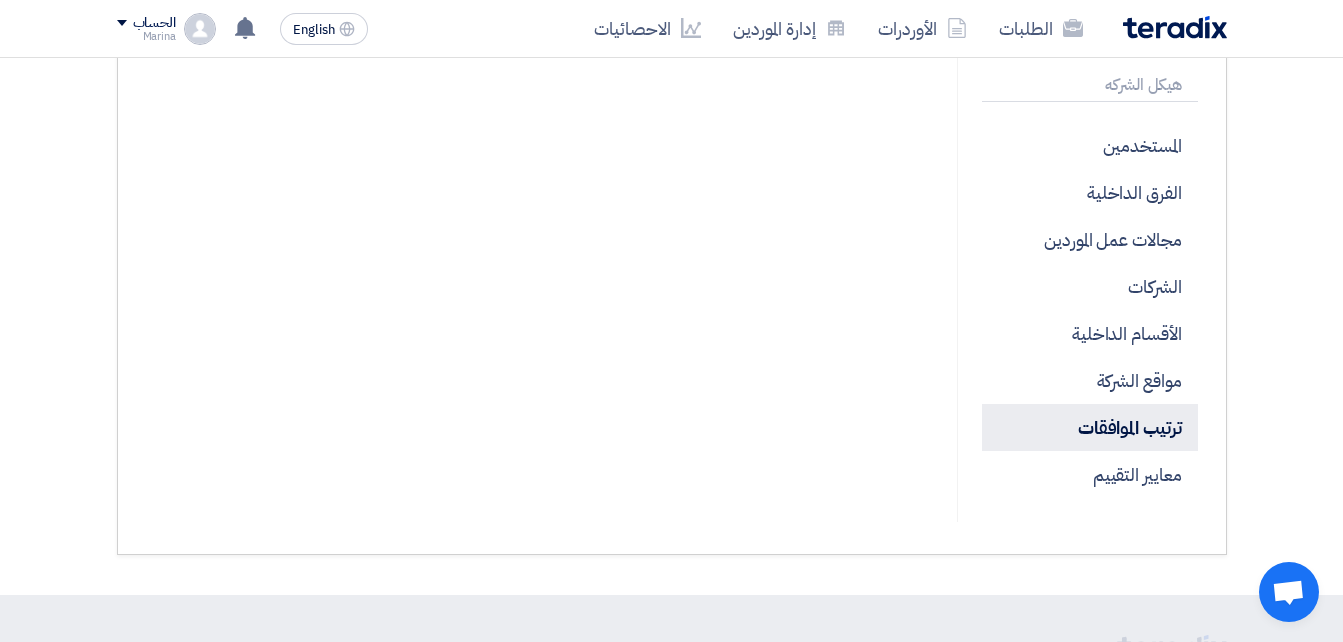 scroll, scrollTop: 568, scrollLeft: 0, axis: vertical 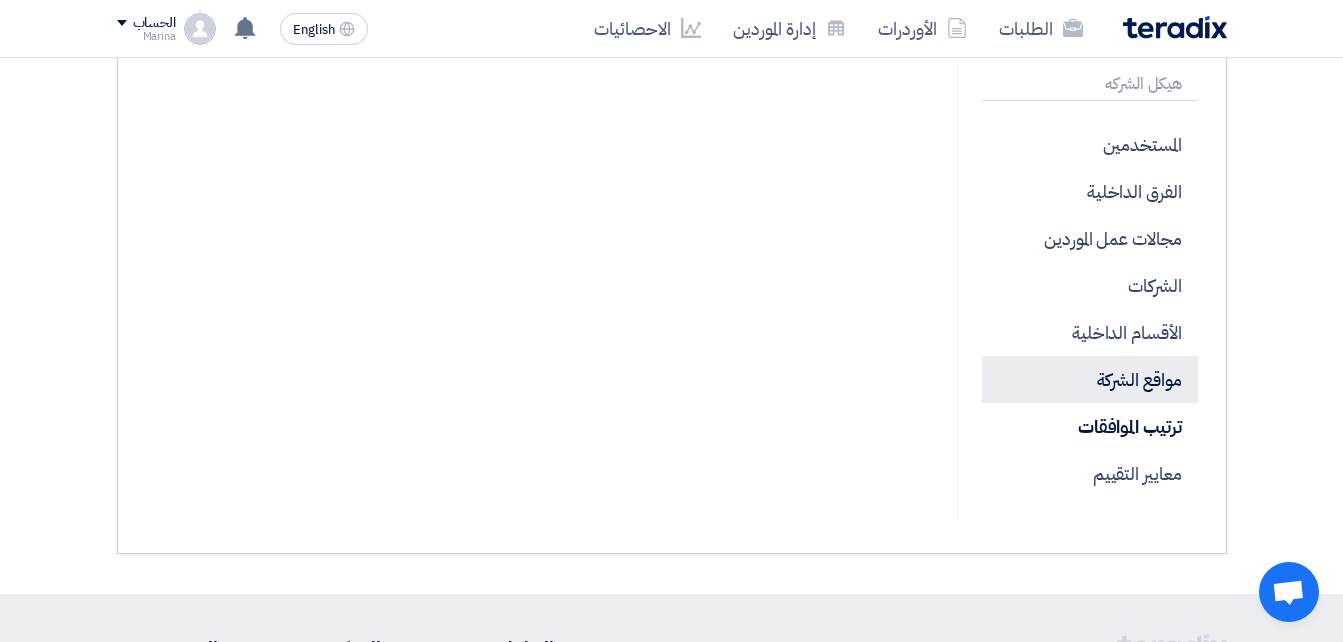 click on "مواقع الشركة" 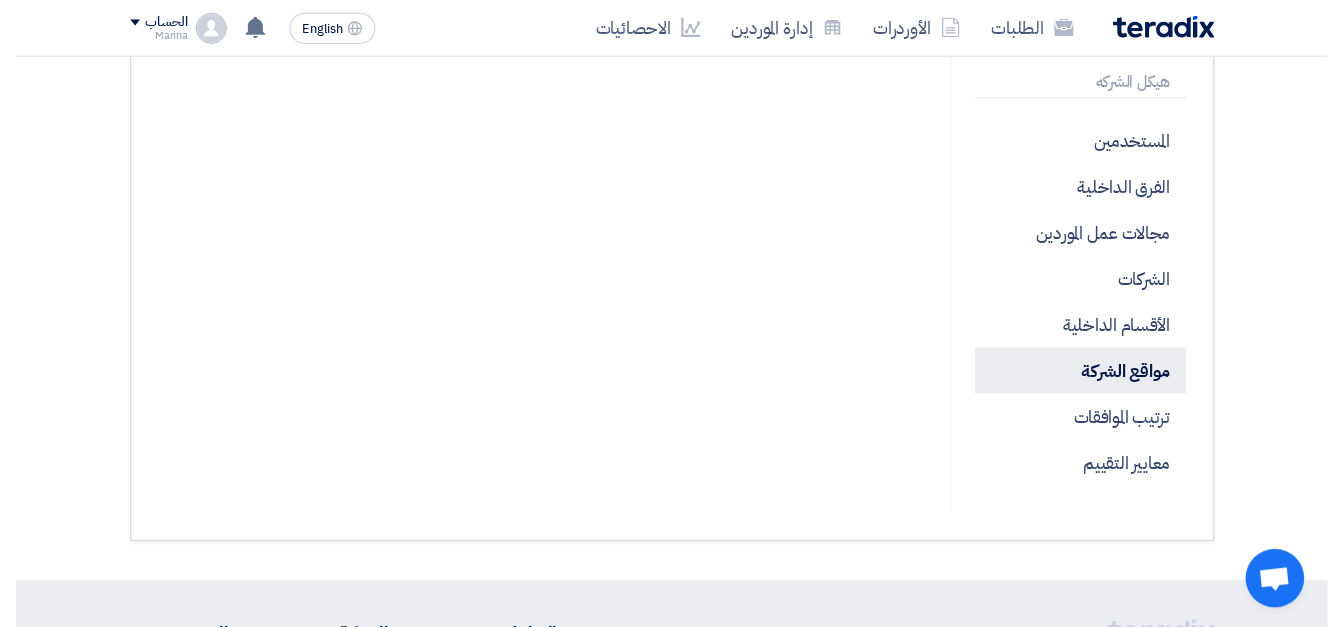 scroll, scrollTop: 0, scrollLeft: 0, axis: both 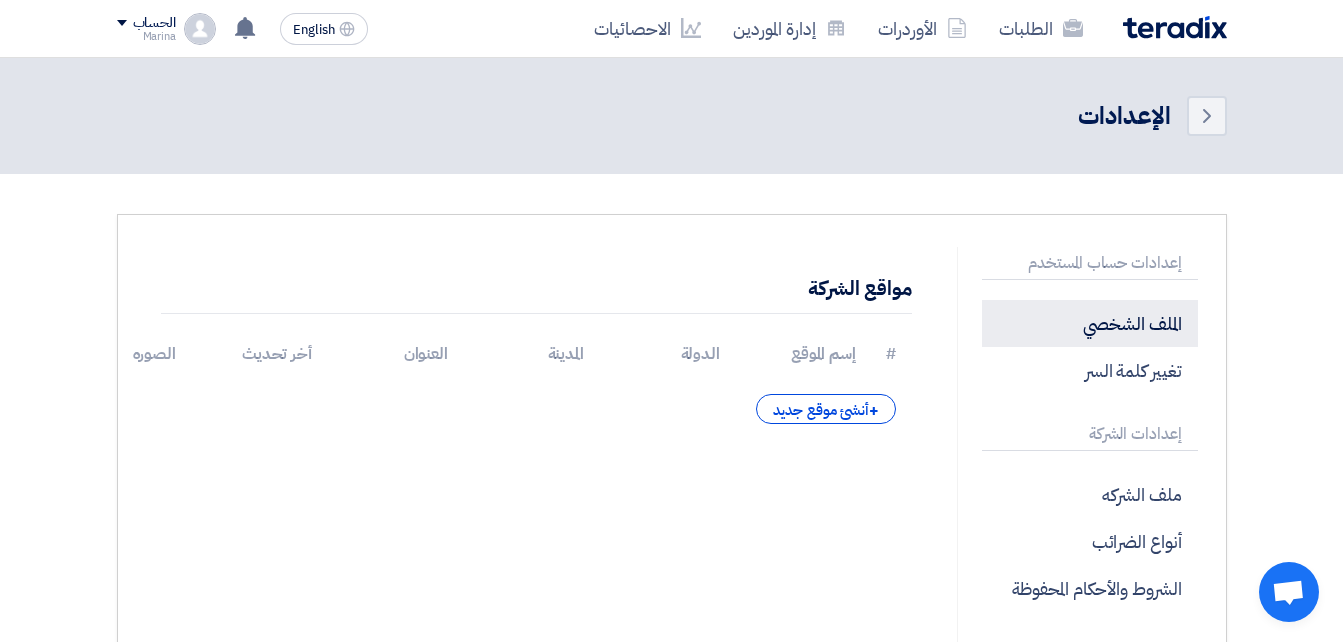 click on "الملف الشخصي" 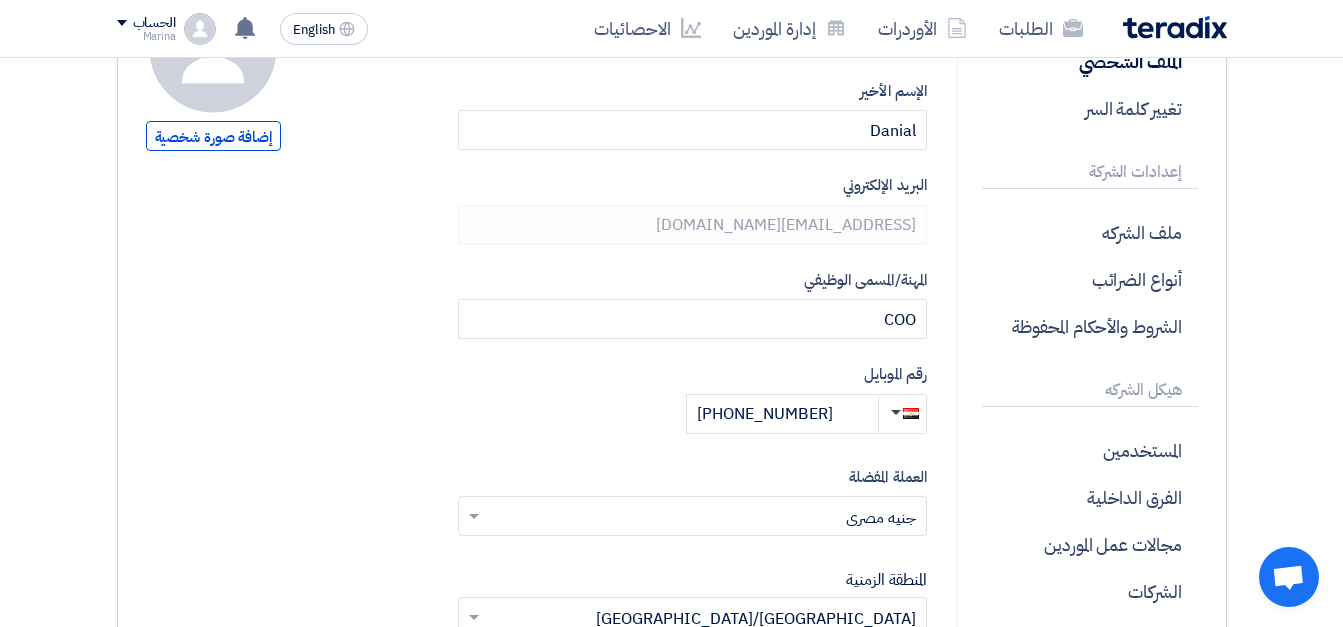 scroll, scrollTop: 0, scrollLeft: 0, axis: both 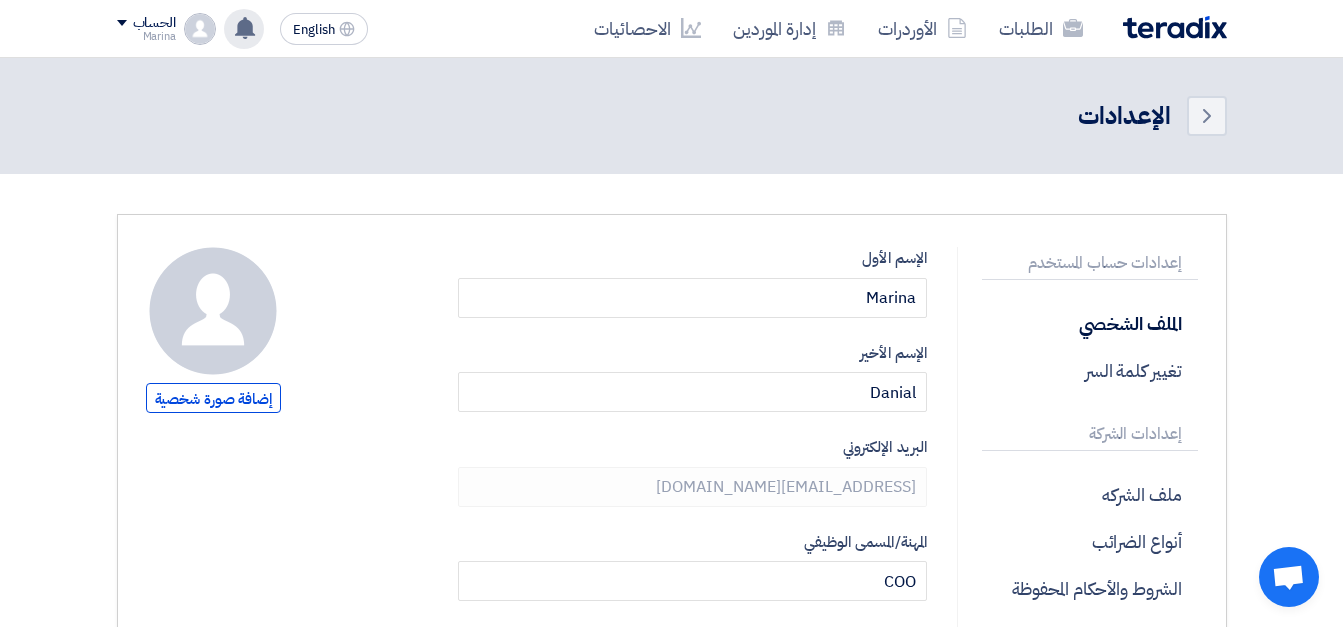 click 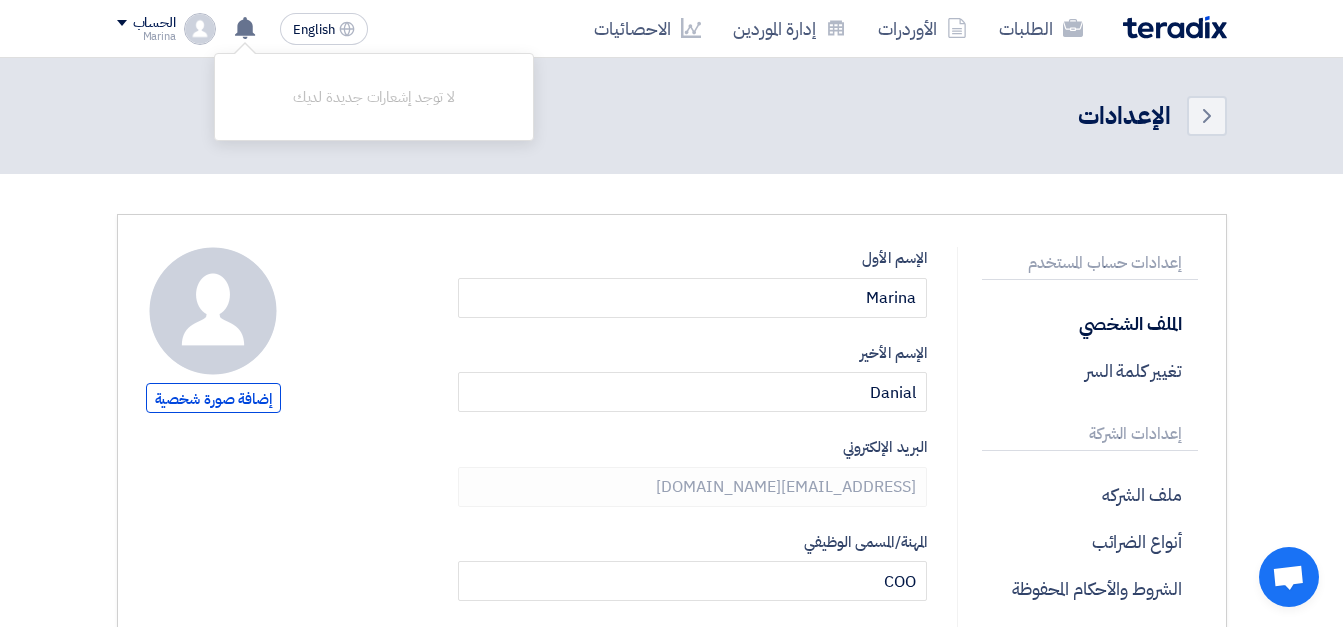 click 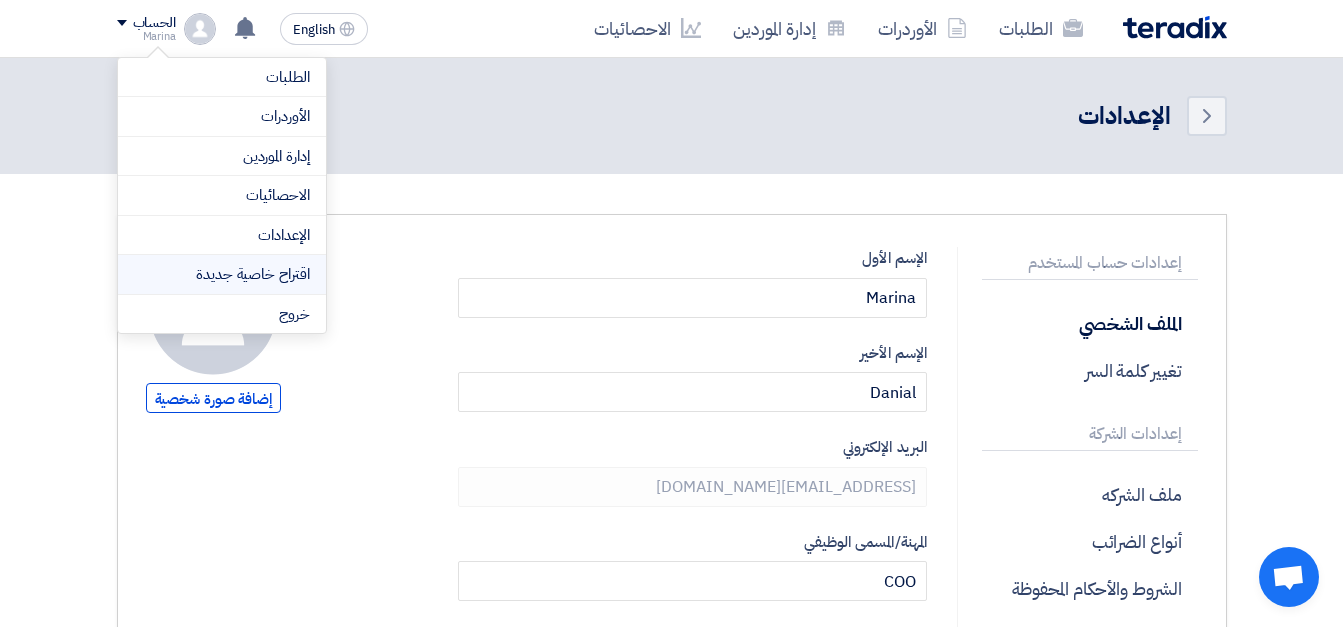 click on "اقتراح خاصية جديدة" 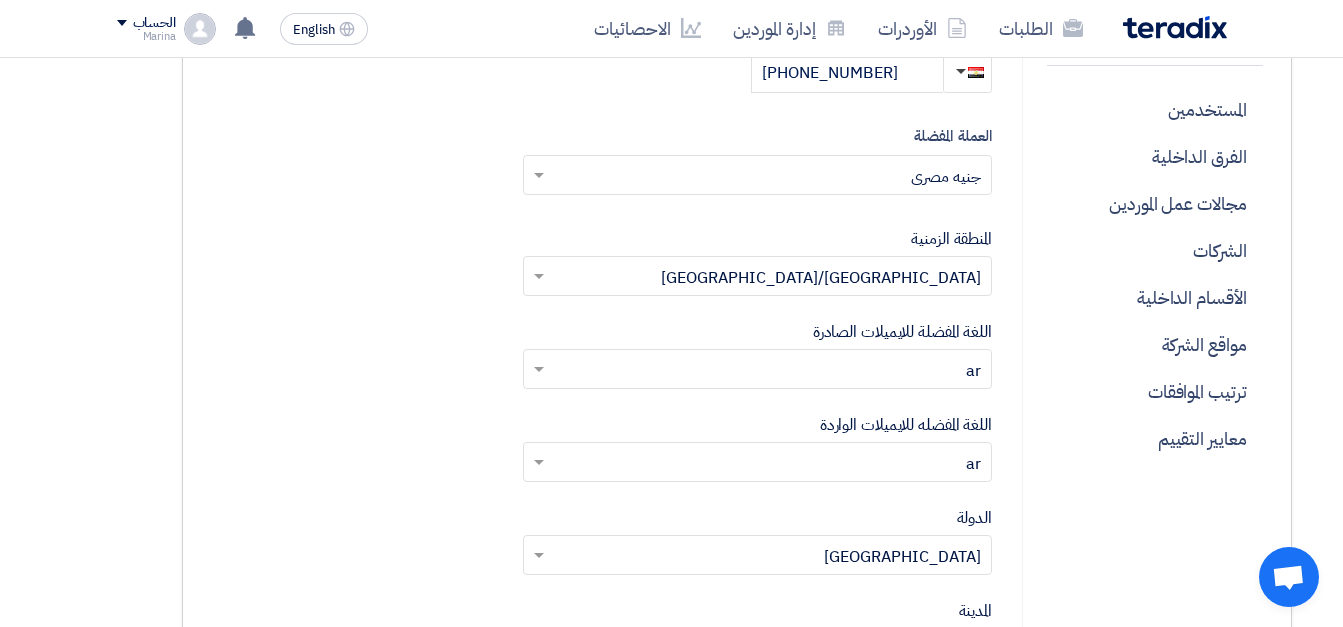 scroll, scrollTop: 604, scrollLeft: -65, axis: both 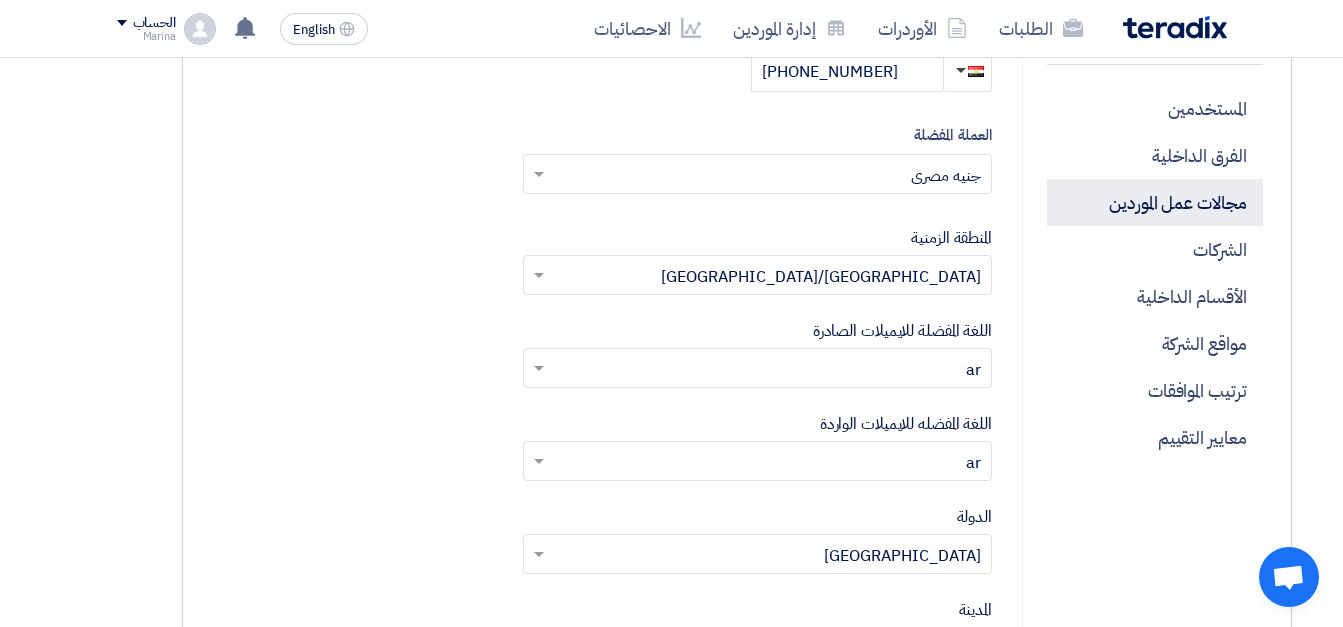 click on "مجالات عمل الموردين" 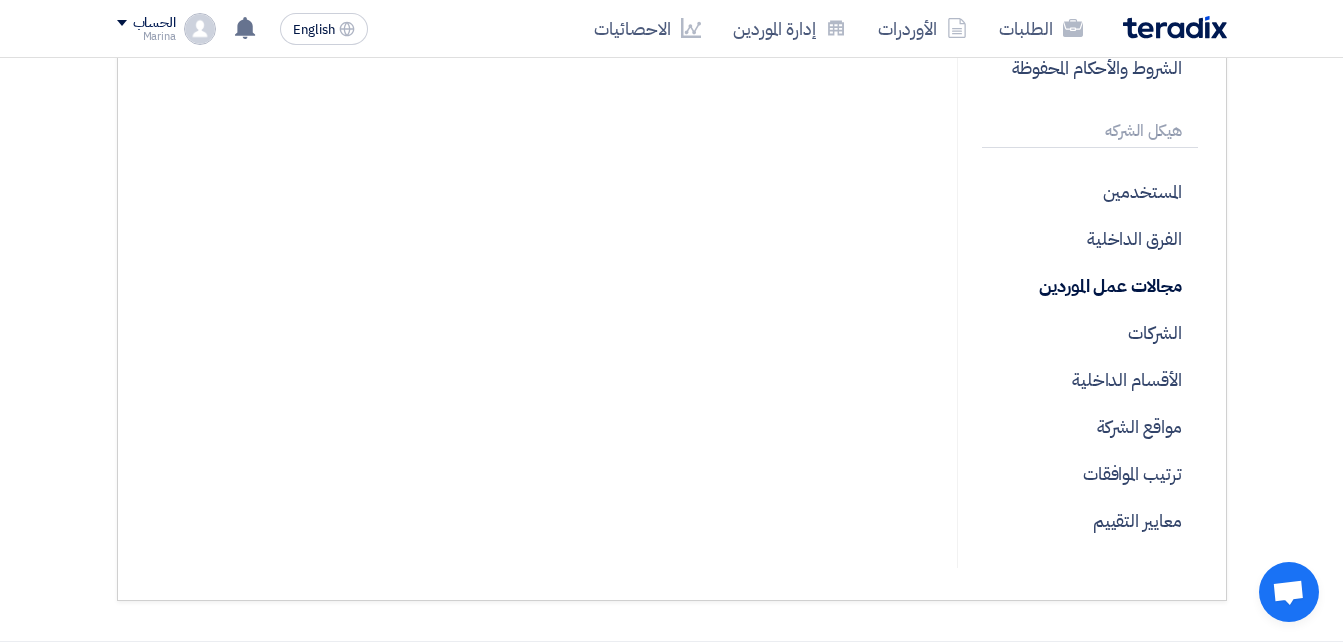 scroll, scrollTop: 668, scrollLeft: 0, axis: vertical 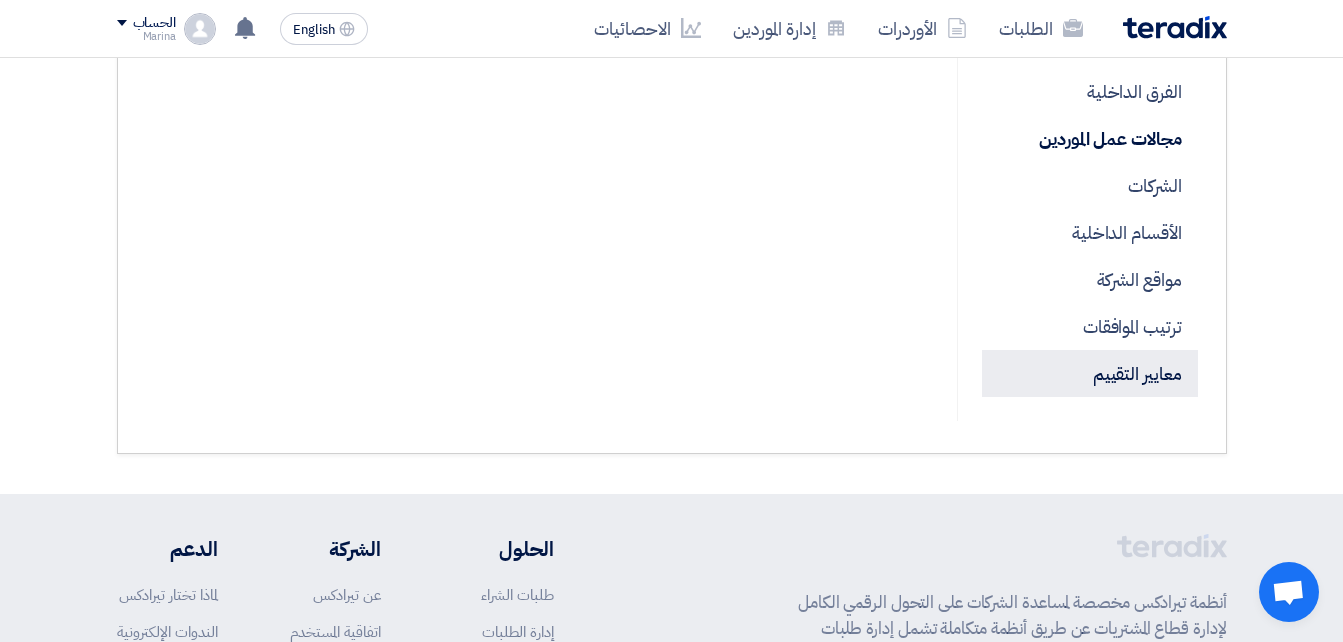 click on "معايير التقييم" 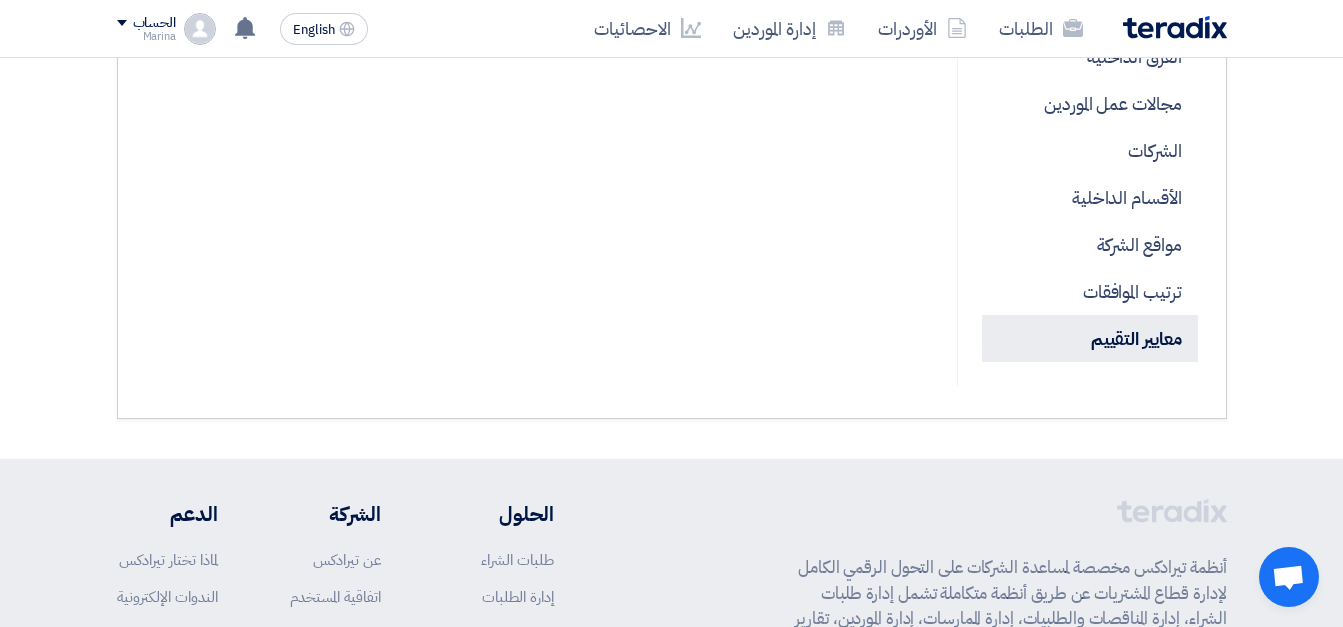 scroll, scrollTop: 699, scrollLeft: 0, axis: vertical 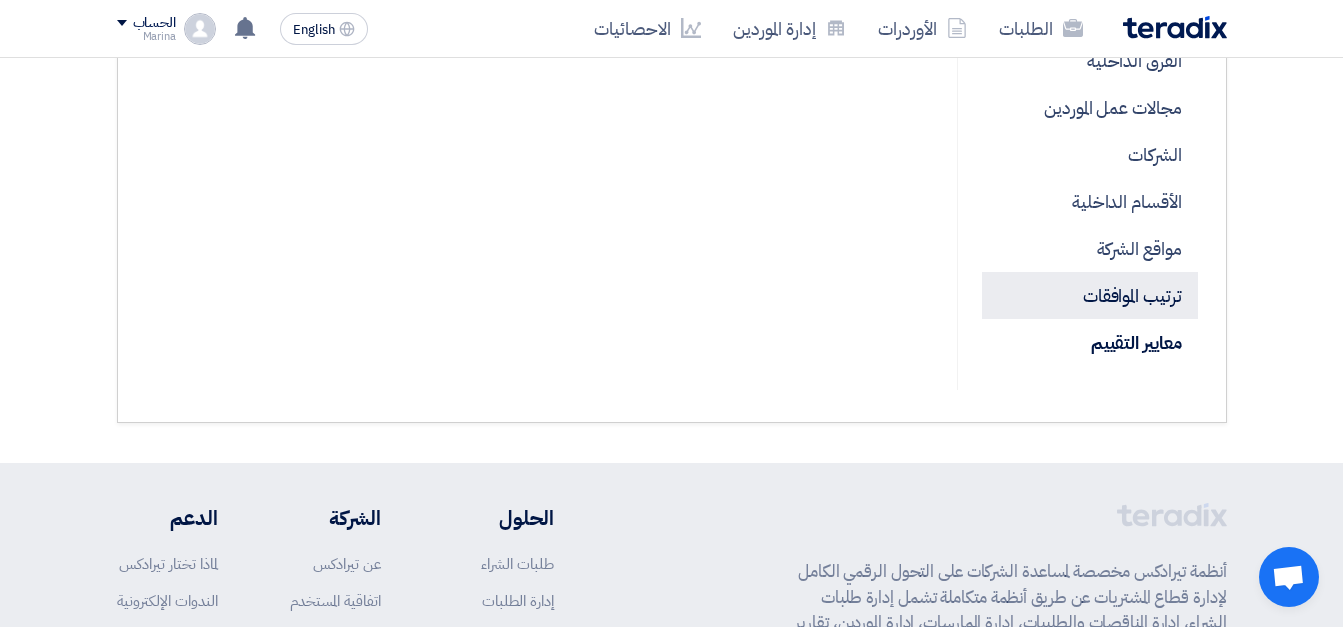 click on "ترتيب الموافقات" 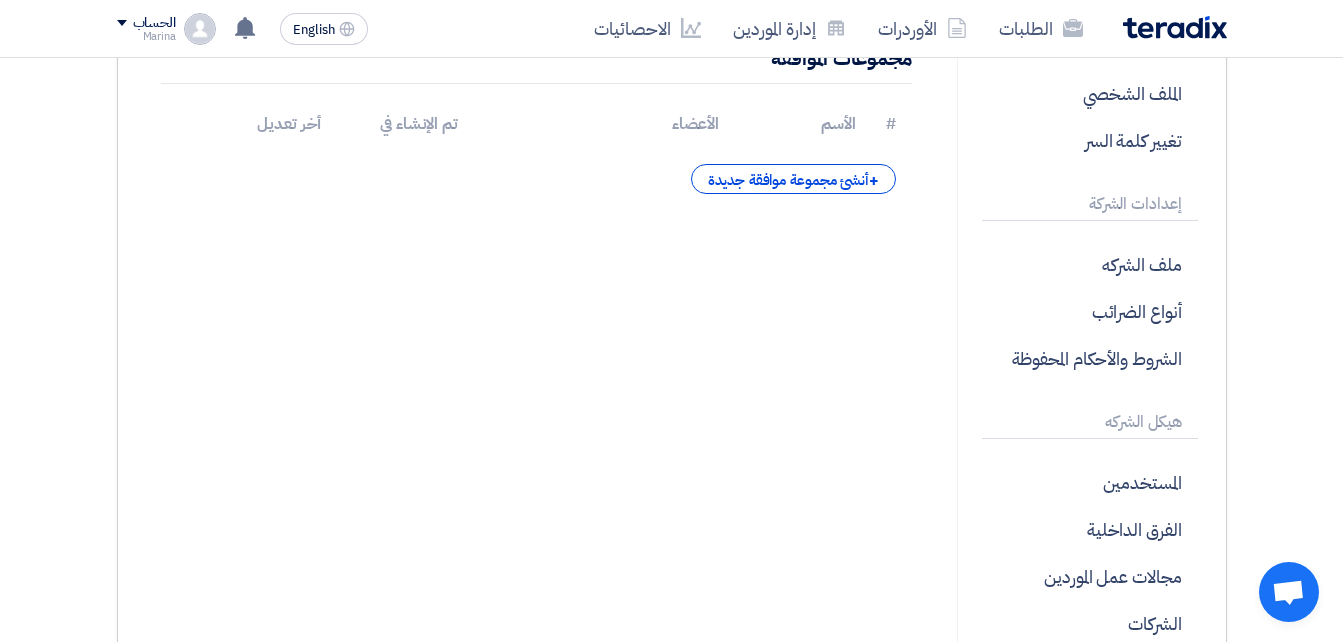 scroll, scrollTop: 231, scrollLeft: 0, axis: vertical 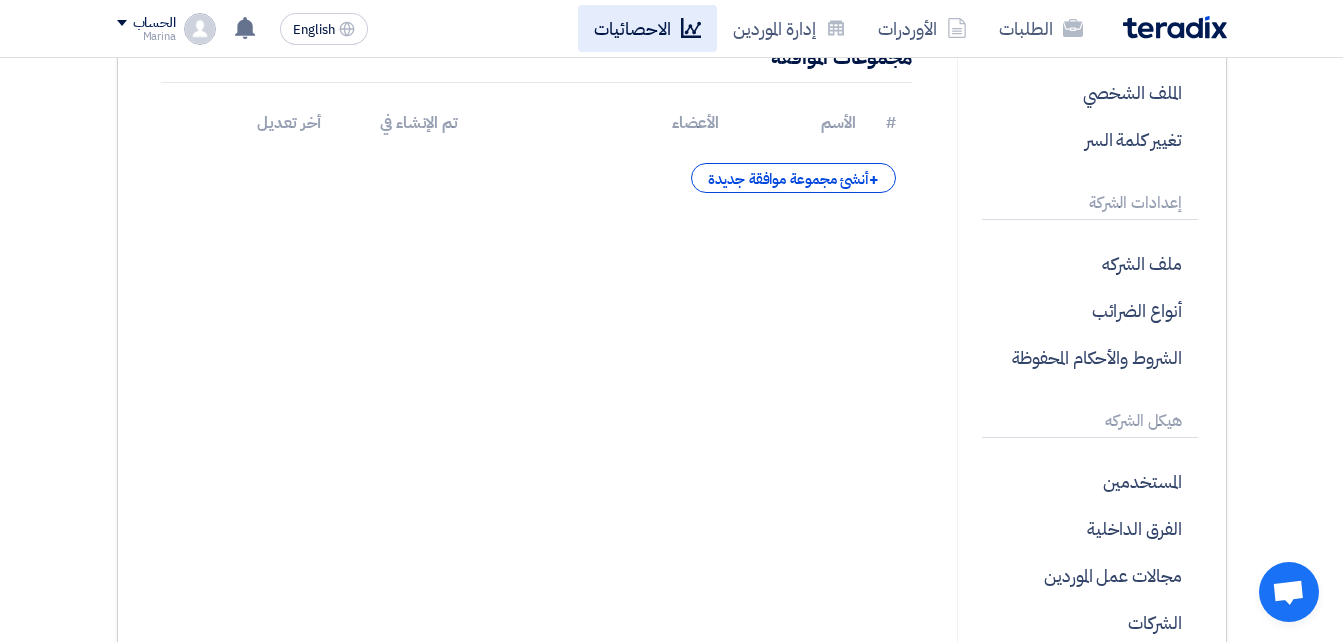 click on "الاحصائيات" 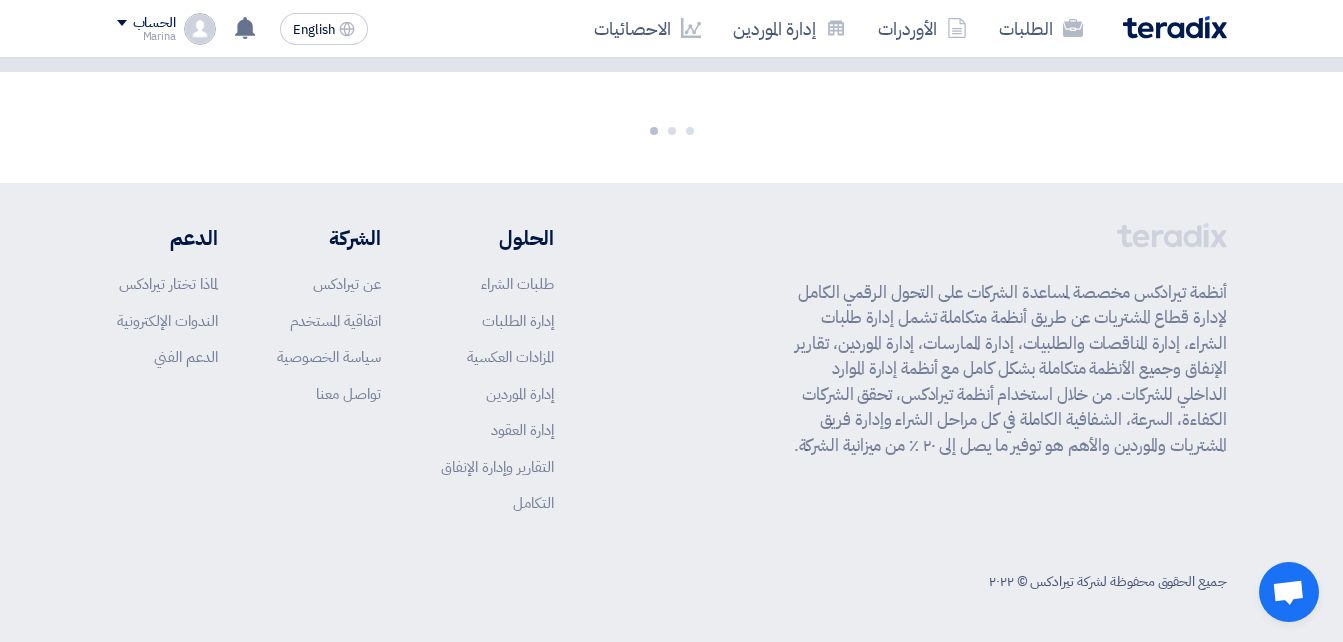 scroll, scrollTop: 0, scrollLeft: 0, axis: both 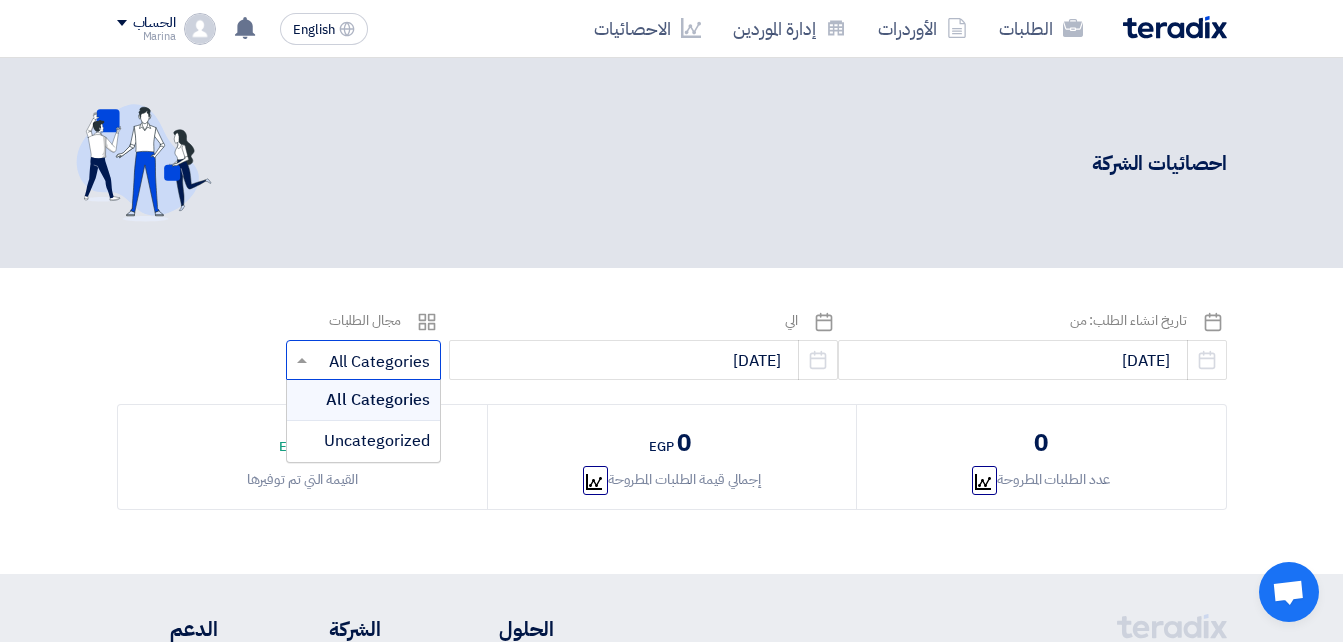 click 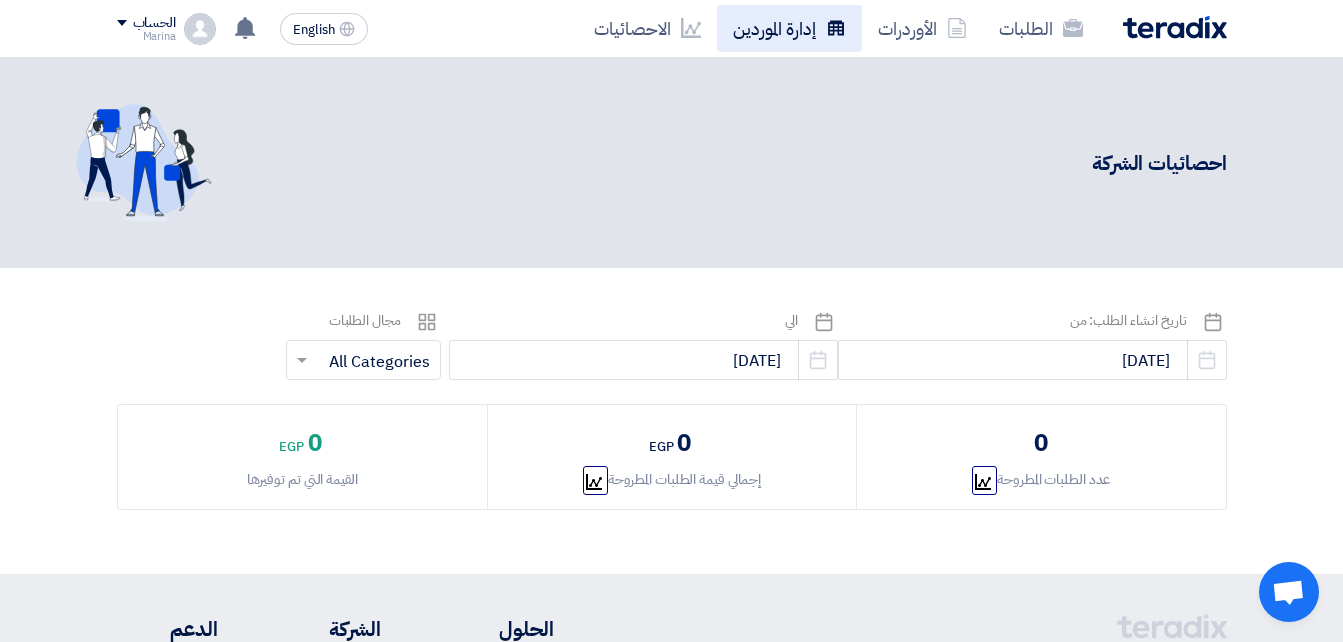 click on "إدارة الموردين" 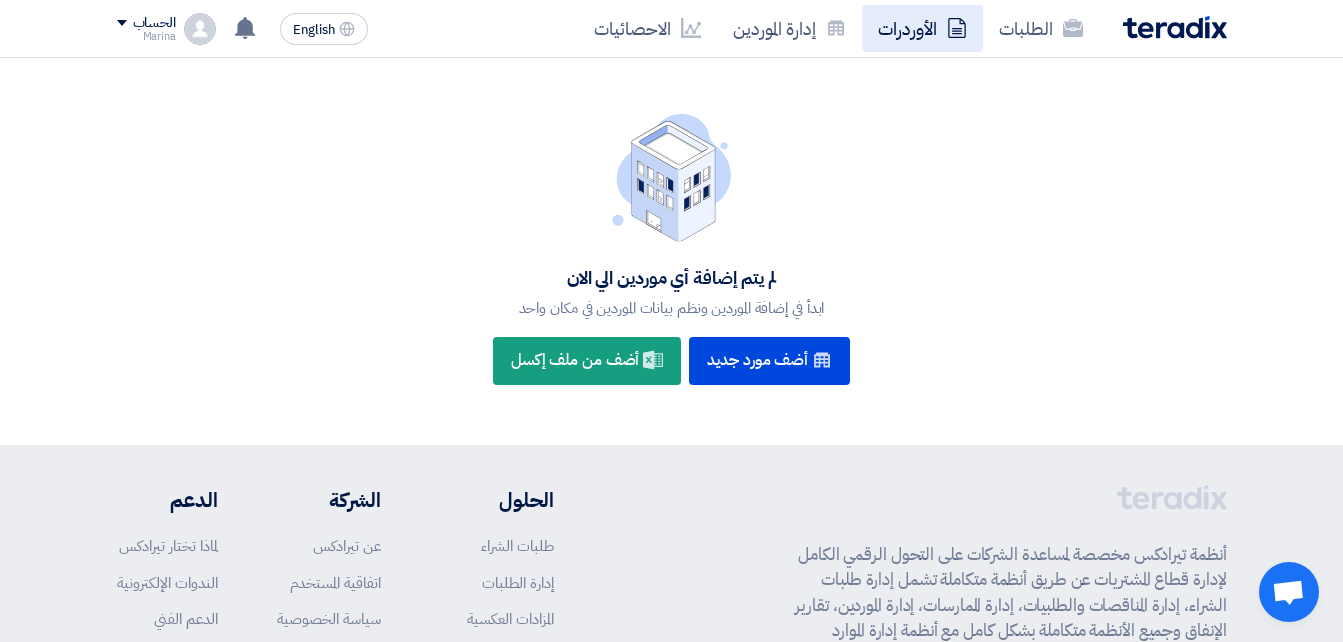 click on "الأوردرات" 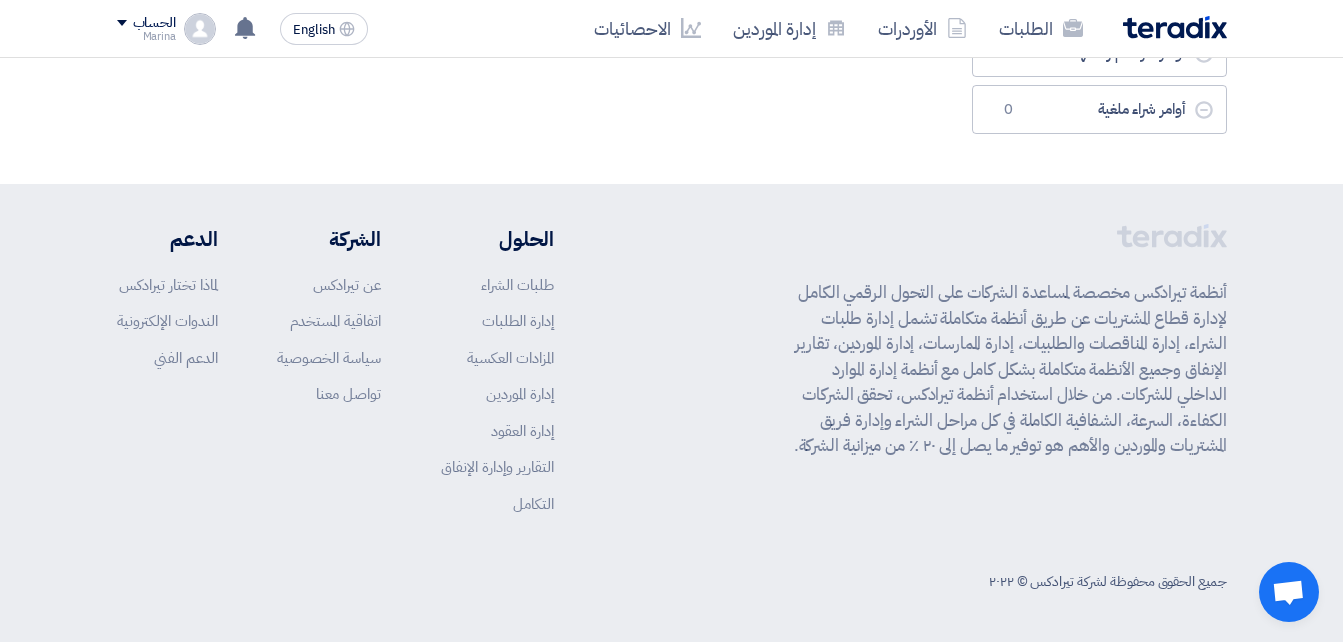 scroll, scrollTop: 0, scrollLeft: 0, axis: both 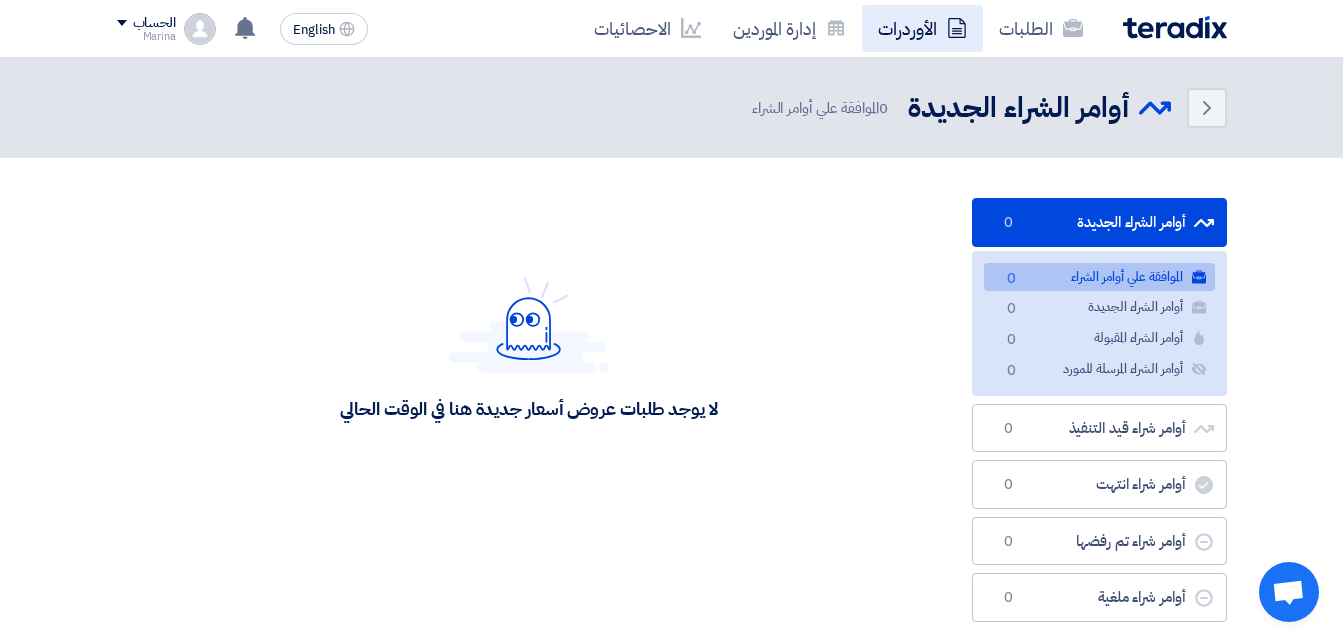 click on "الأوردرات" 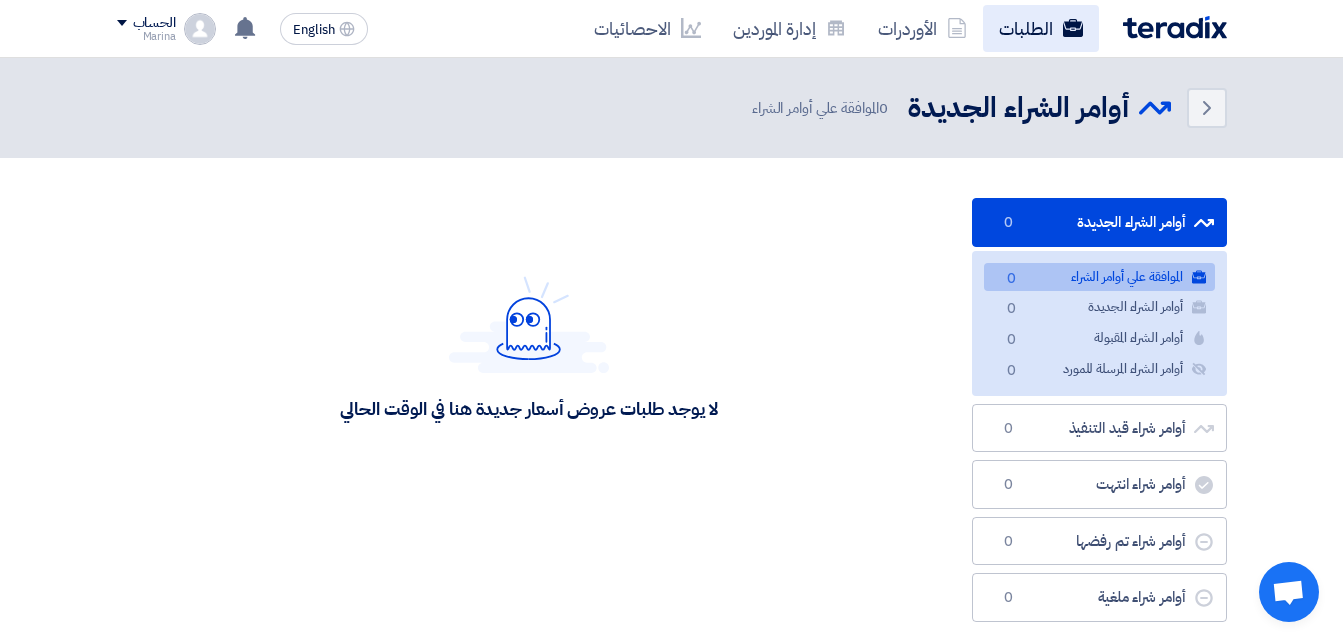 click on "الطلبات" 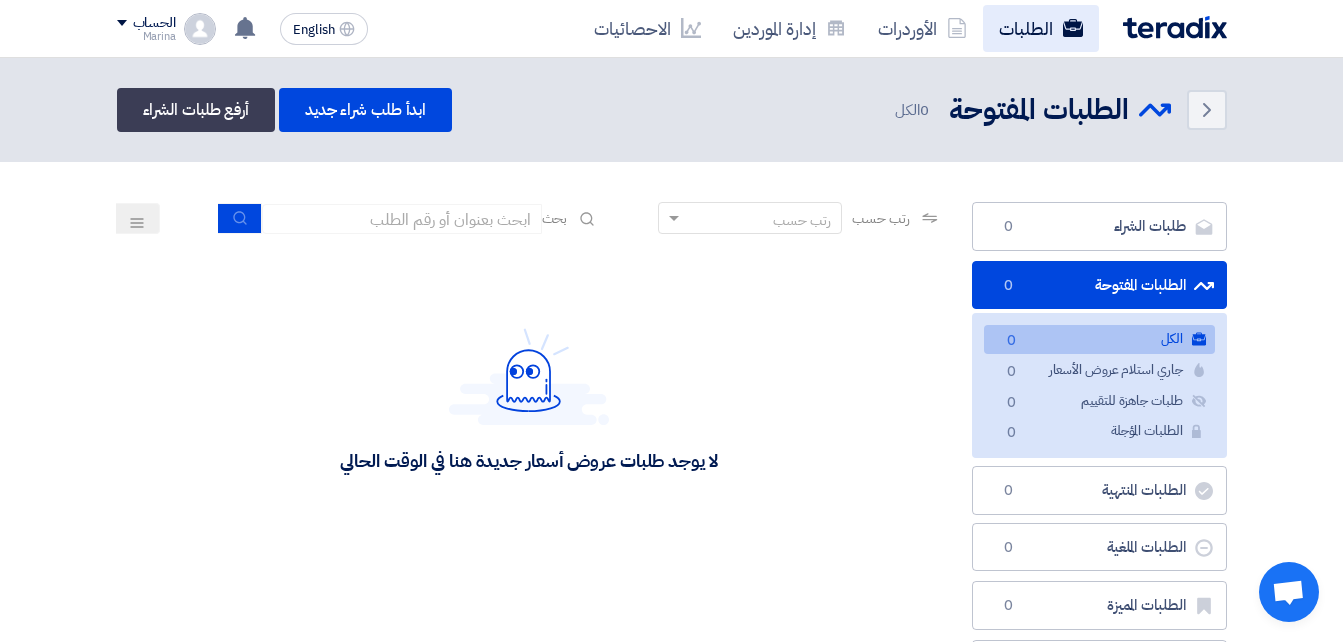 click on "الطلبات" 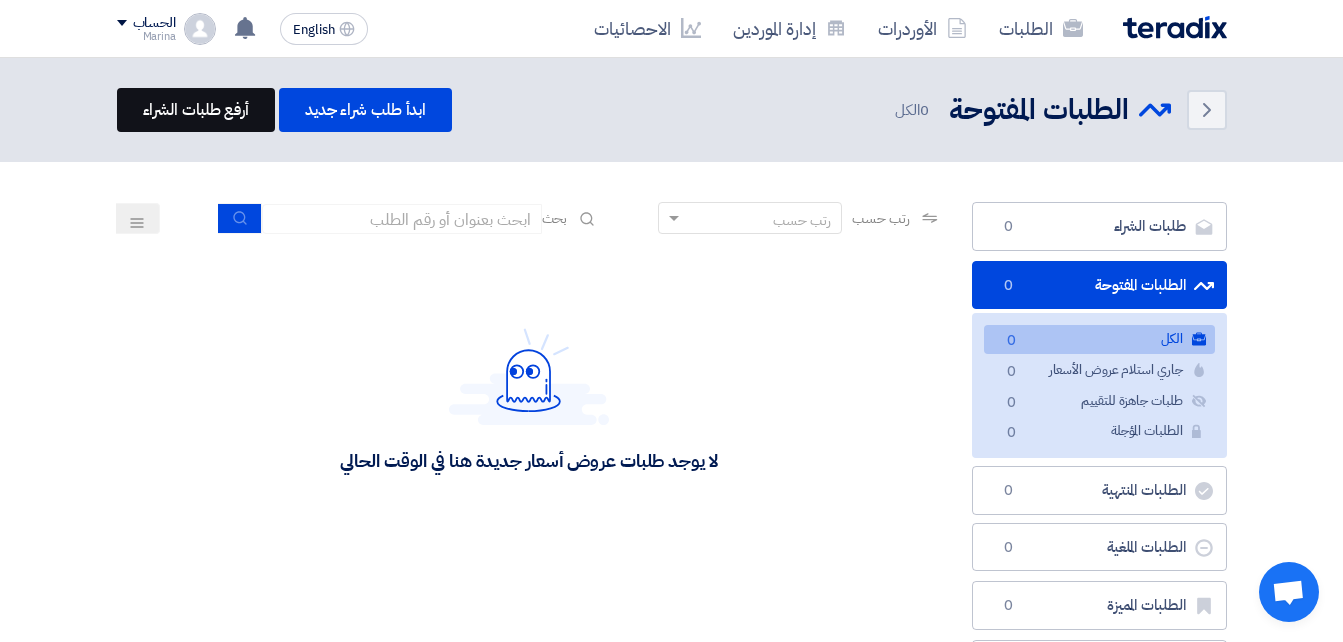 click on "أرفع طلبات الشراء" 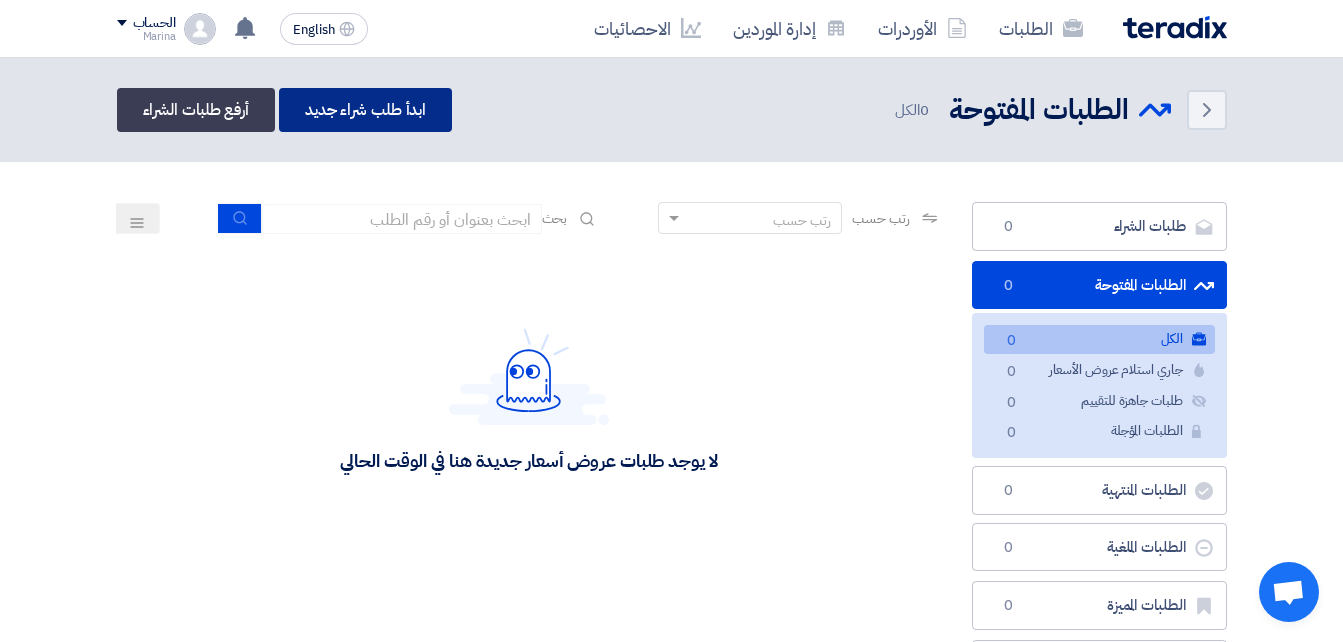 click on "ابدأ طلب شراء جديد" 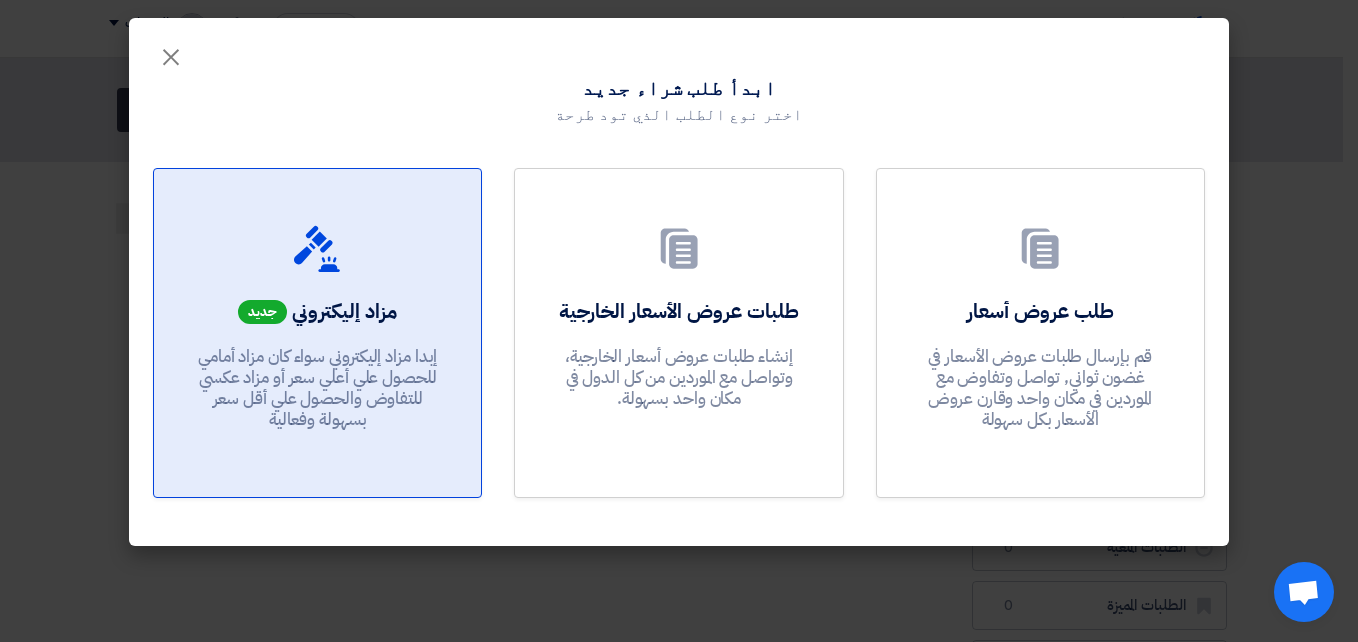click on "مزاد إليكتروني
جديد
إبدا مزاد إليكتروني سواء كان مزاد أمامي للحصول علي أعلي سعر أو مزاد عكسي للتفاوض والحصول علي أقل سعر بسهولة وفعالية" 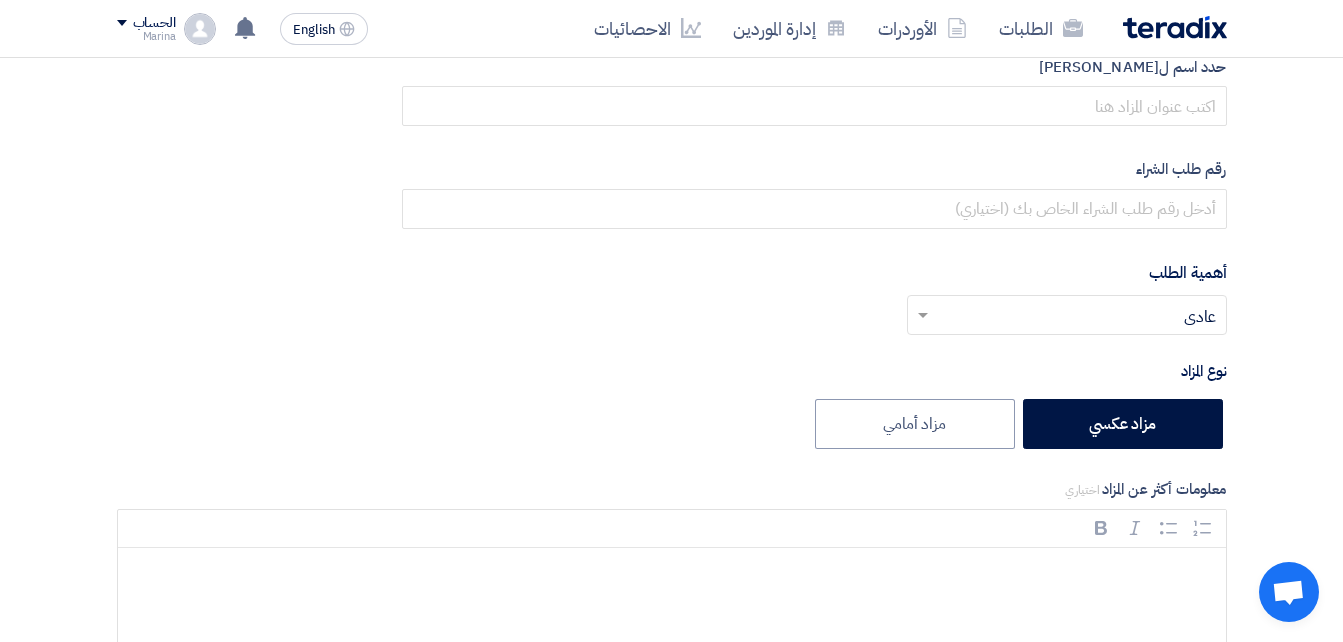 scroll, scrollTop: 232, scrollLeft: 0, axis: vertical 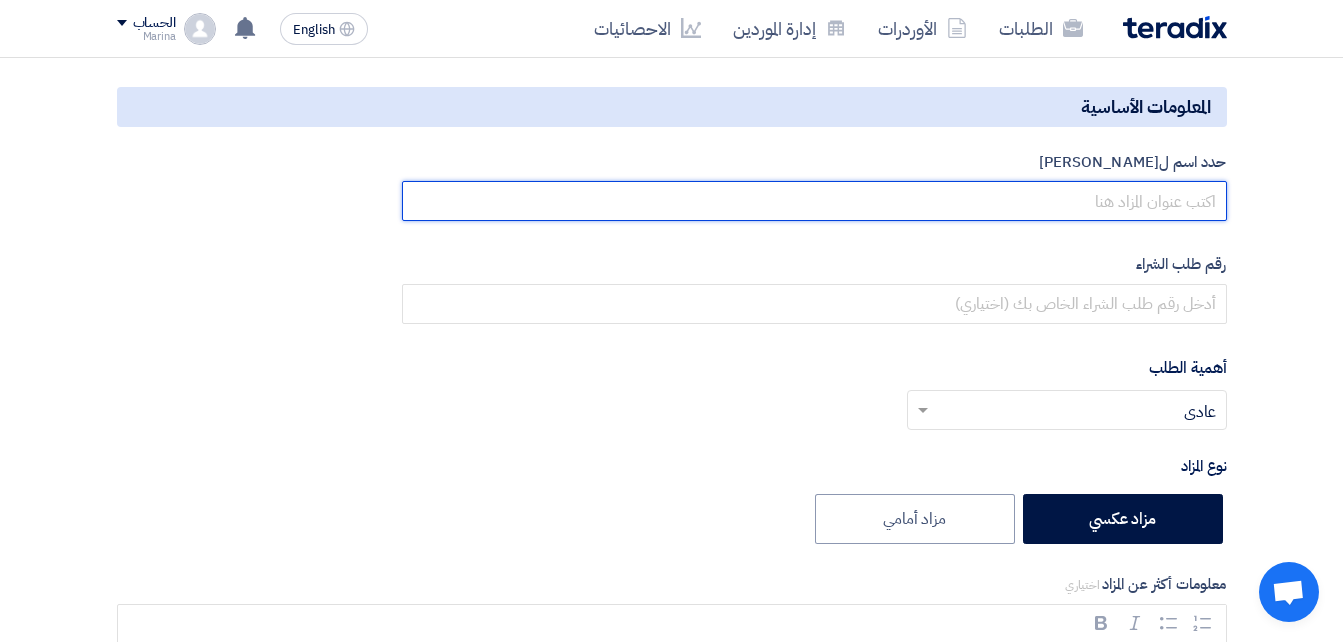 click at bounding box center (814, 201) 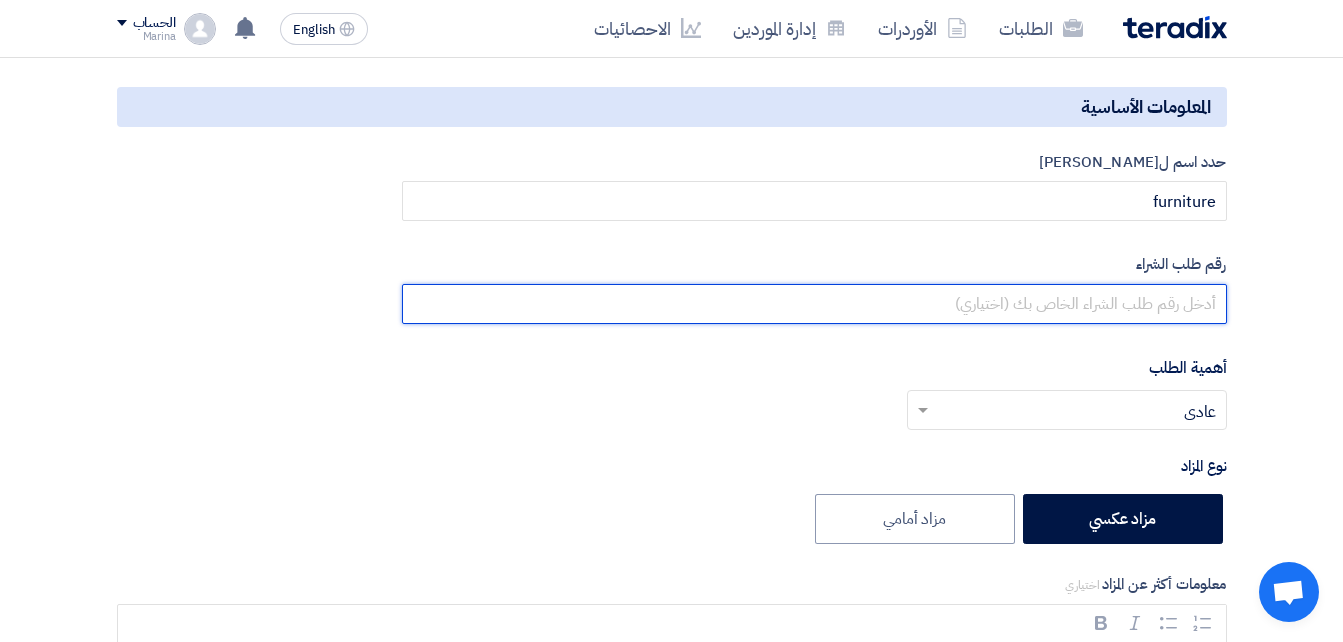 click at bounding box center [814, 304] 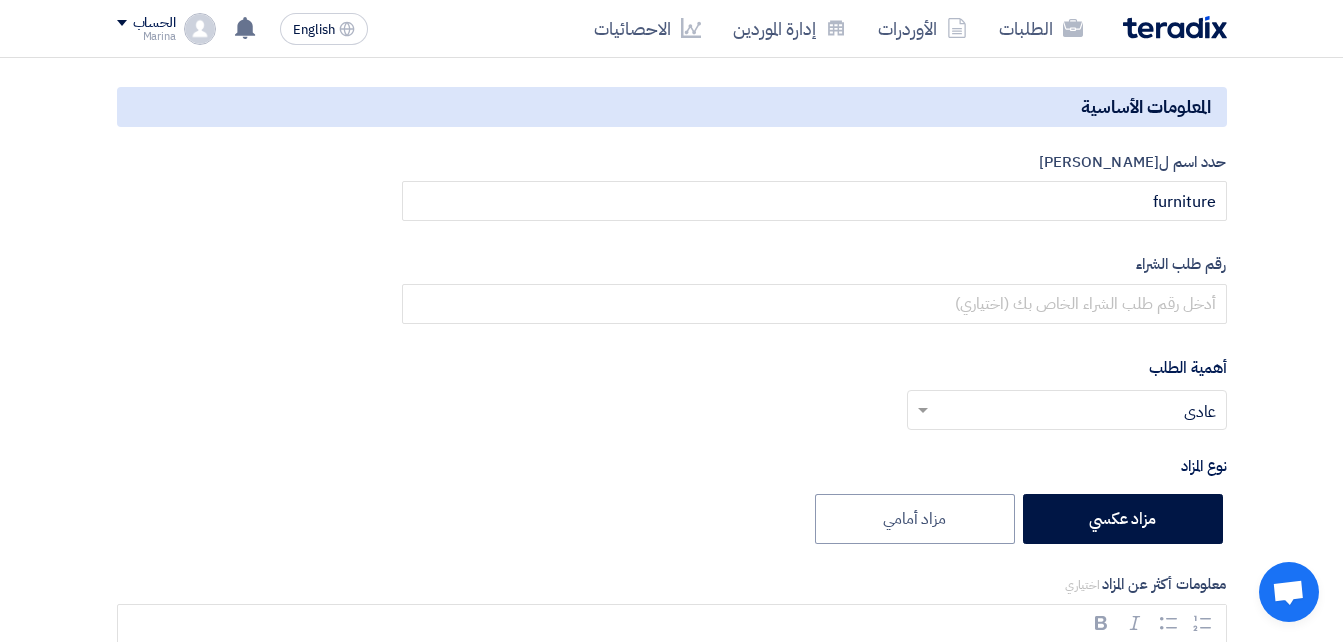 click on "المعلومات الأساسية
حدد اسم للمزاد
furniture
رقم طلب الشراء
أهمية الطلب
أختر أهمية الطلب...
×
عادي
×
نوع المزاد
مزاد عكسي
مزاد أمامي
معلومات أكثر عن المزاد
اختياري" 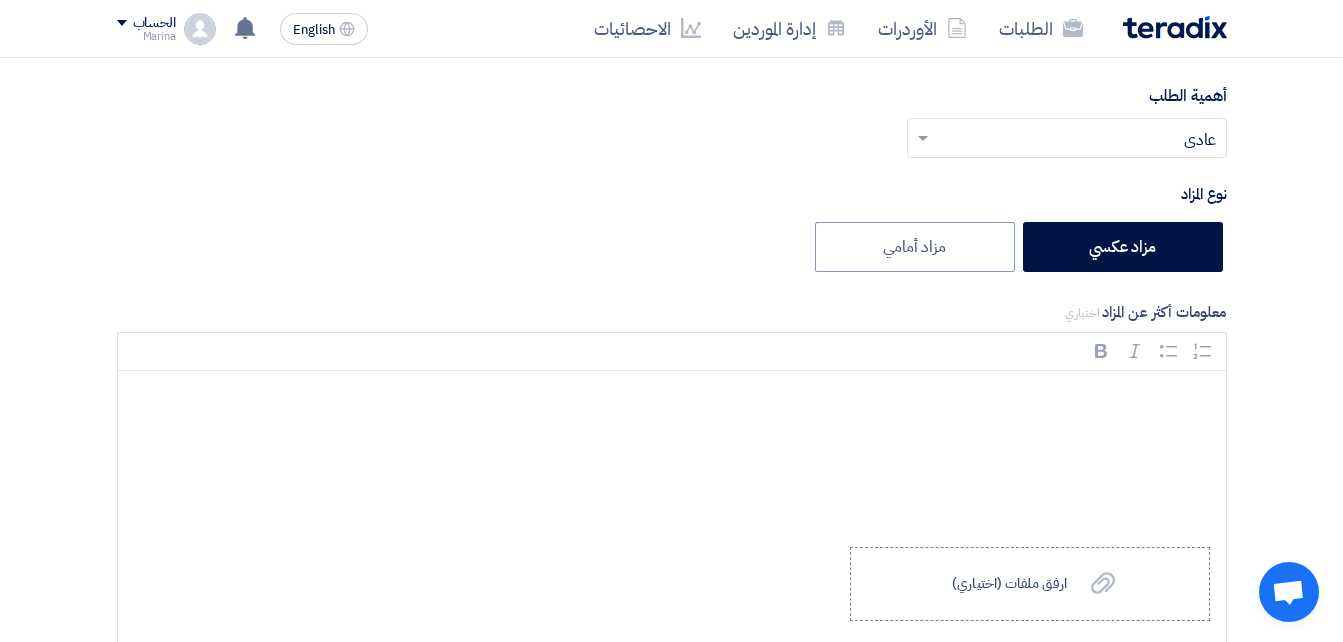 scroll, scrollTop: 525, scrollLeft: 0, axis: vertical 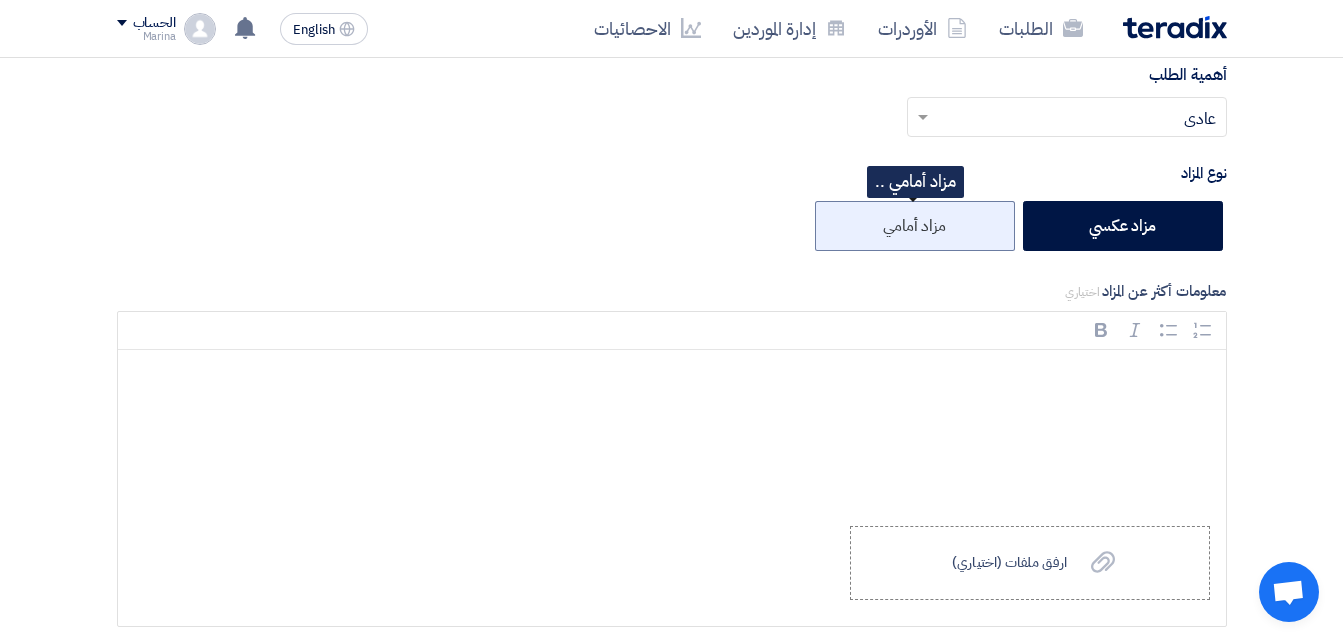 click on "مزاد أمامي" 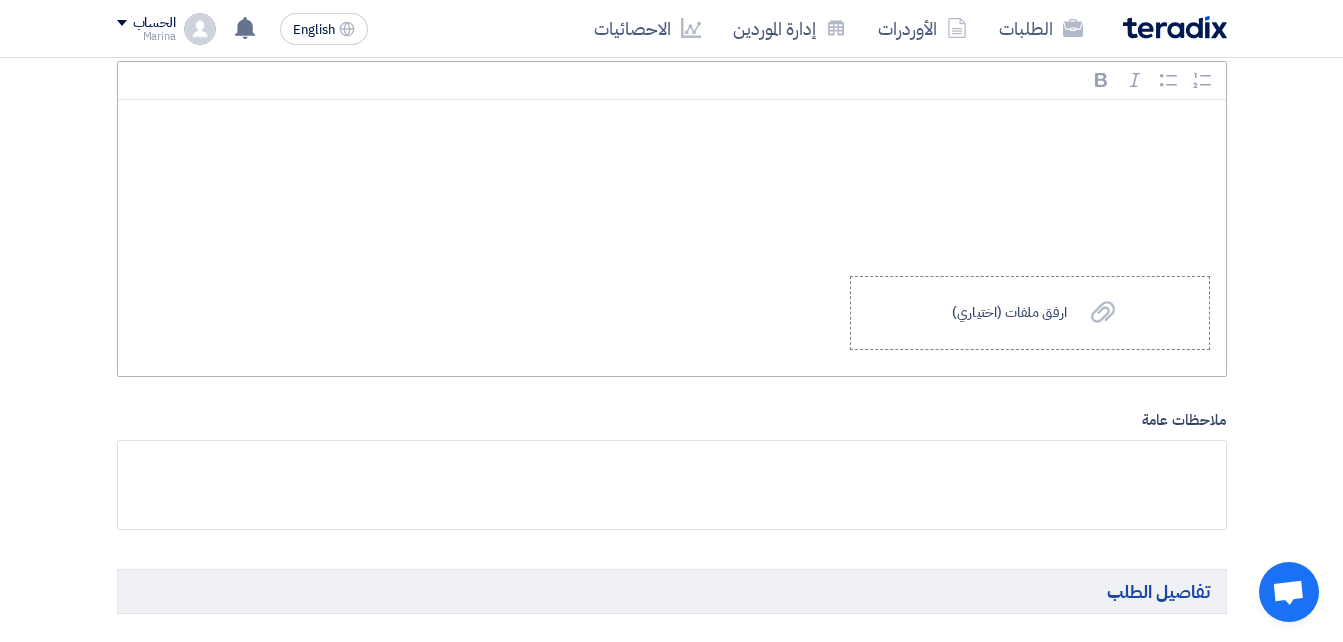 scroll, scrollTop: 784, scrollLeft: 0, axis: vertical 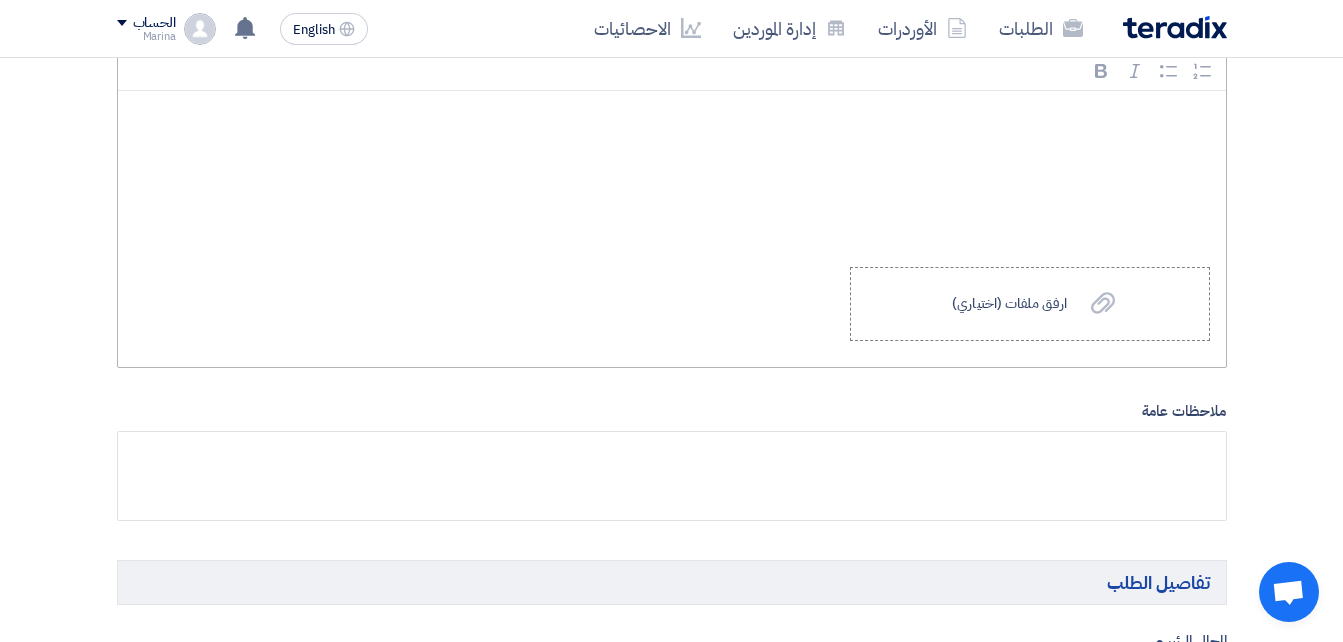 click at bounding box center [672, 171] 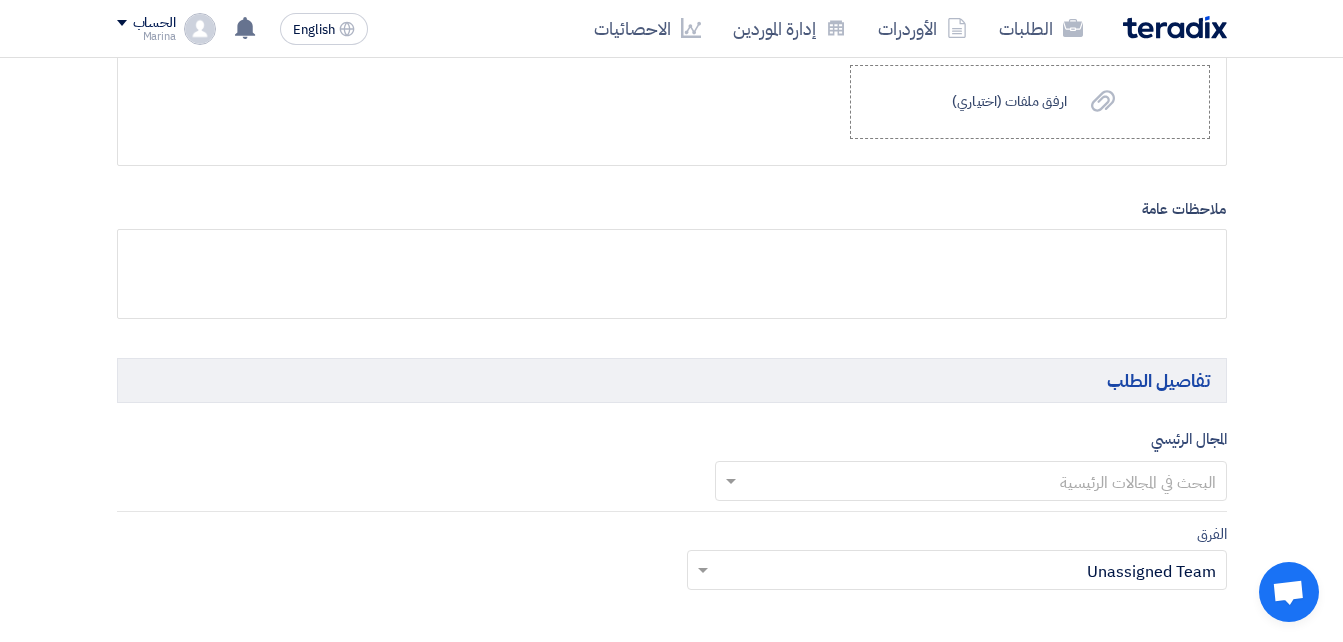 scroll, scrollTop: 999, scrollLeft: 0, axis: vertical 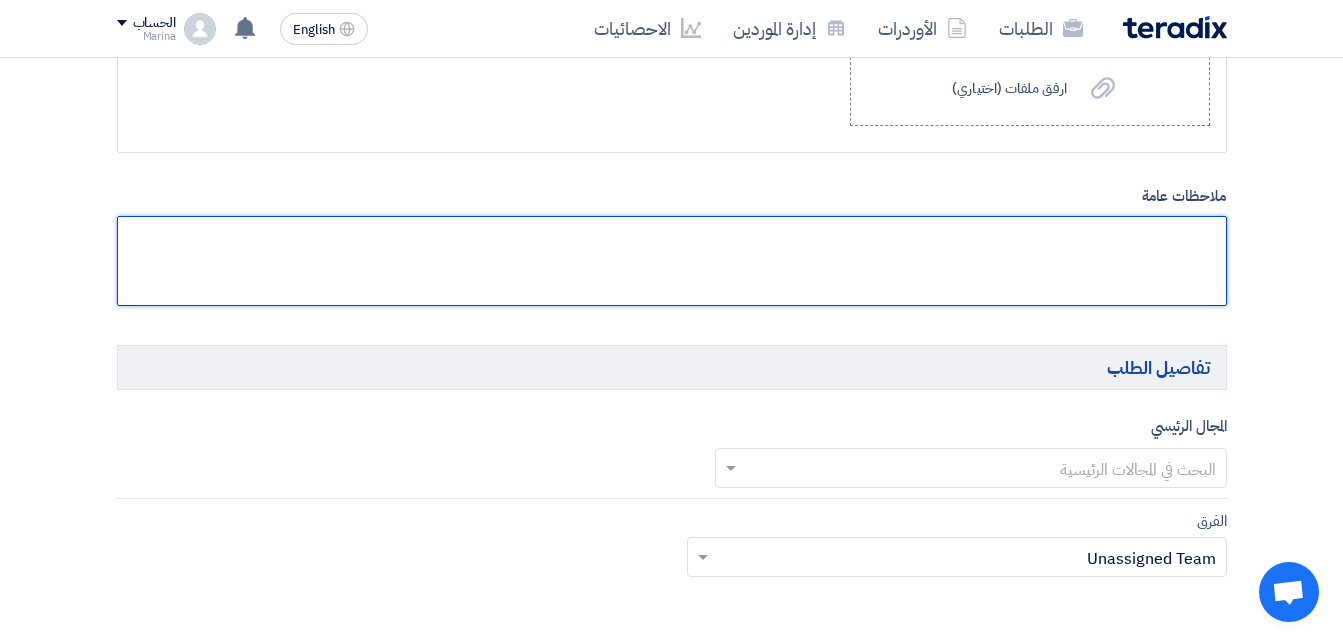 click 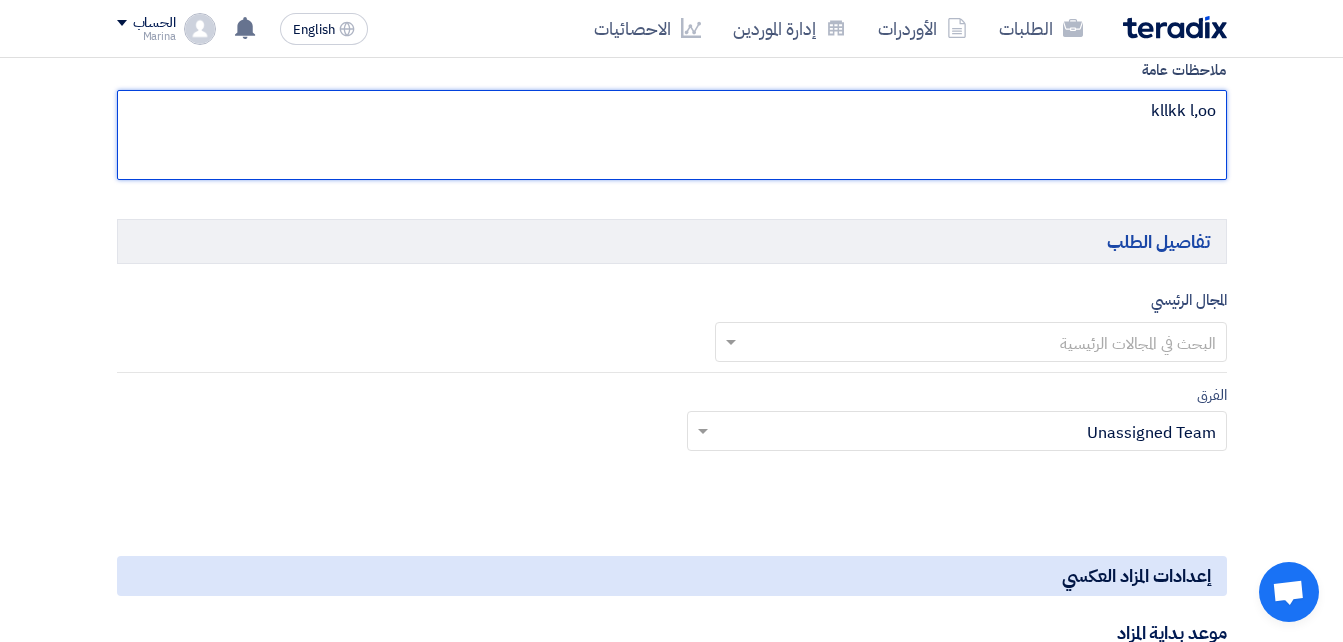 scroll, scrollTop: 1141, scrollLeft: 0, axis: vertical 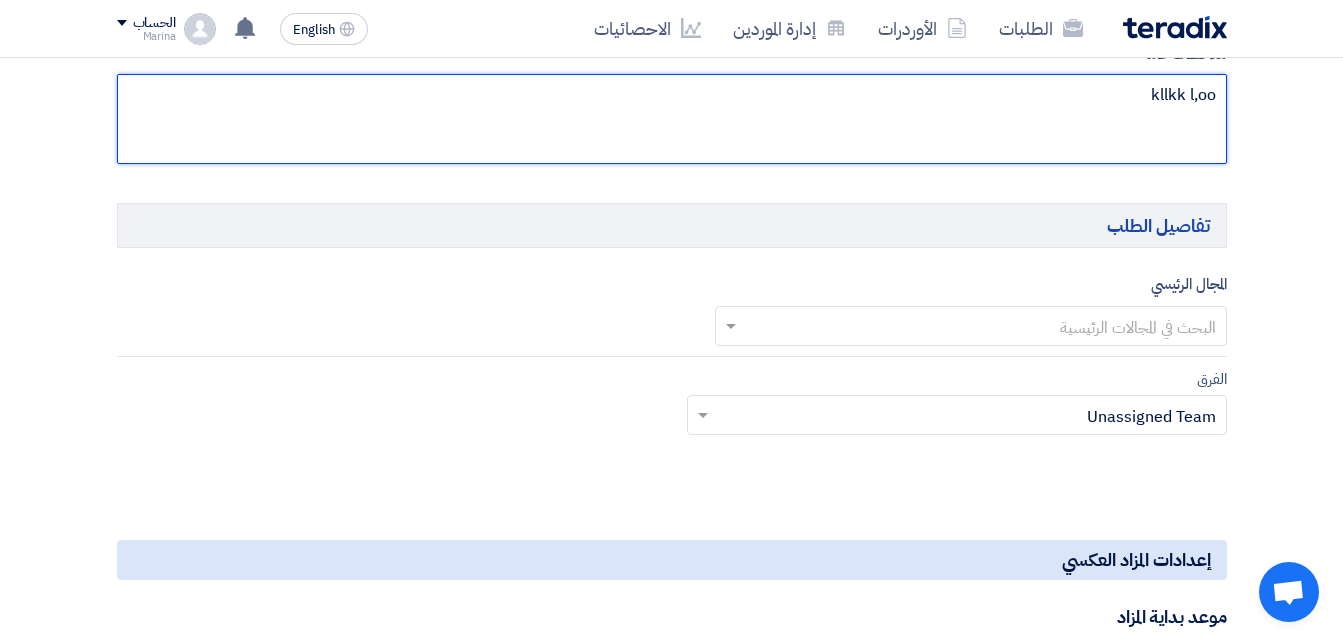 type on "kllkk l,oo" 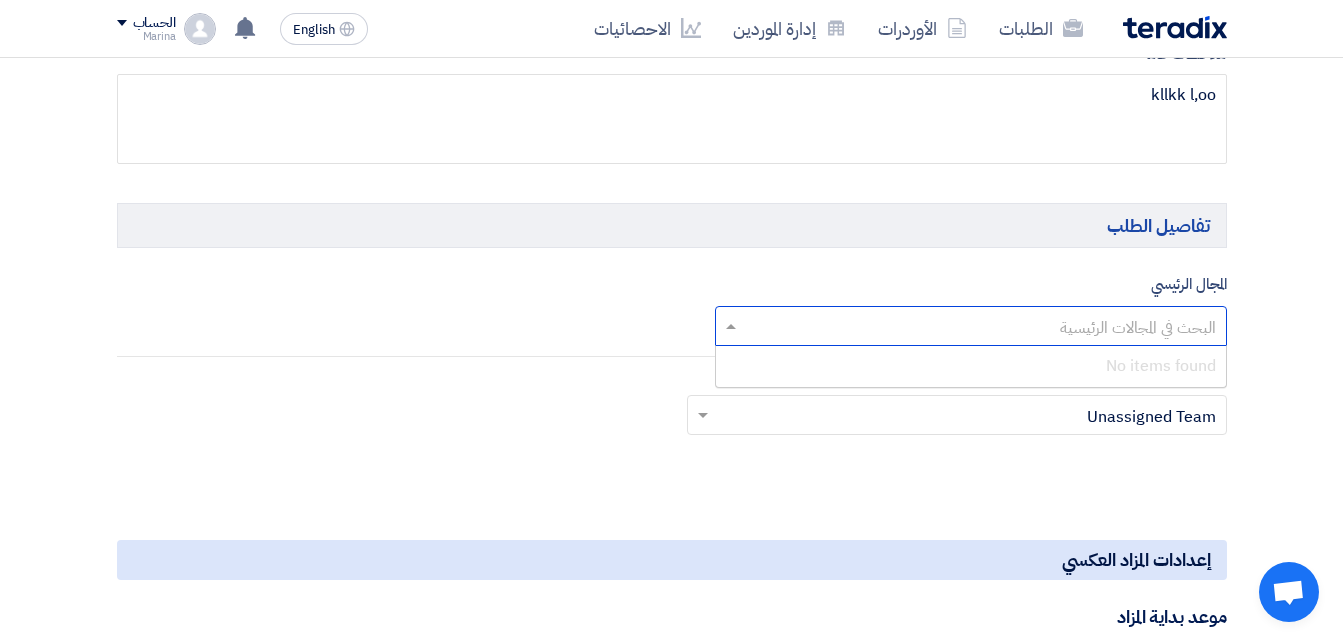 click at bounding box center [982, 327] 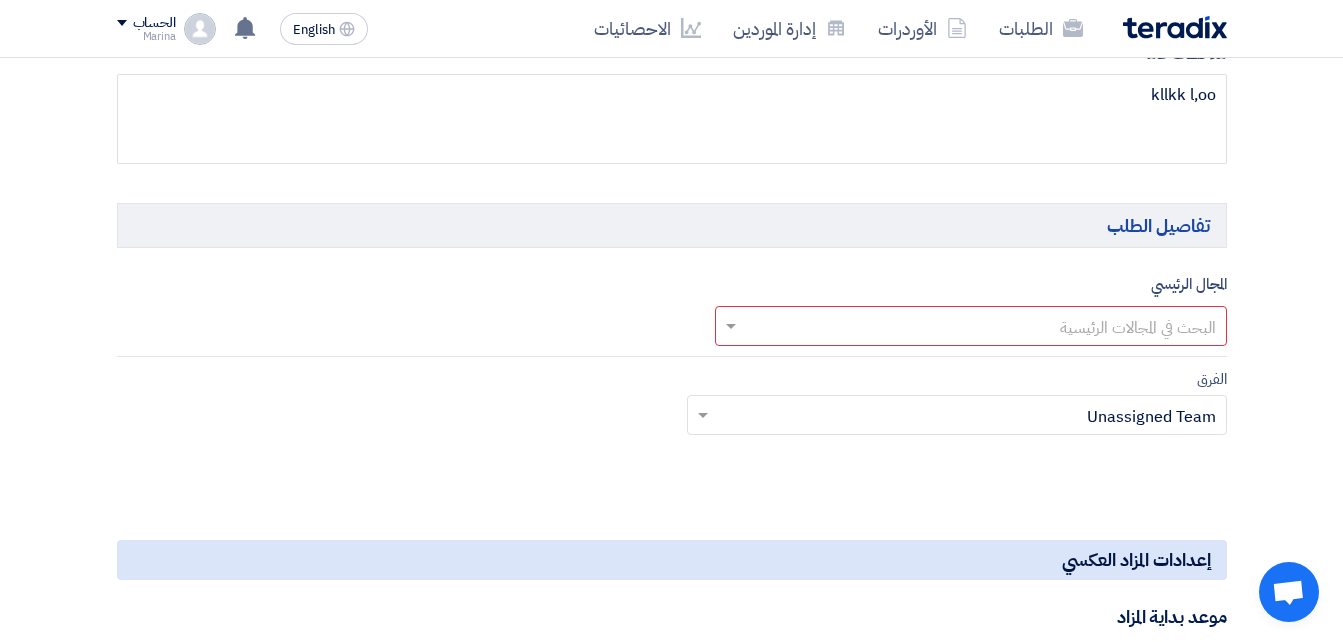 click on "الفرق
Teams..
×
Unassigned Team
×" 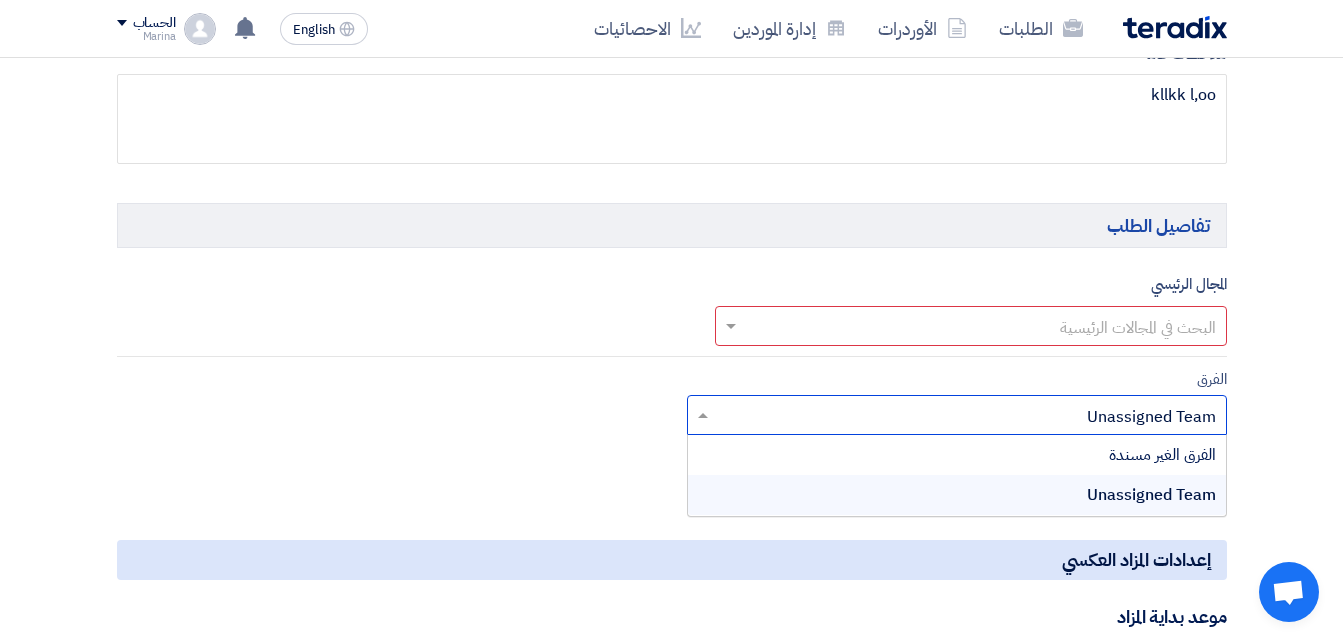 click 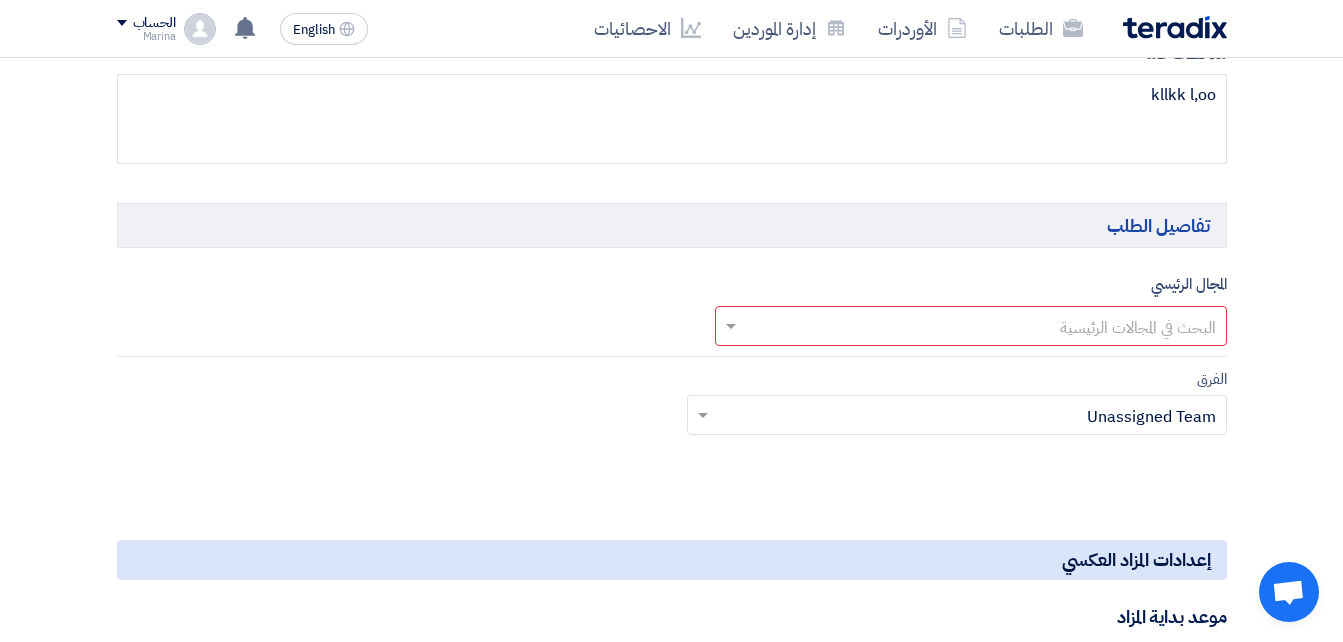 click on "المعلومات الأساسية
حدد اسم للمزاد
furniture
رقم طلب الشراء
أهمية الطلب
أختر أهمية الطلب...
×
عادي
×
نوع المزاد
مزاد عكسي
مزاد أمامي
معلومات أكثر عن المزاد
اختياري" 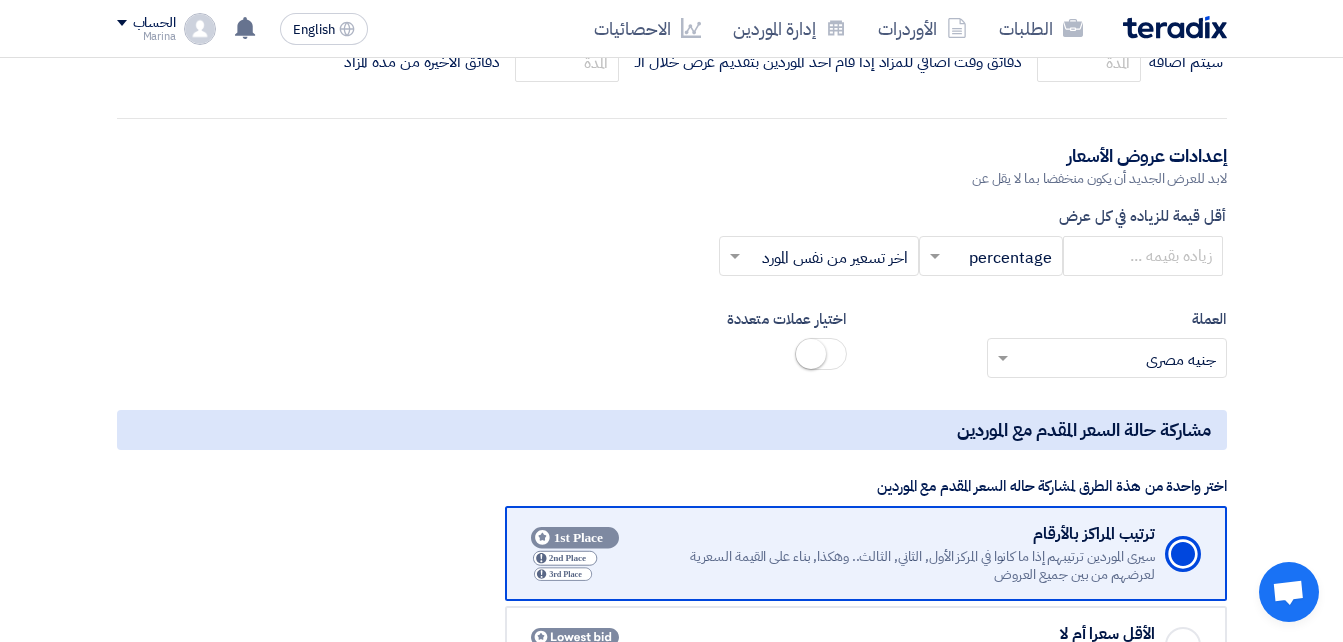 scroll, scrollTop: 2166, scrollLeft: 0, axis: vertical 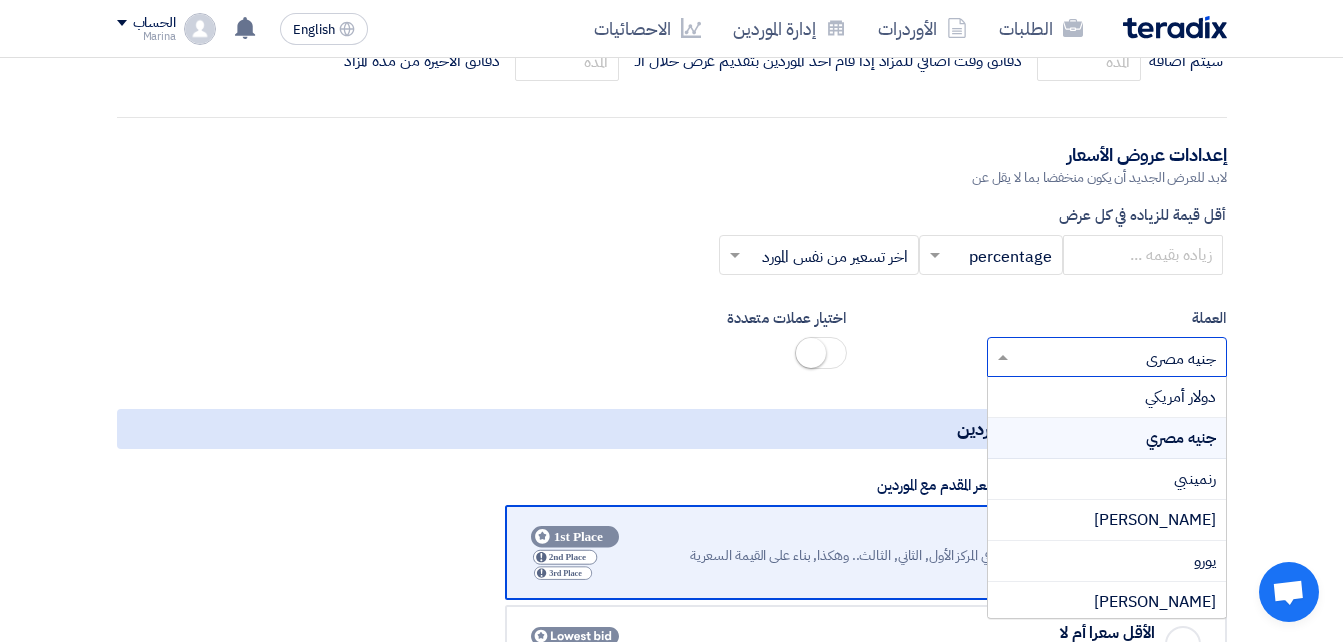 click 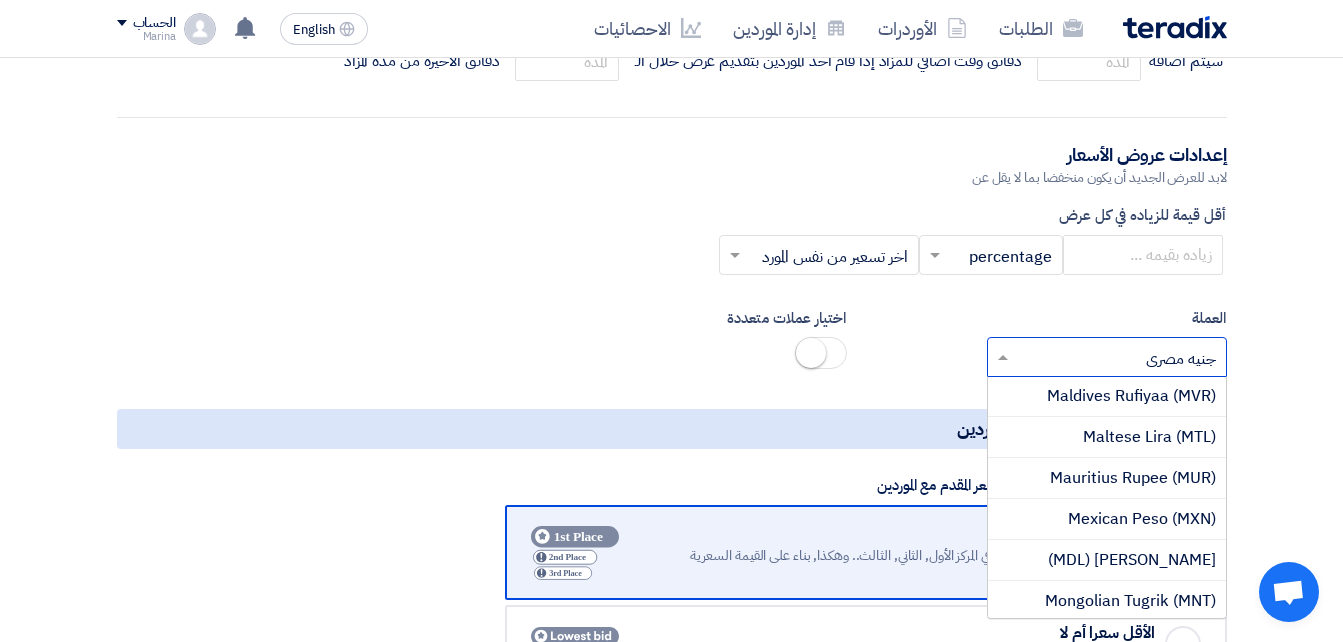 scroll, scrollTop: 4785, scrollLeft: 0, axis: vertical 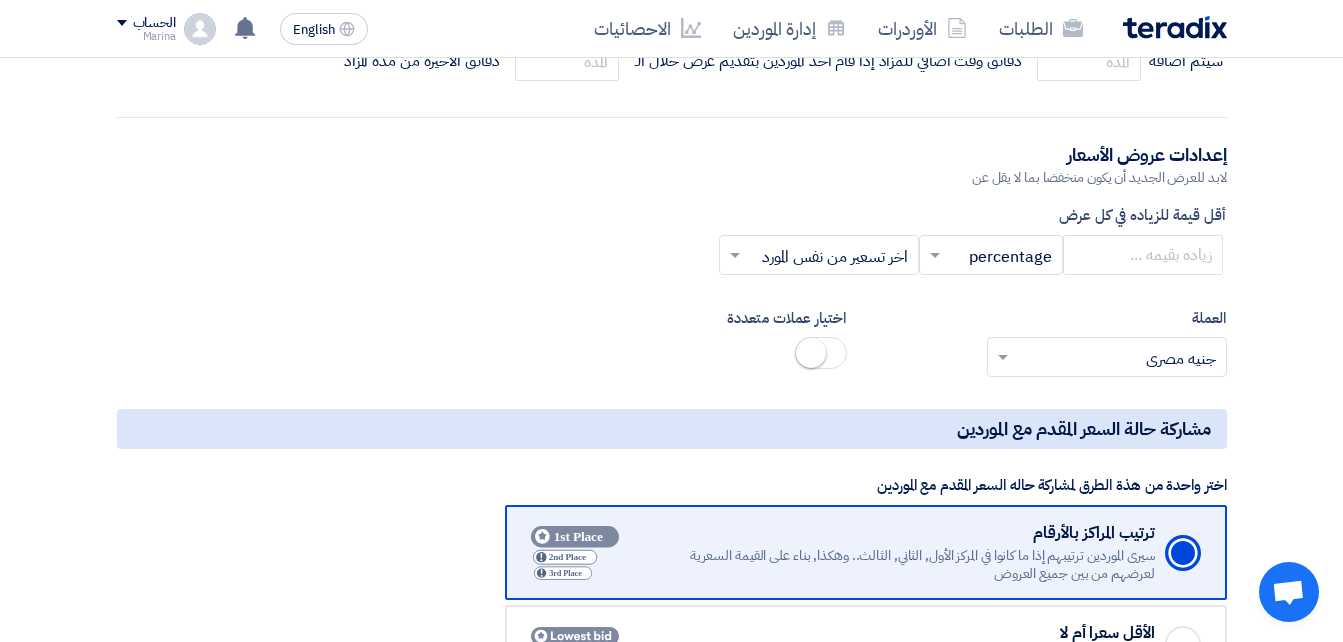 click on "العملة" 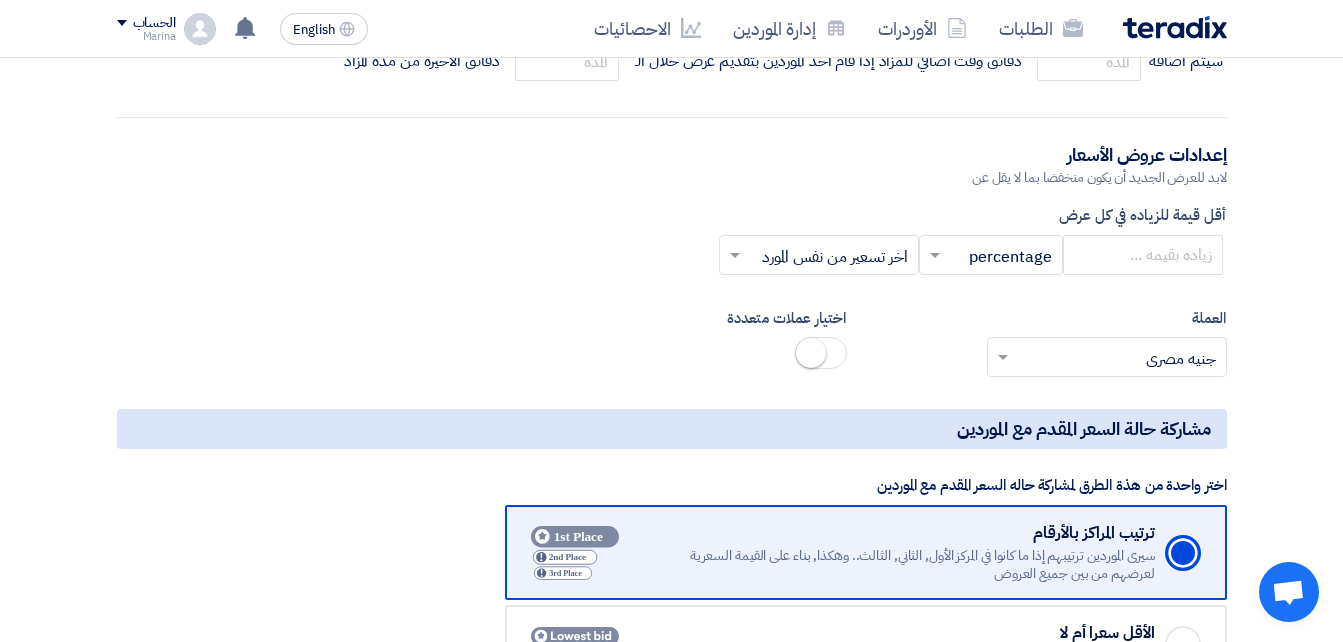 click 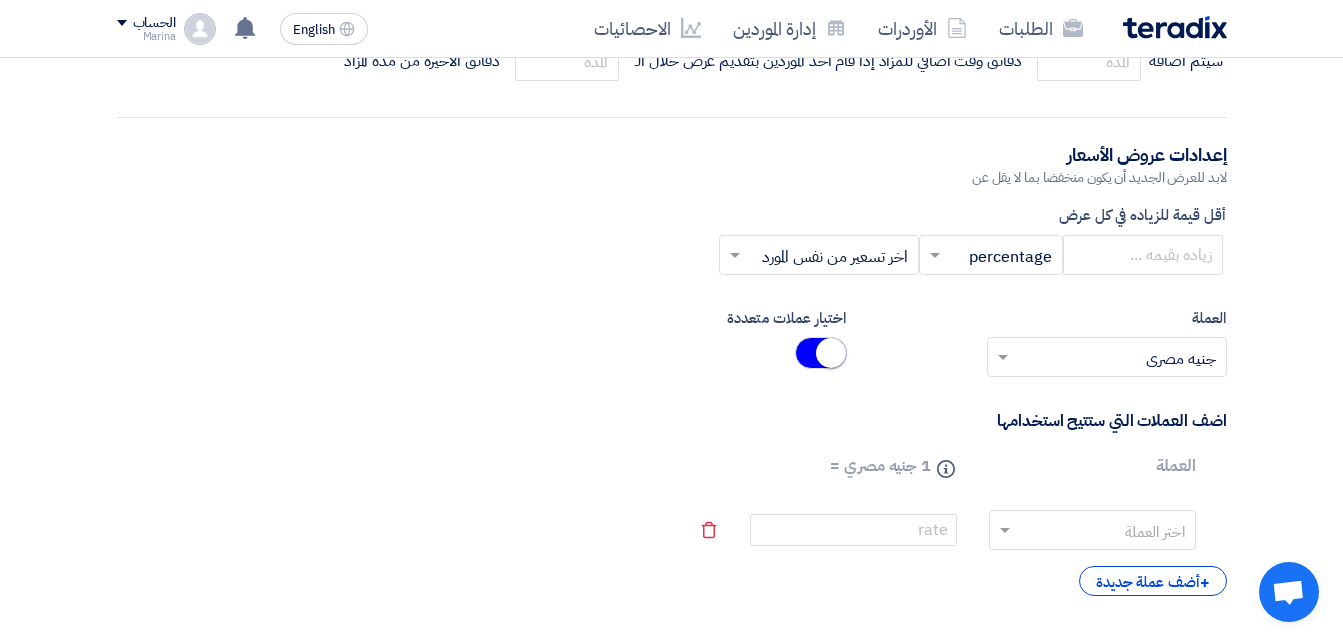 click 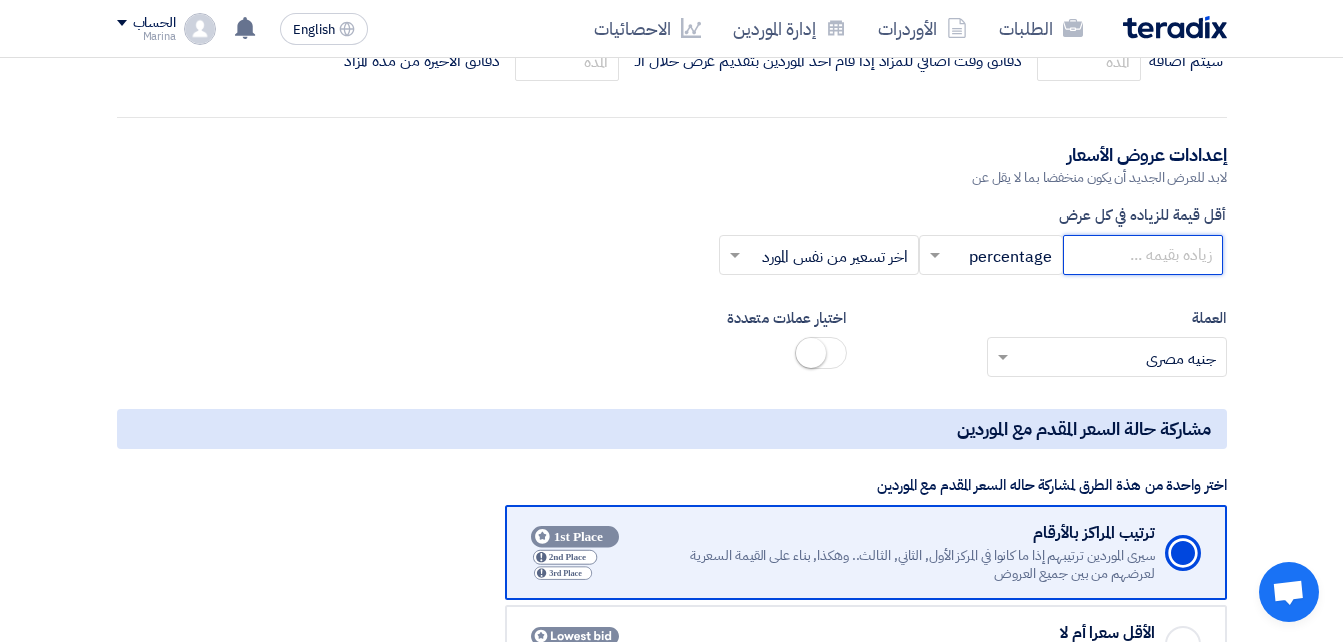 click at bounding box center (1143, 255) 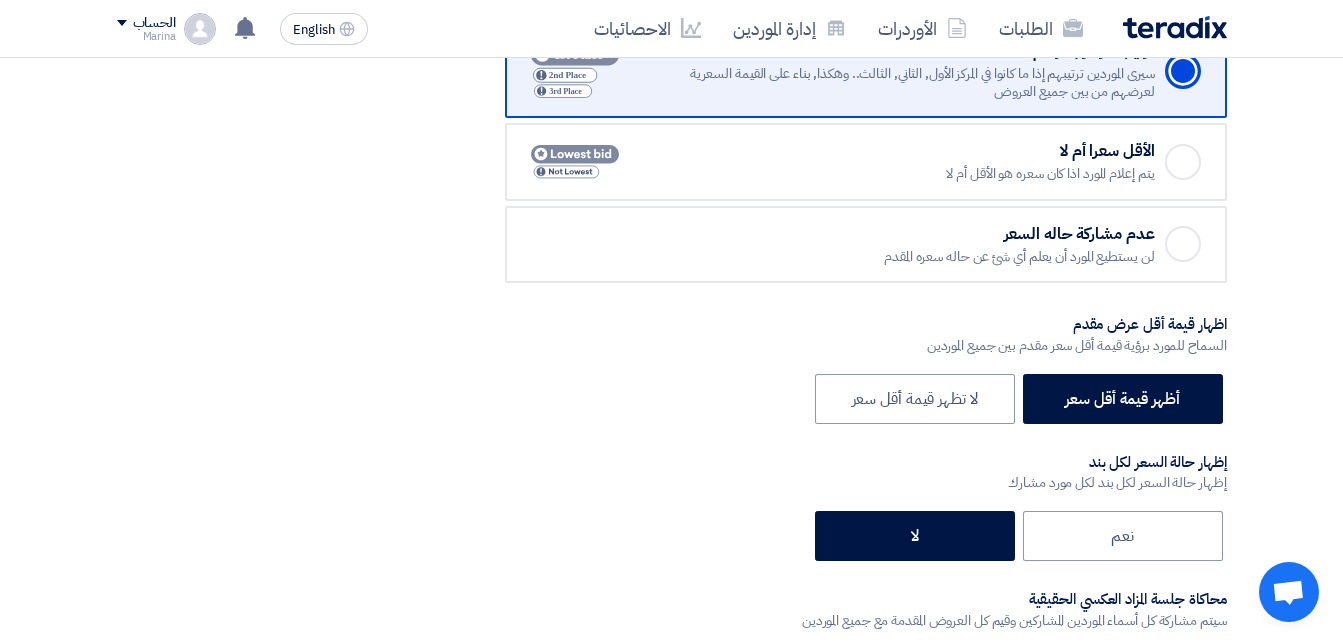 scroll, scrollTop: 2649, scrollLeft: 0, axis: vertical 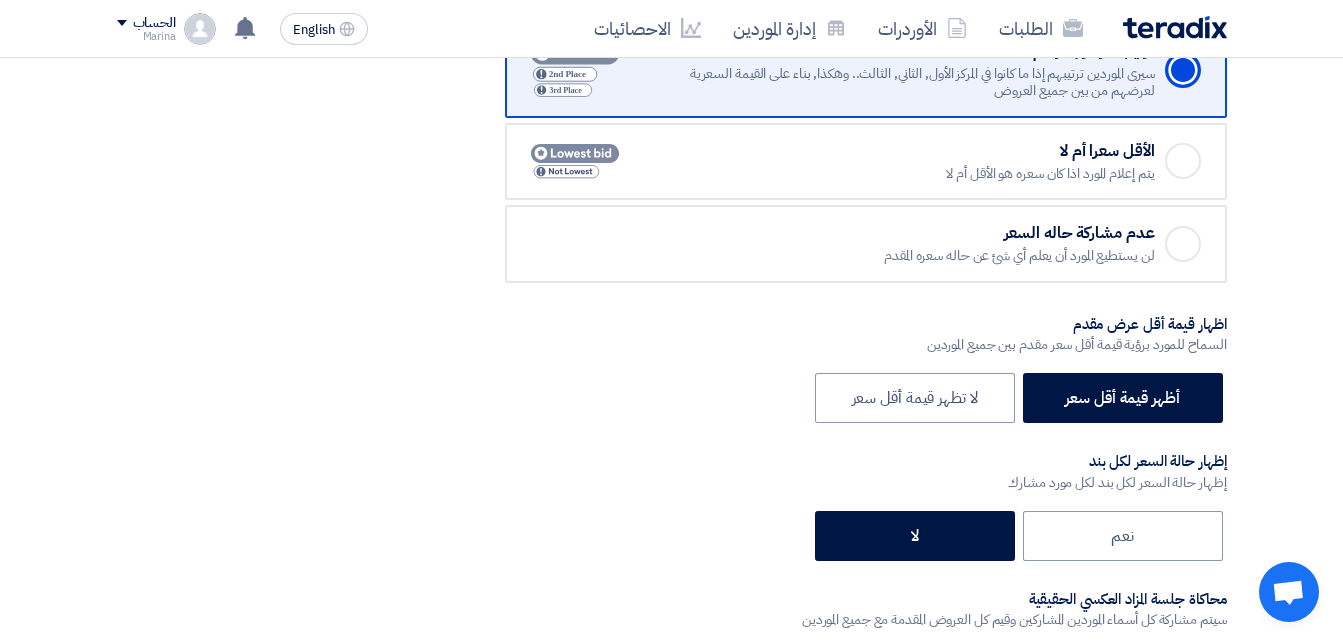 click on "اختر واحدة من هذة الطرق لمشاركة حاله السعر المقدم مع الموردين
Checked
ترتيب المراكز بالأرقام
سيرى الموردين ترتيبهم إذا ما كانوا في المركز الأول, الثاني, الثالث.. وهكذا, بناء على القيمة السعرية لعرضهم من بين جميع العروض
Checked
الأقل سعرا أم لا
يتم إعلام المورد اذا كان سعره هو الأقل أم لا" 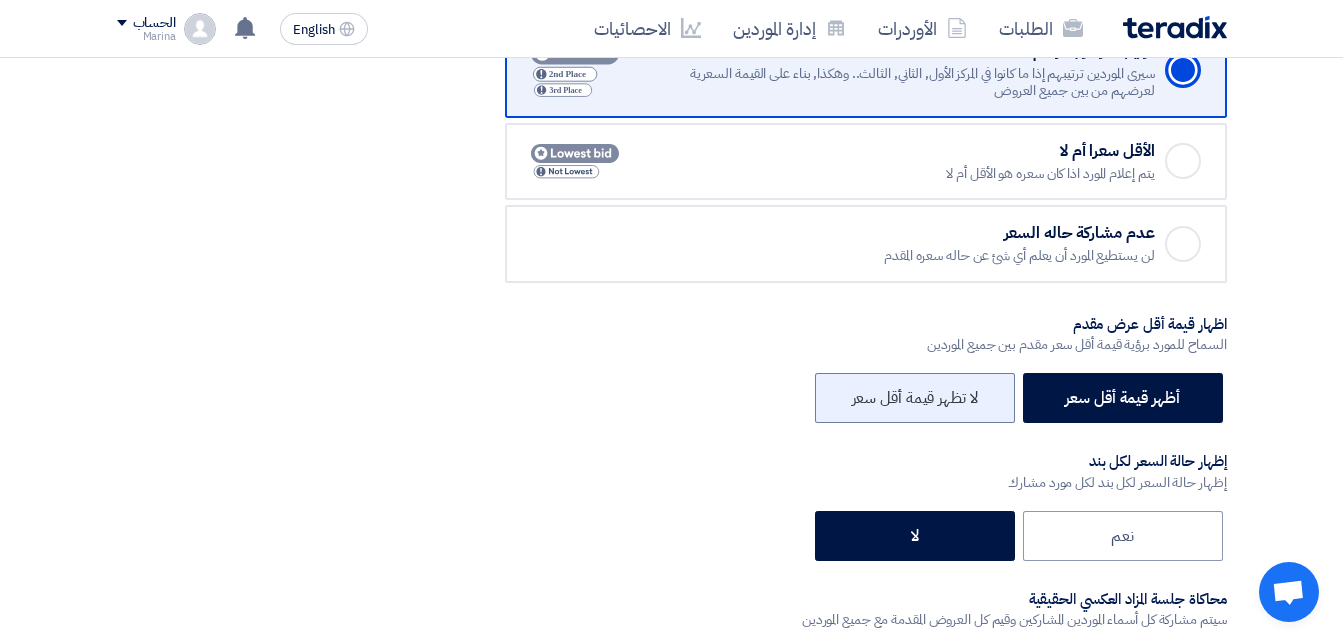 click on "لا تظهر قيمة أقل سعر" 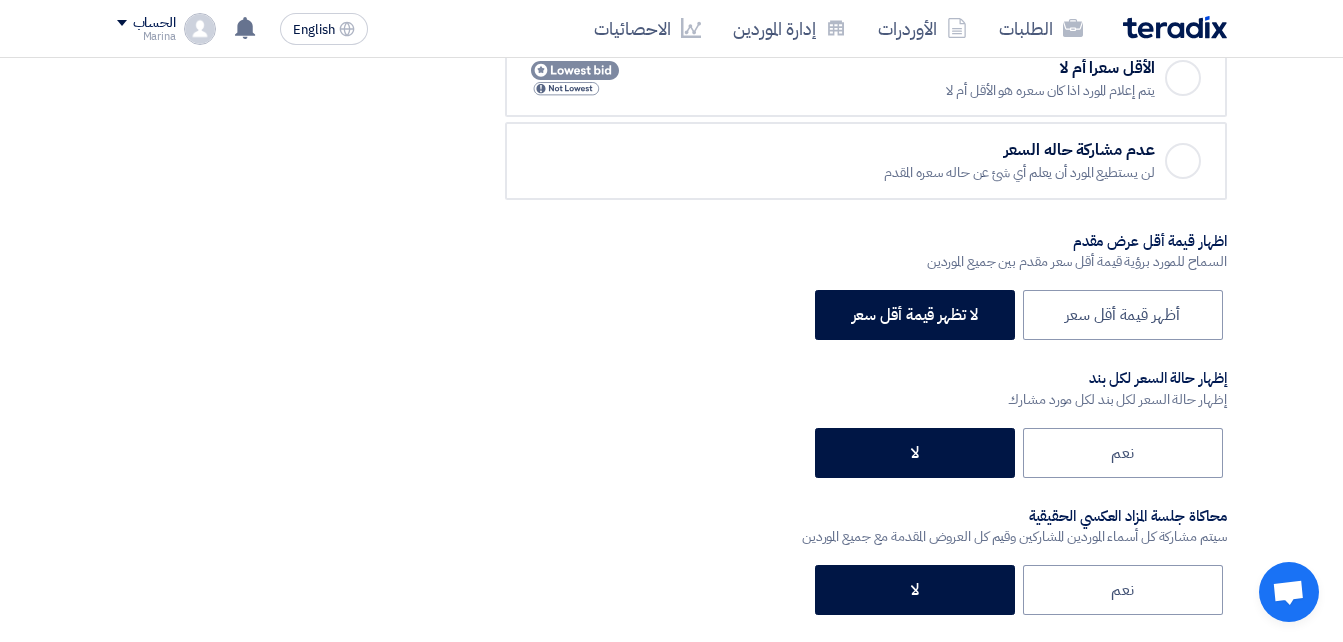 scroll, scrollTop: 2762, scrollLeft: 0, axis: vertical 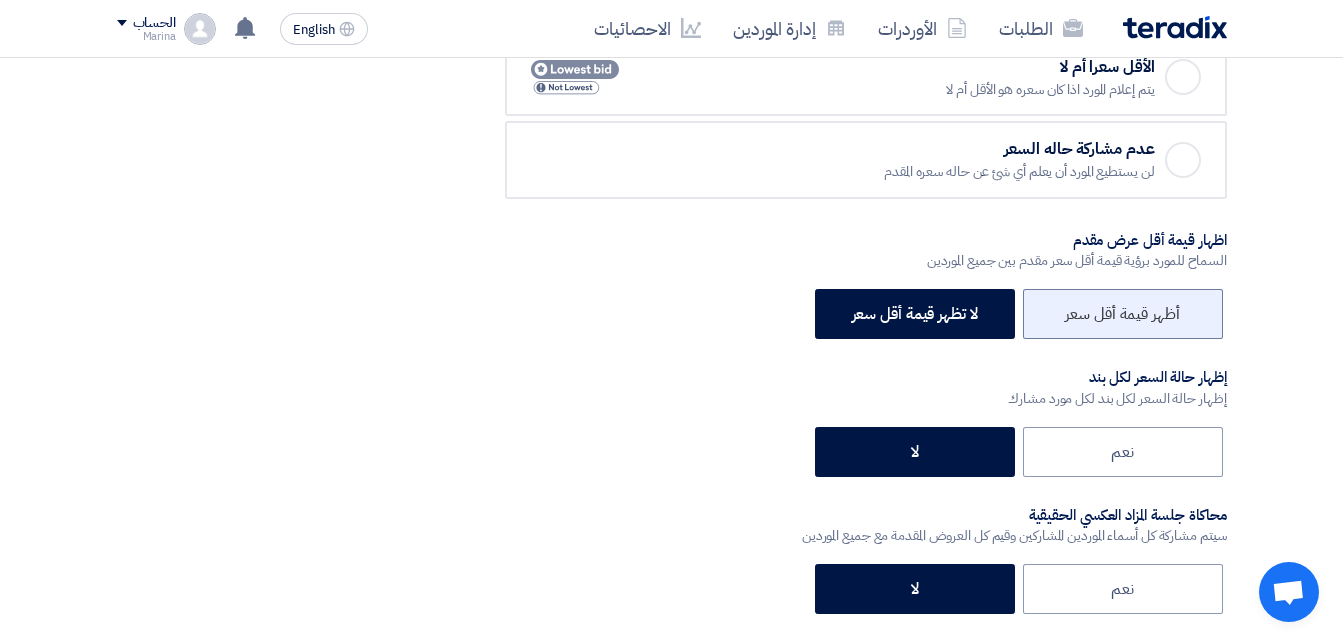 click on "أظهر قيمة أقل سعر" 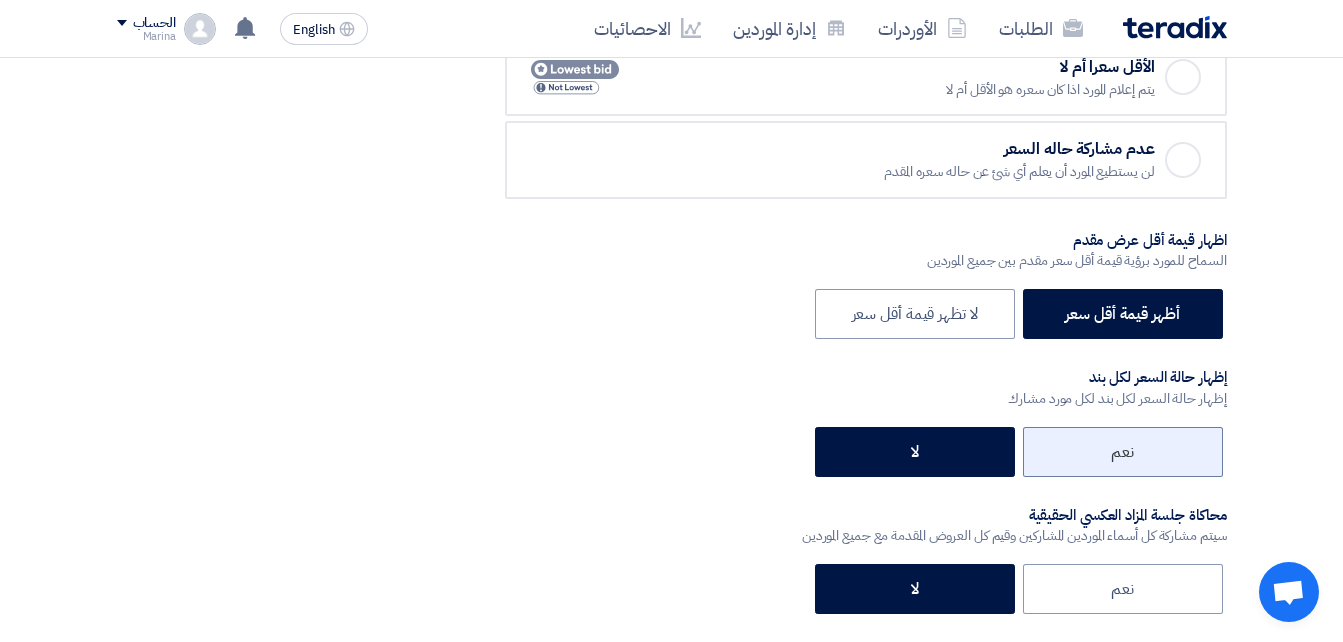 click on "نعم" 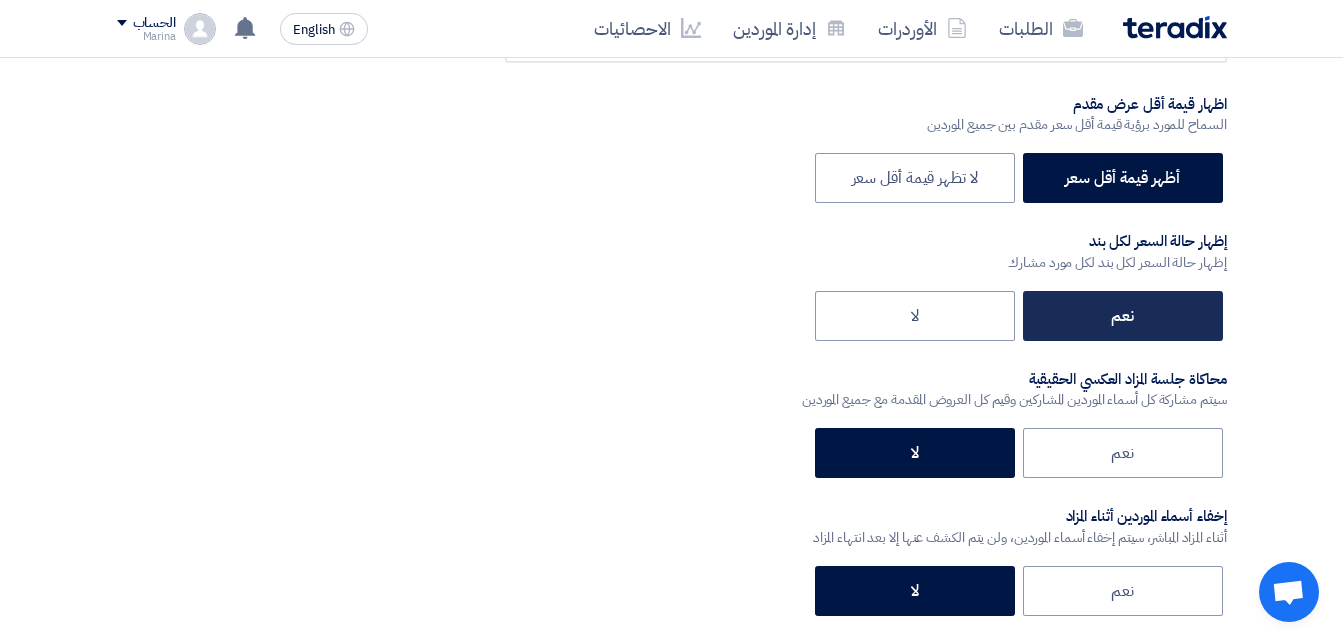 scroll, scrollTop: 2907, scrollLeft: 0, axis: vertical 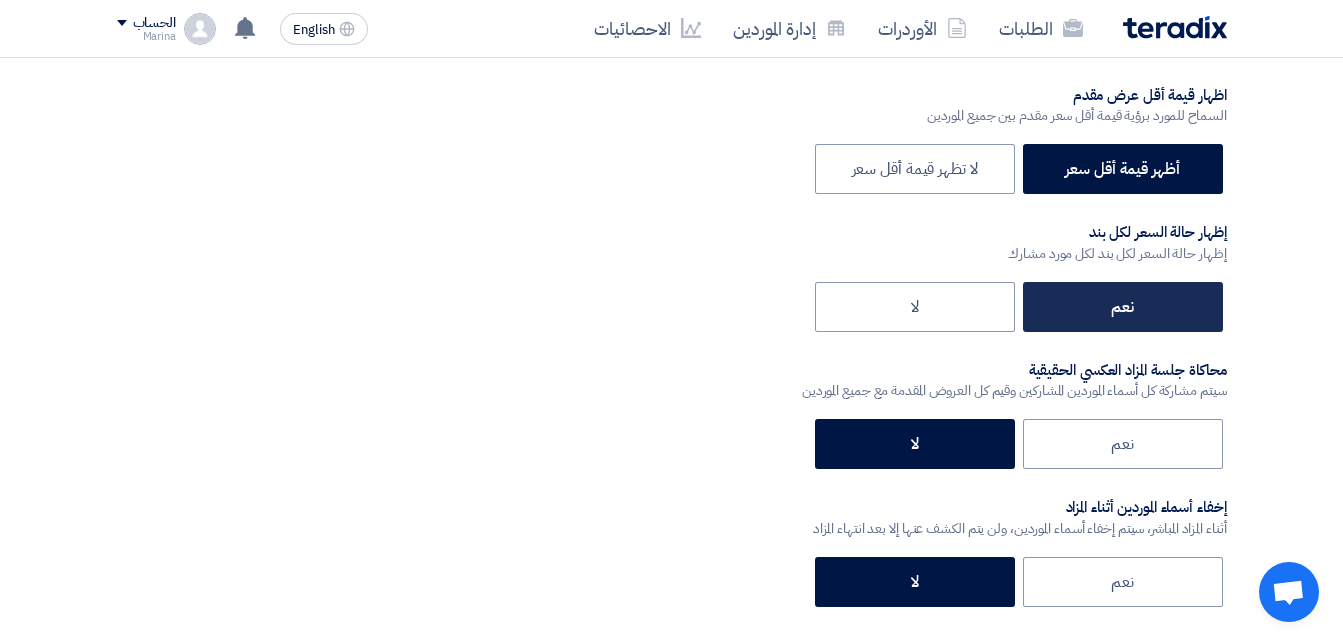 click on "نعم" 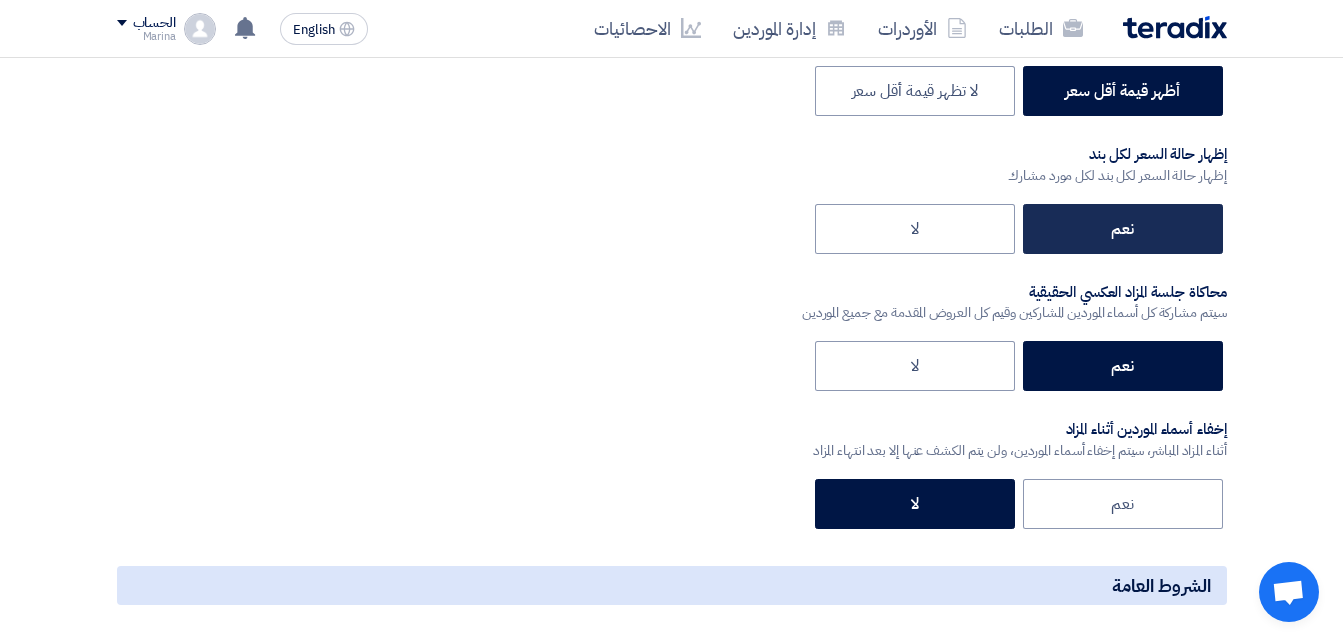 scroll, scrollTop: 2986, scrollLeft: 0, axis: vertical 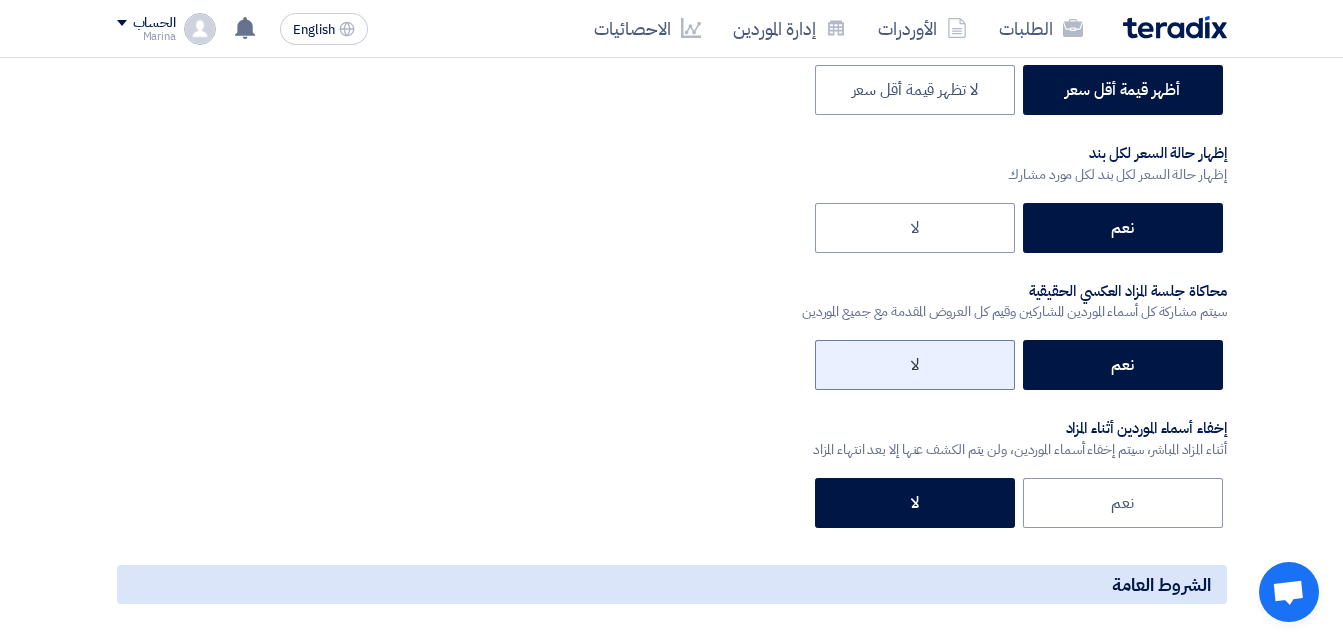 click on "لا" 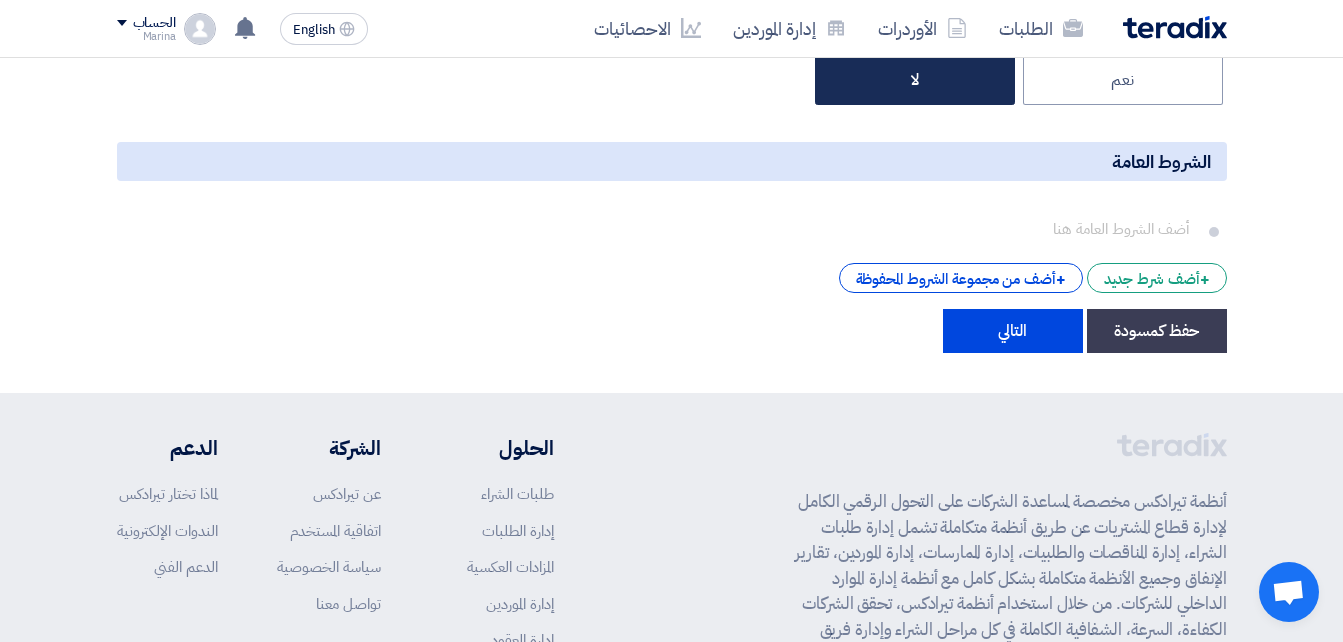 scroll, scrollTop: 3410, scrollLeft: 0, axis: vertical 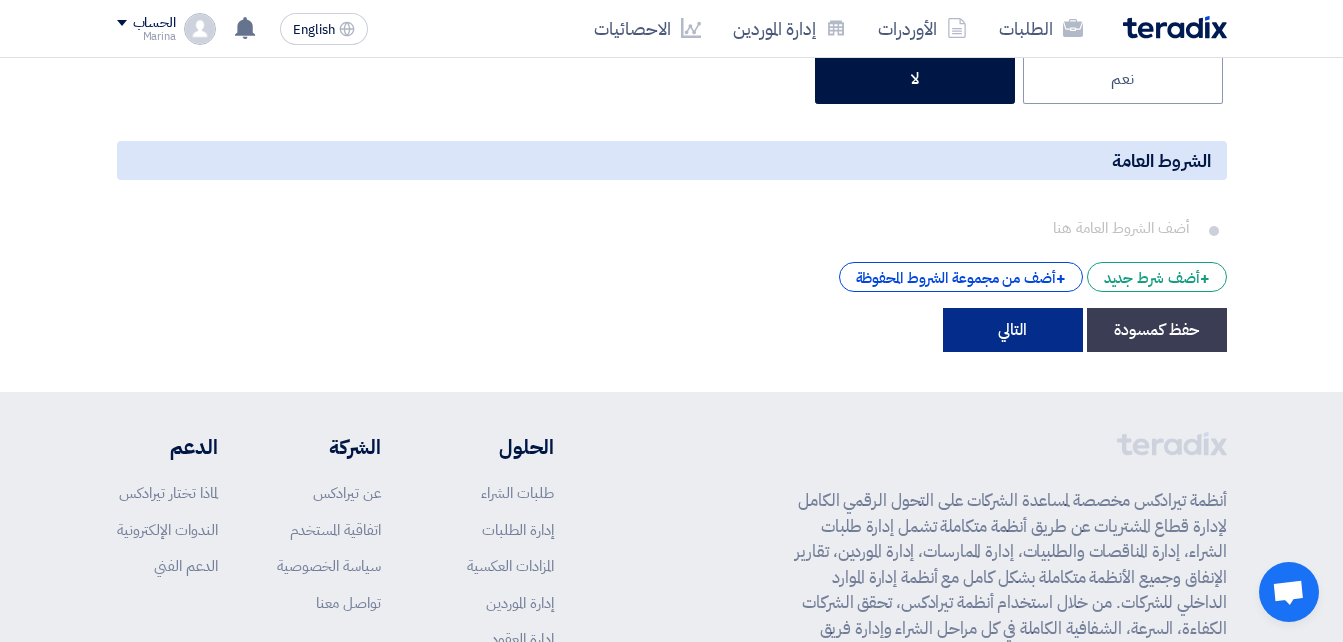 click on "التالي" 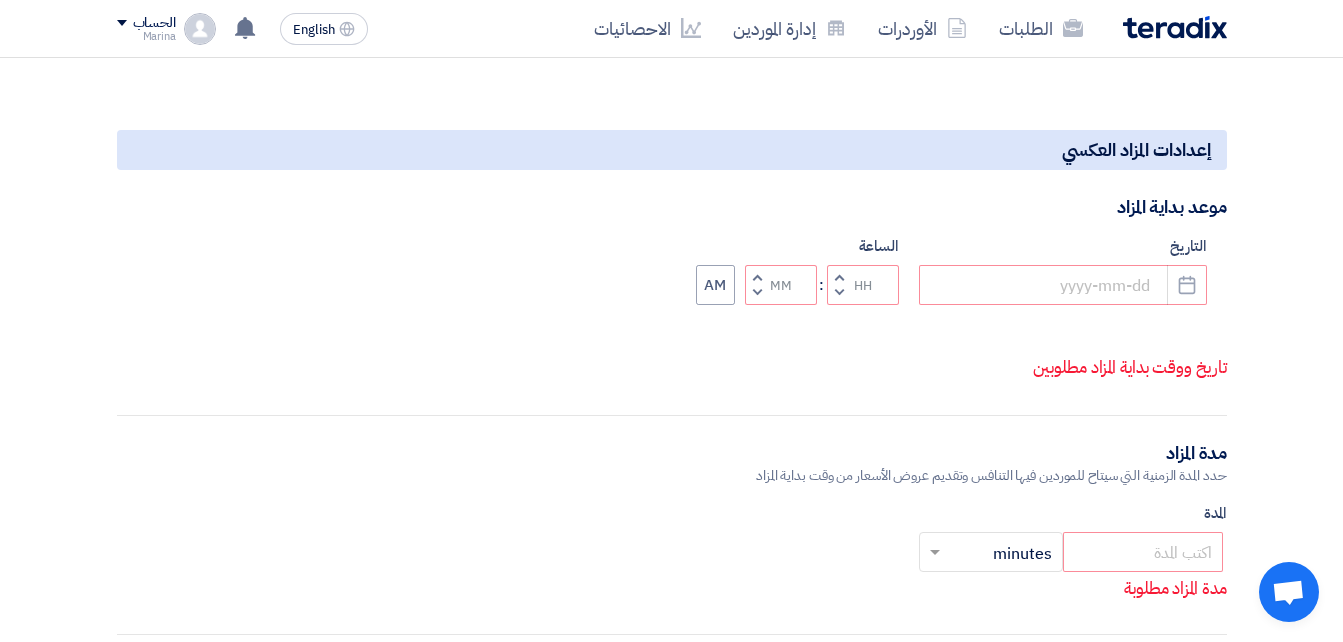 scroll, scrollTop: 1515, scrollLeft: 0, axis: vertical 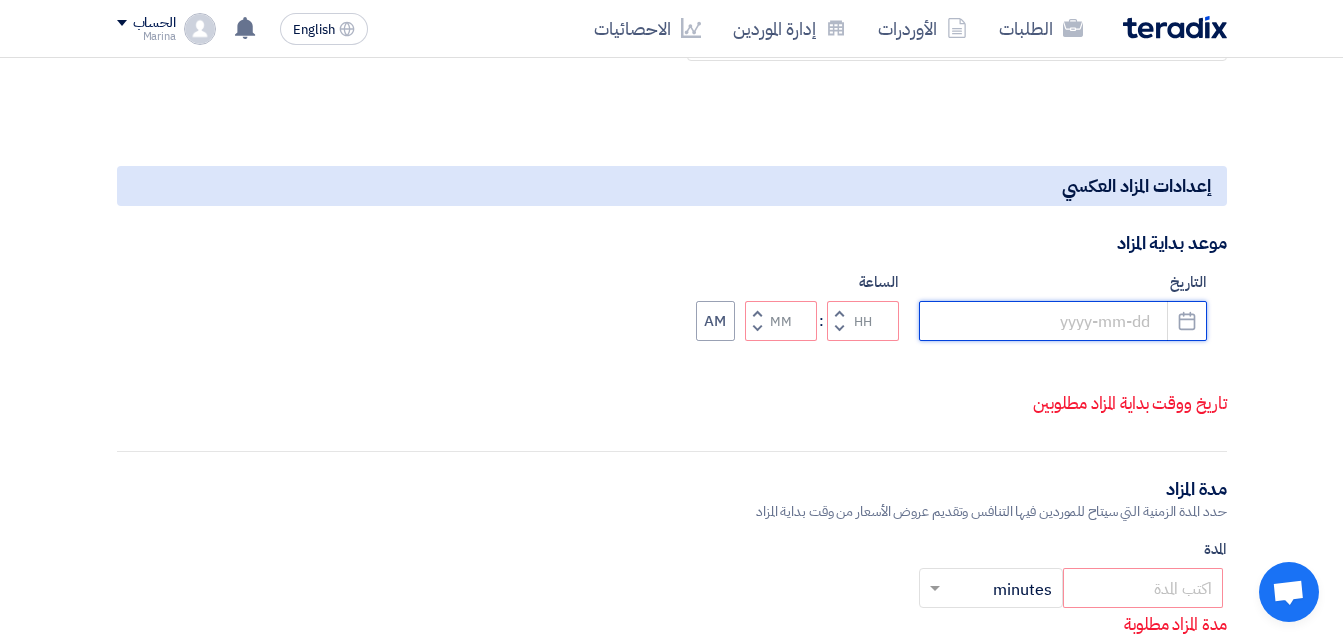 click 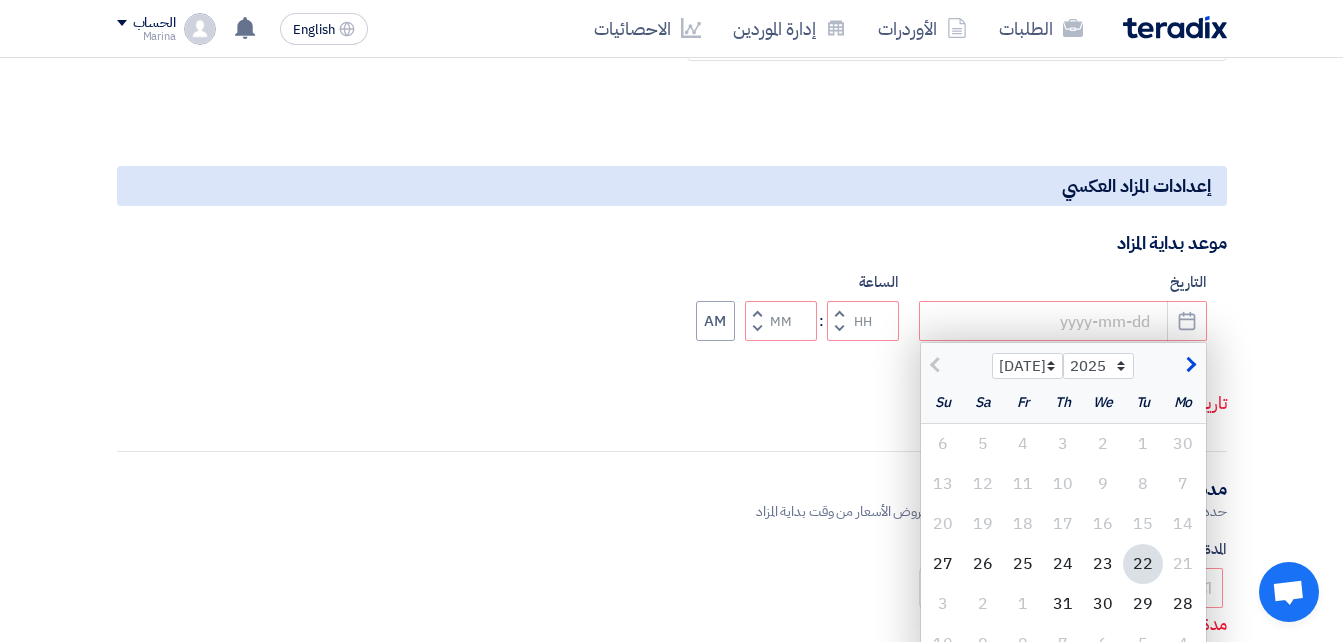 click on "22" 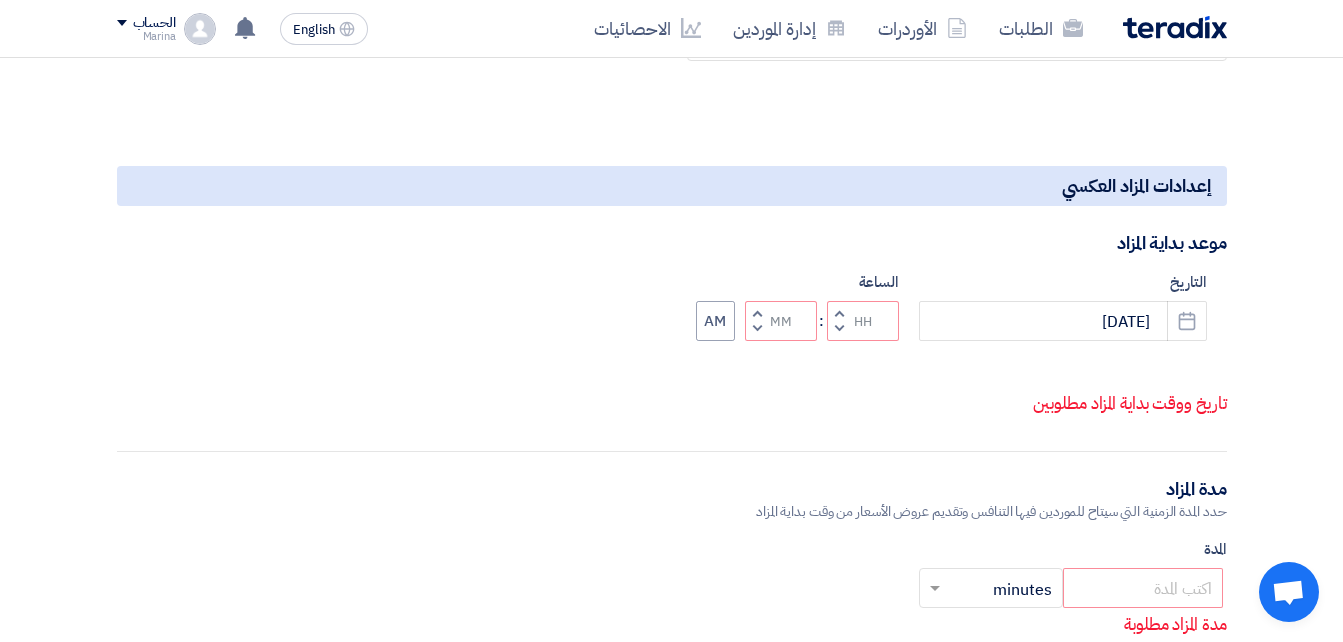 click 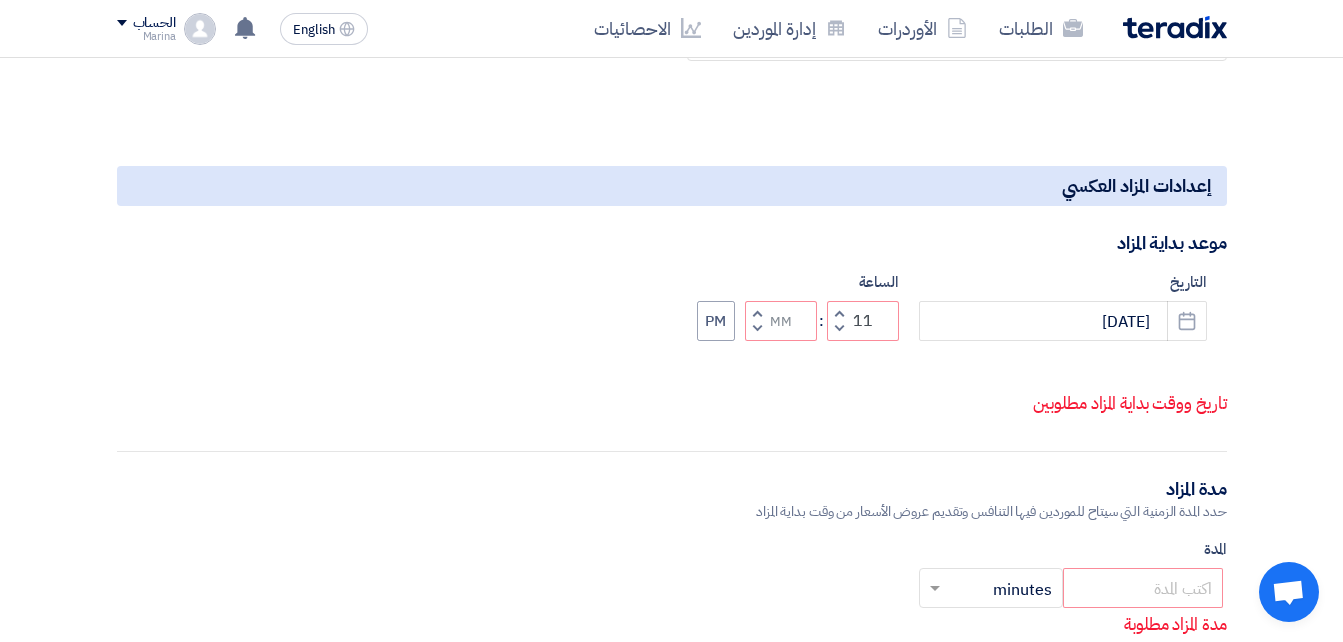 click on "Decrement minutes" 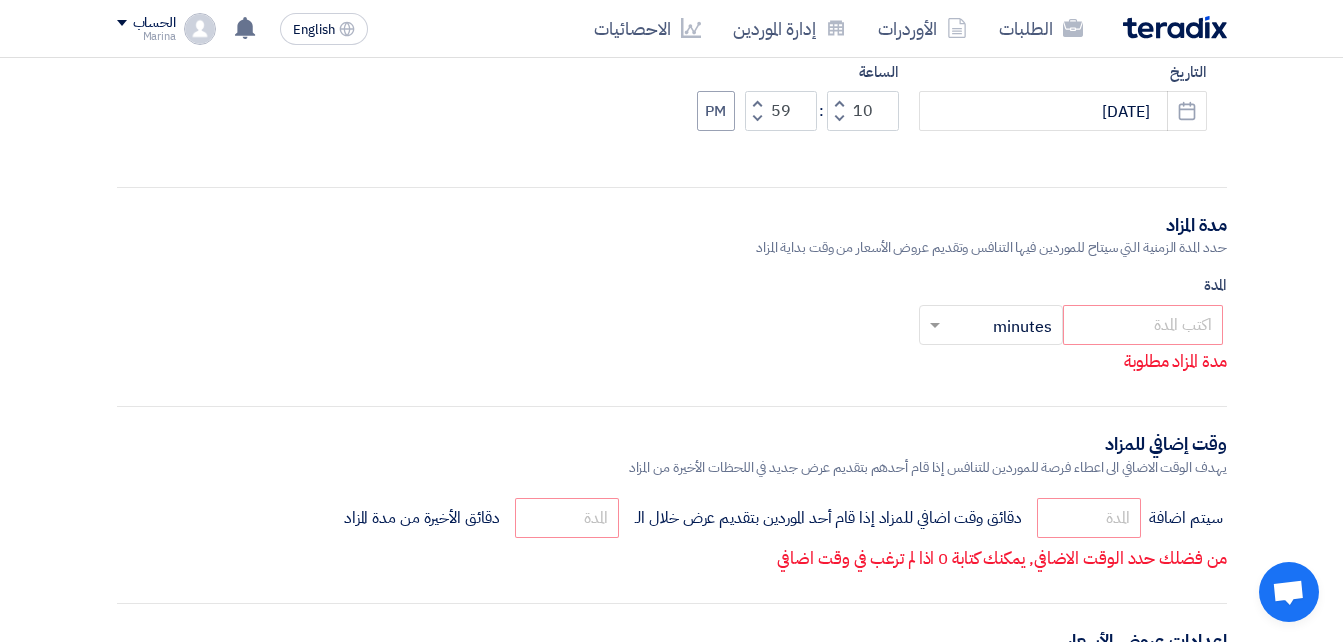 scroll, scrollTop: 1726, scrollLeft: 0, axis: vertical 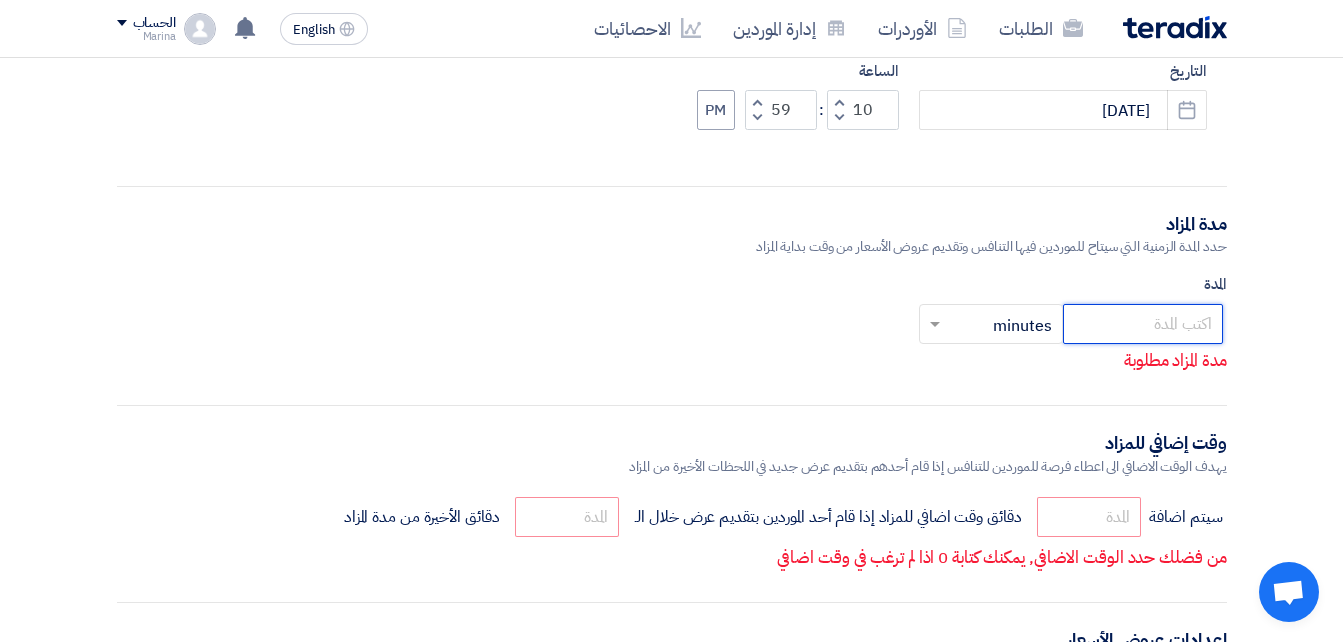 click at bounding box center [1143, 324] 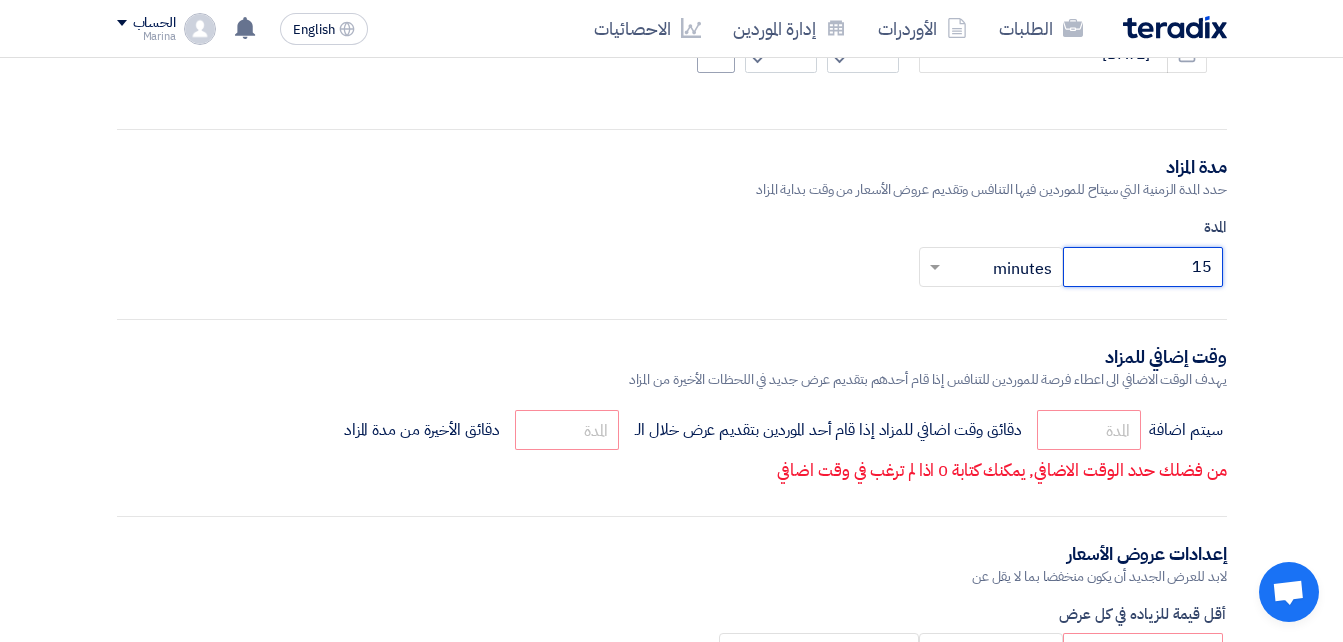 scroll, scrollTop: 1784, scrollLeft: 0, axis: vertical 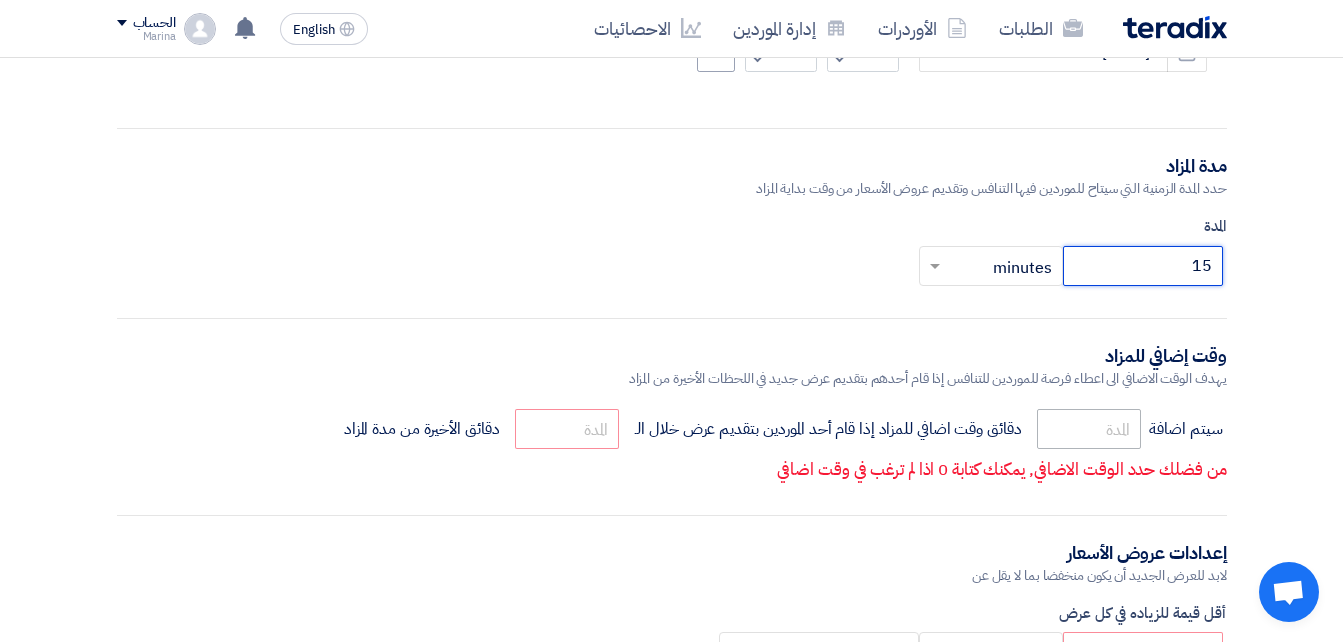 type on "15" 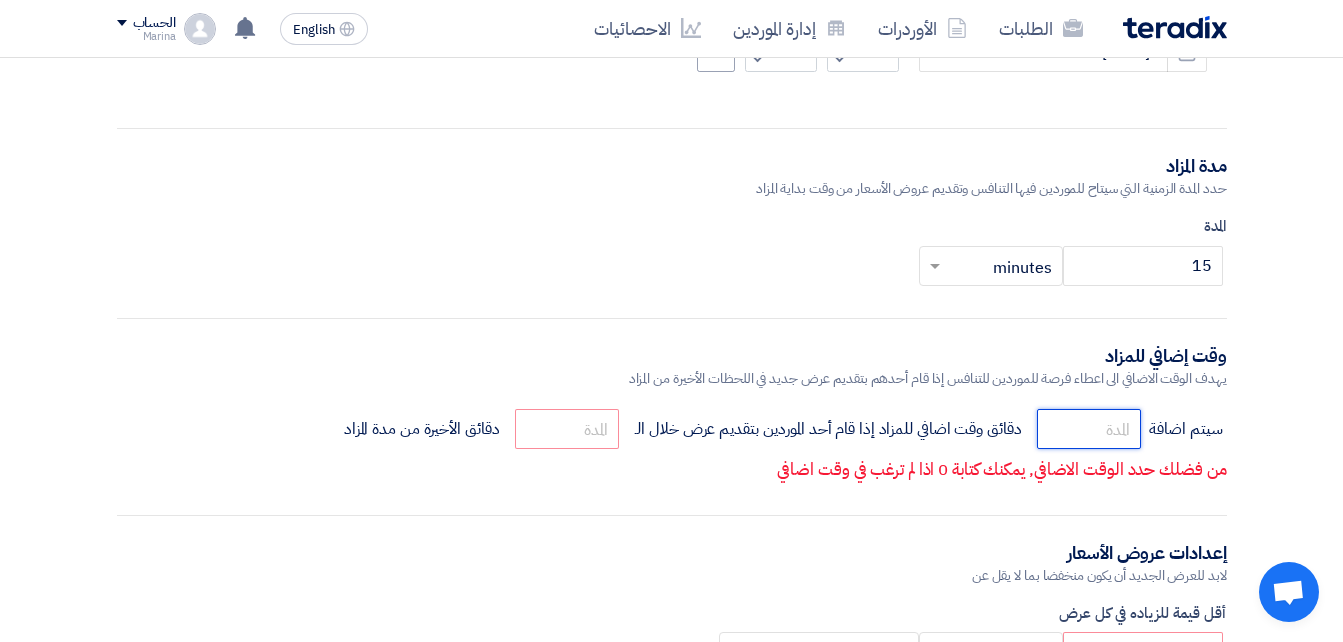 click at bounding box center (1089, 429) 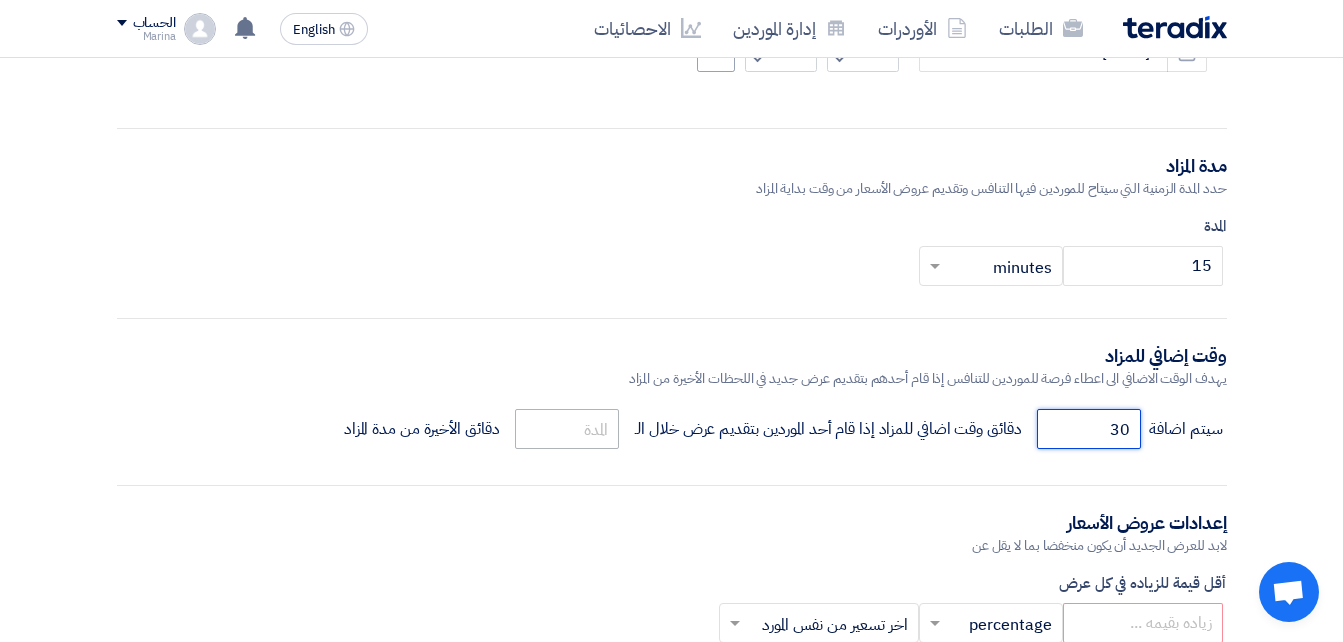 type on "30" 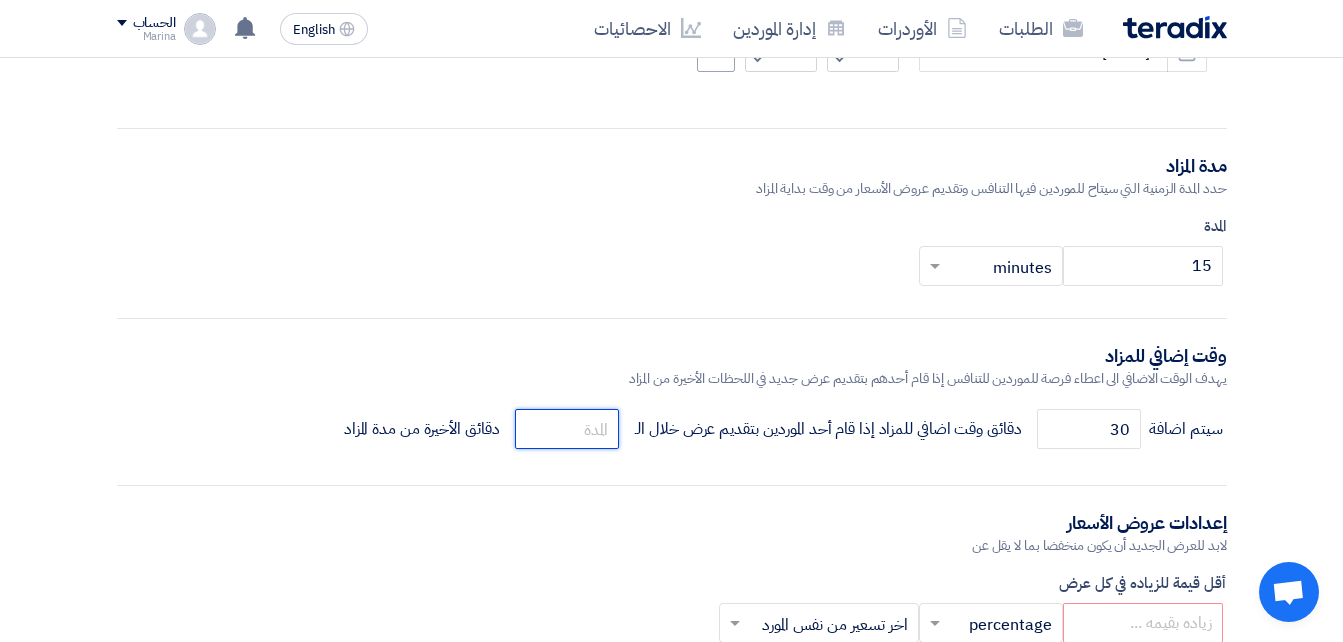 click at bounding box center [567, 429] 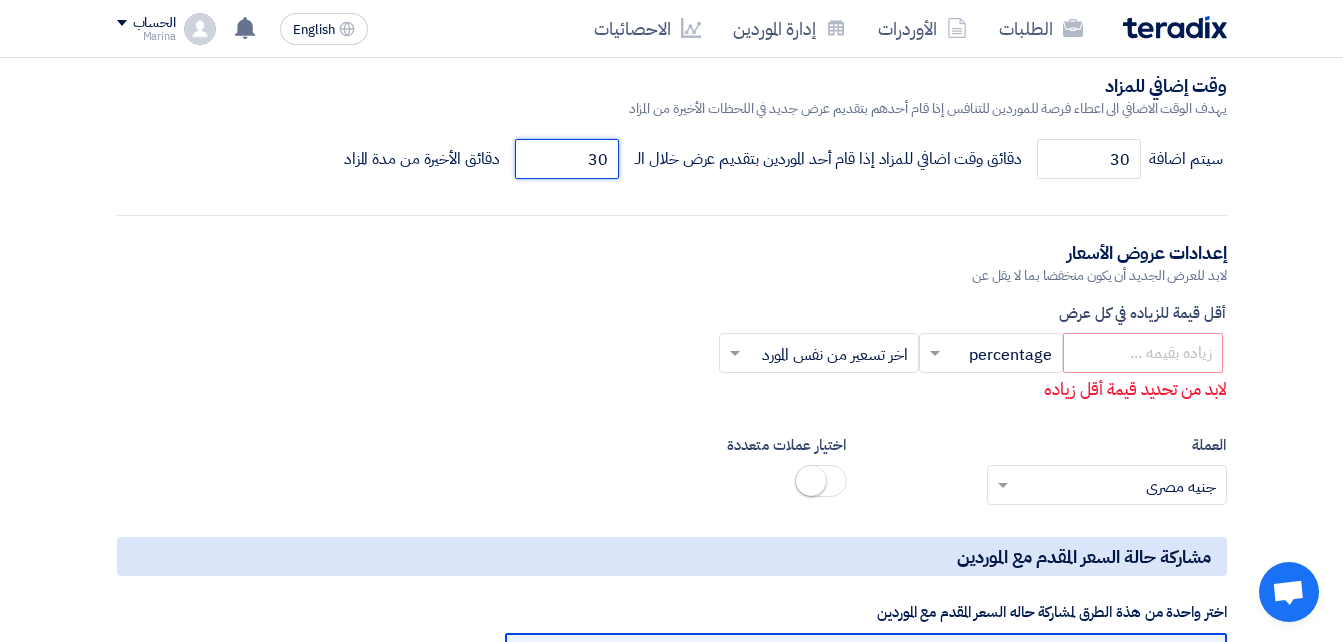 scroll, scrollTop: 2063, scrollLeft: 0, axis: vertical 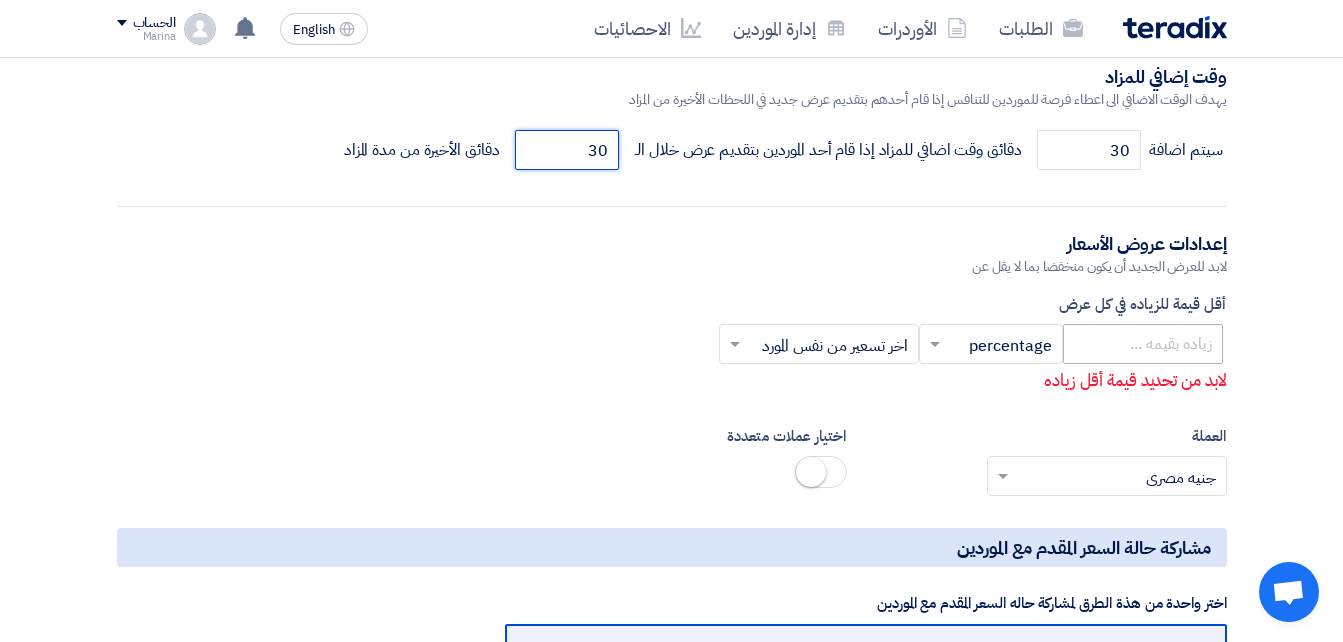 type on "30" 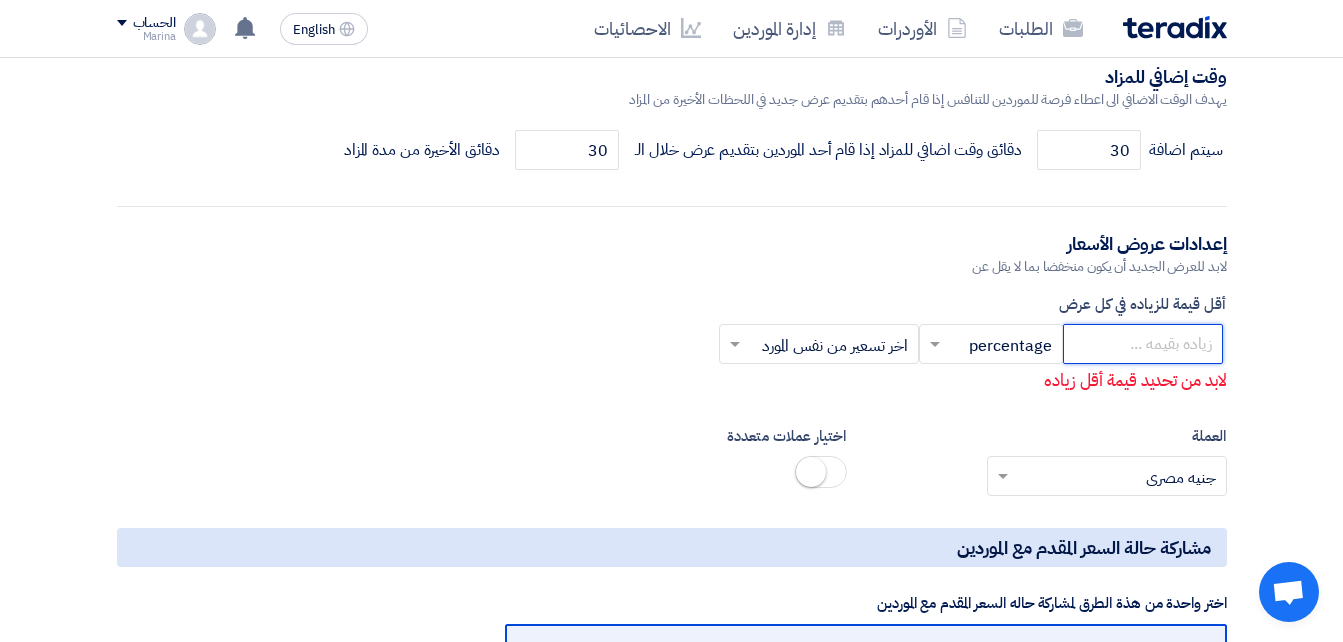 click at bounding box center [1143, 344] 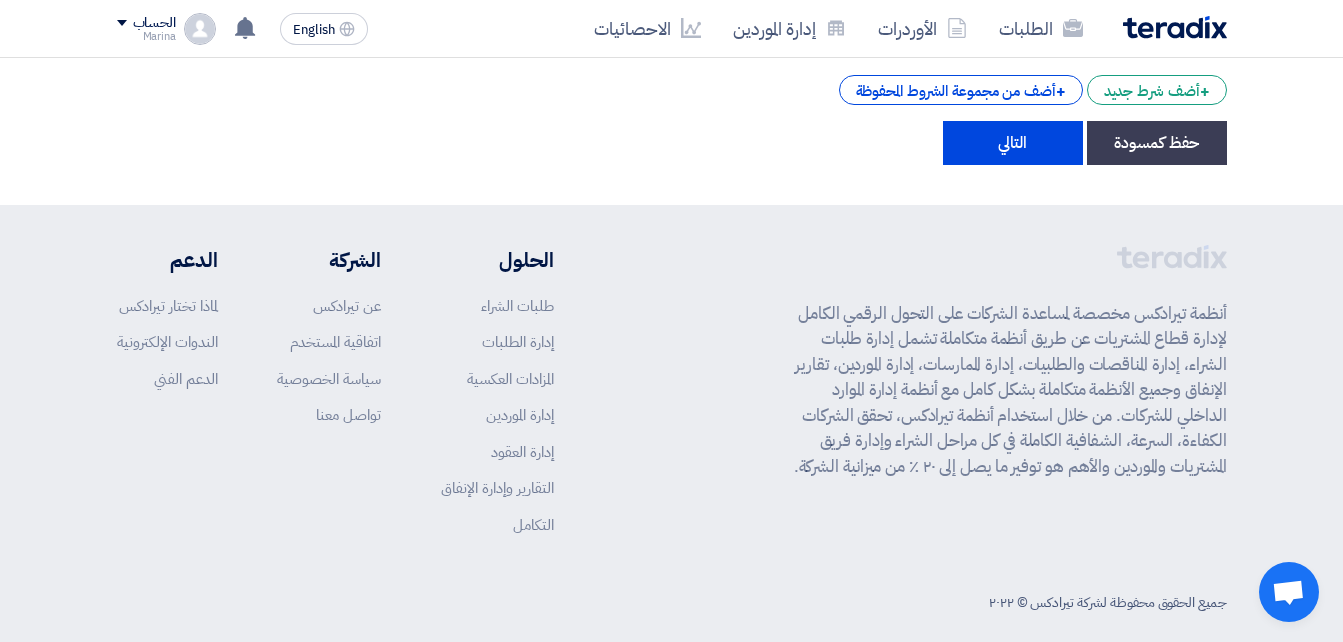 scroll, scrollTop: 3575, scrollLeft: 0, axis: vertical 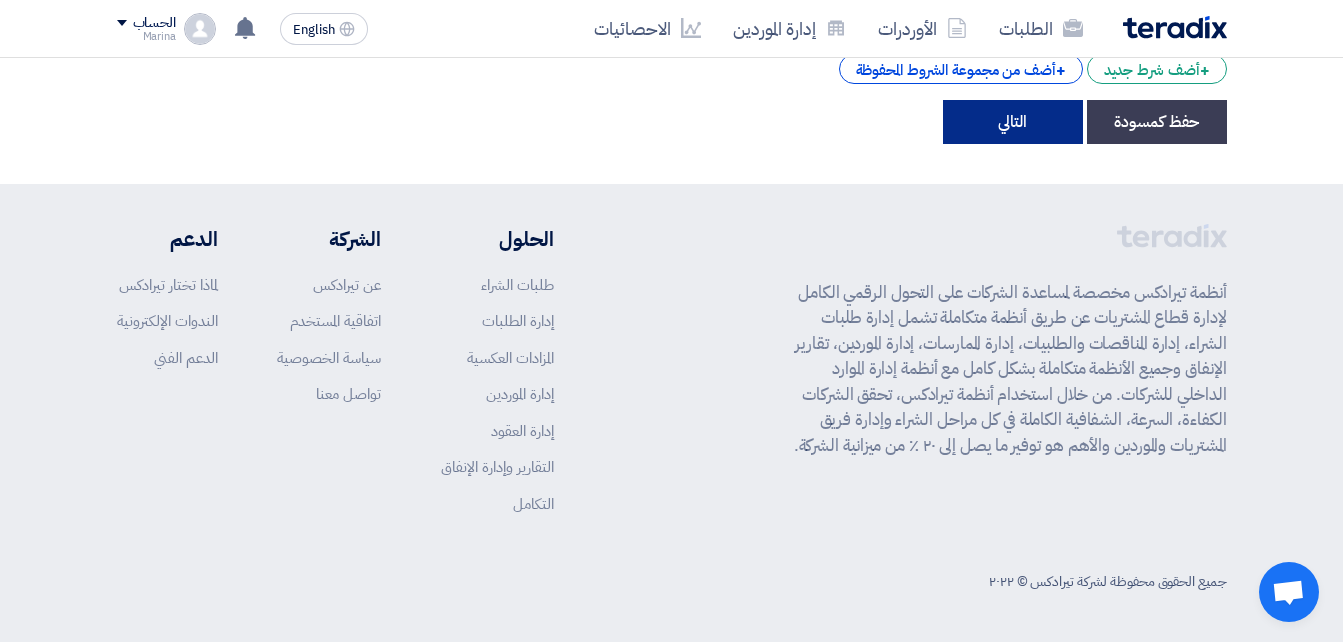 type on "10" 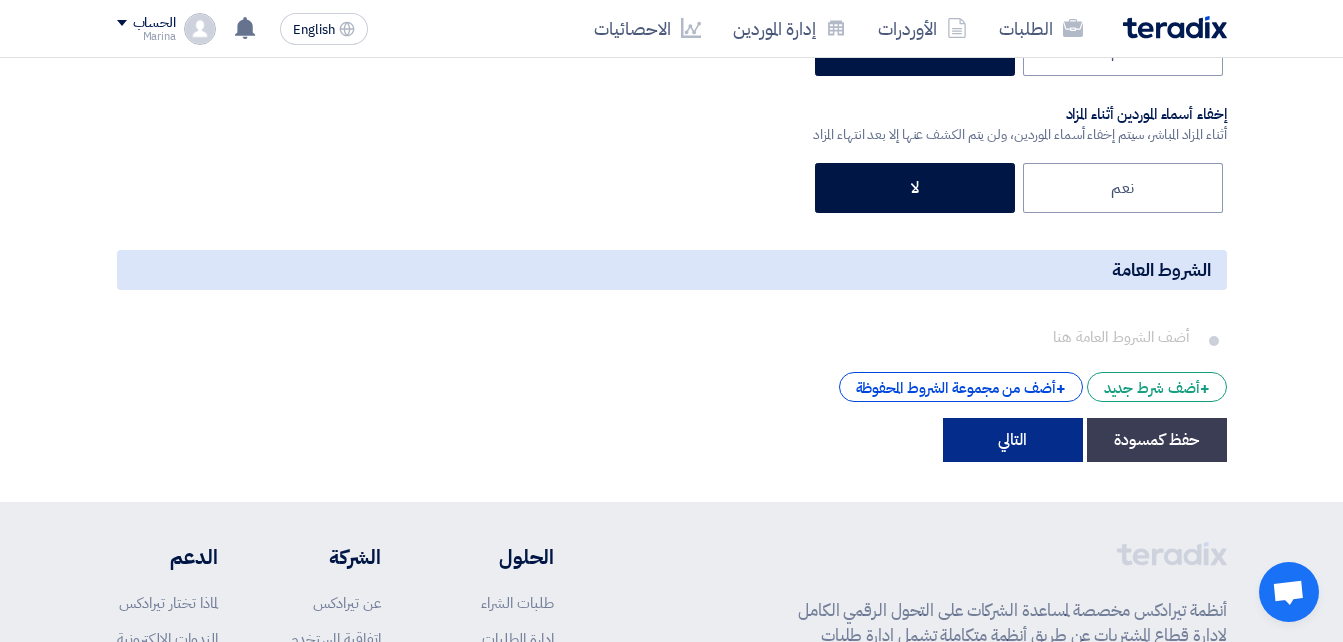 scroll, scrollTop: 3256, scrollLeft: 0, axis: vertical 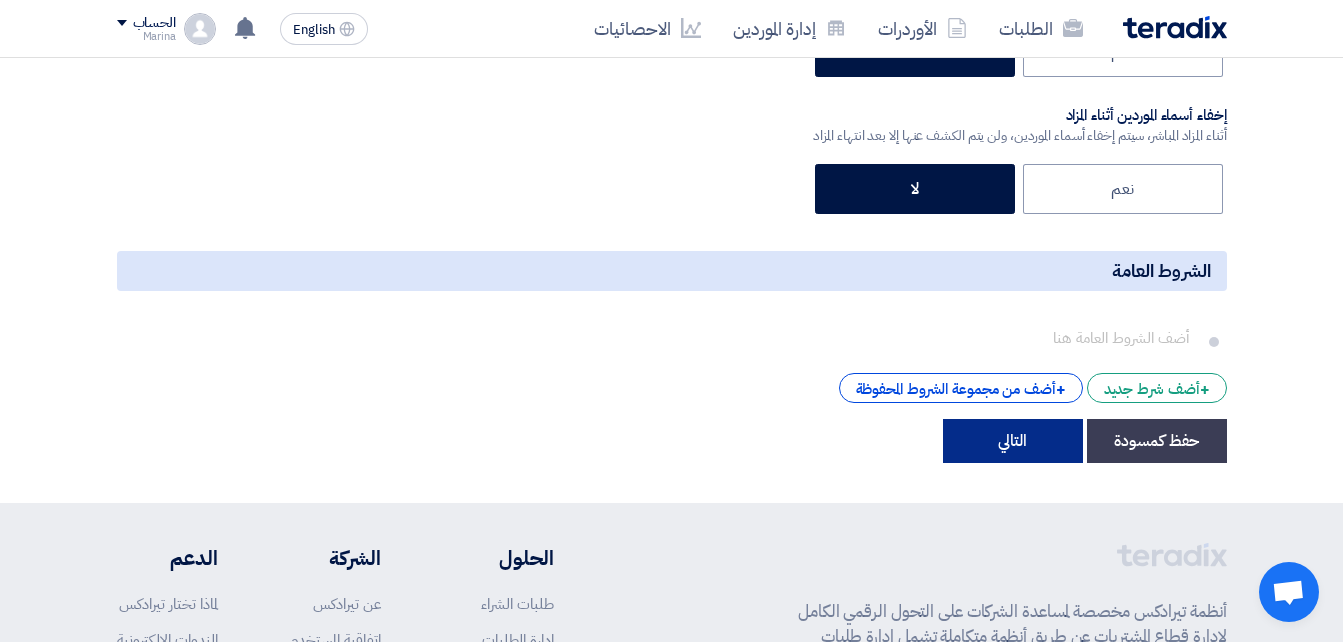 click on "التالي" 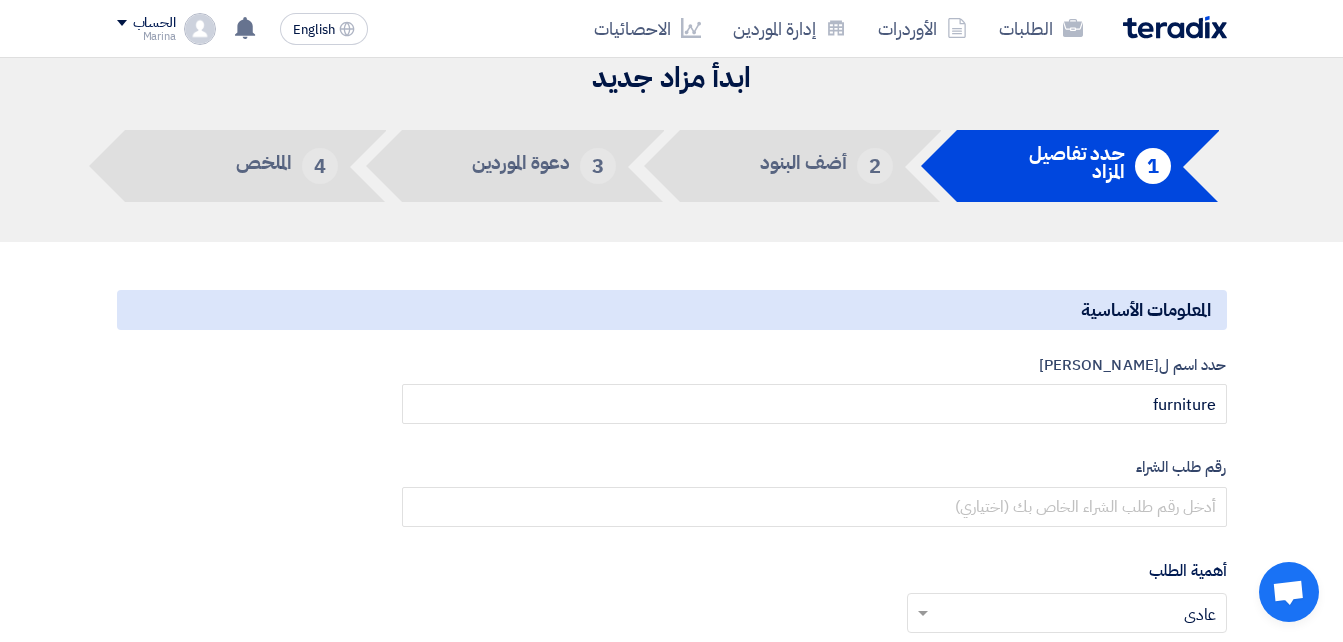 scroll, scrollTop: 0, scrollLeft: 0, axis: both 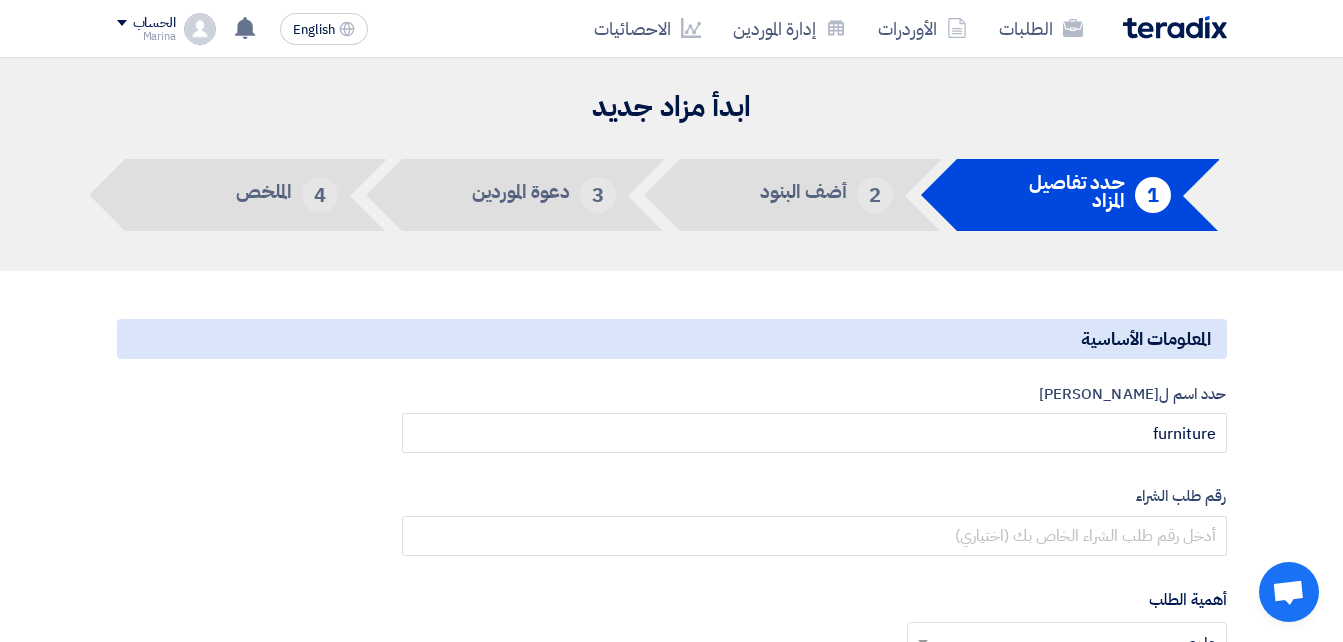 click on "أضف البنود" 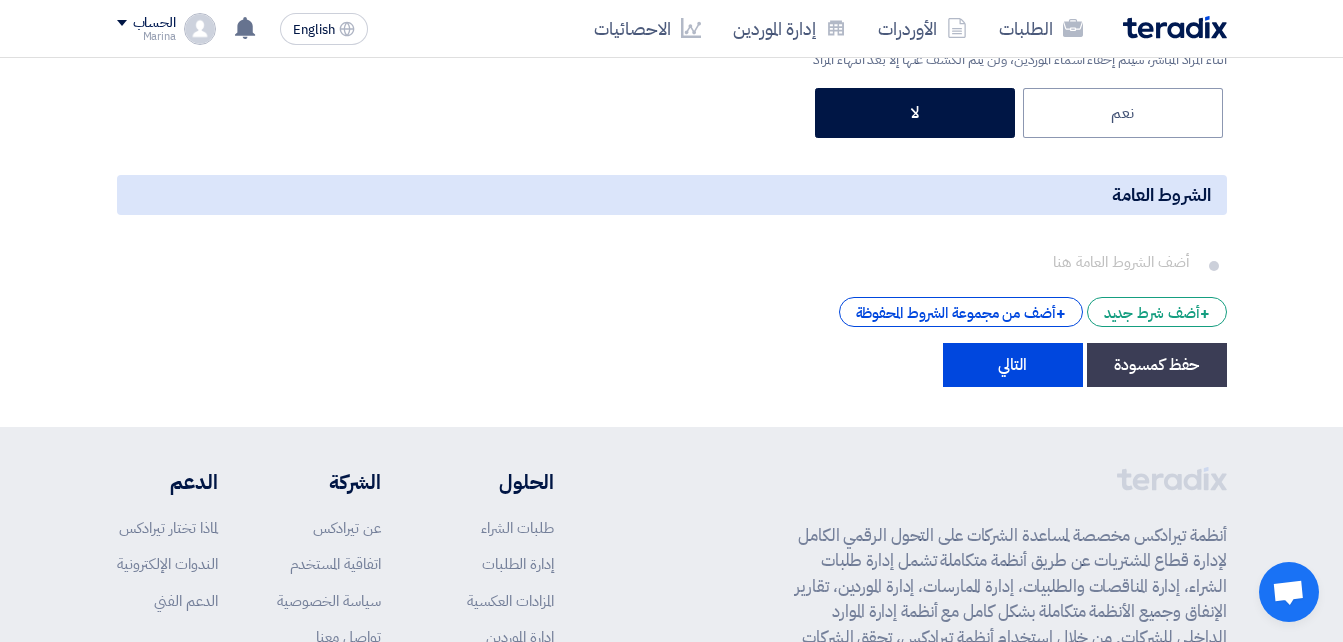 scroll, scrollTop: 3333, scrollLeft: 0, axis: vertical 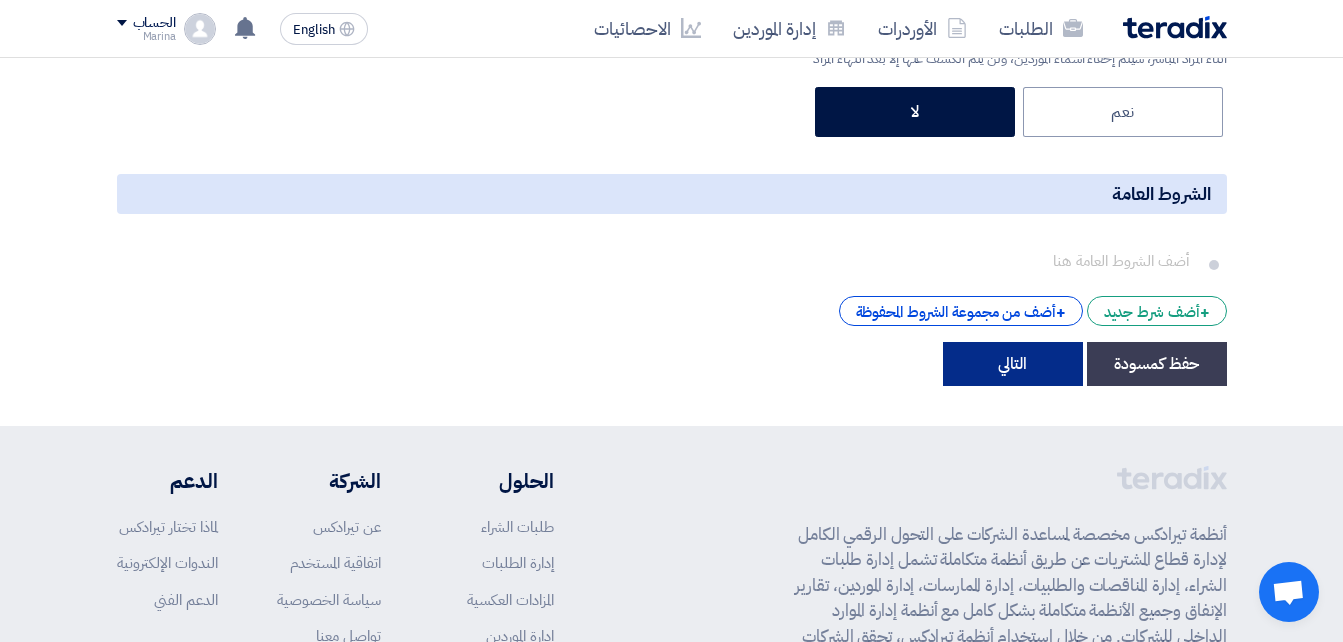 click on "التالي" 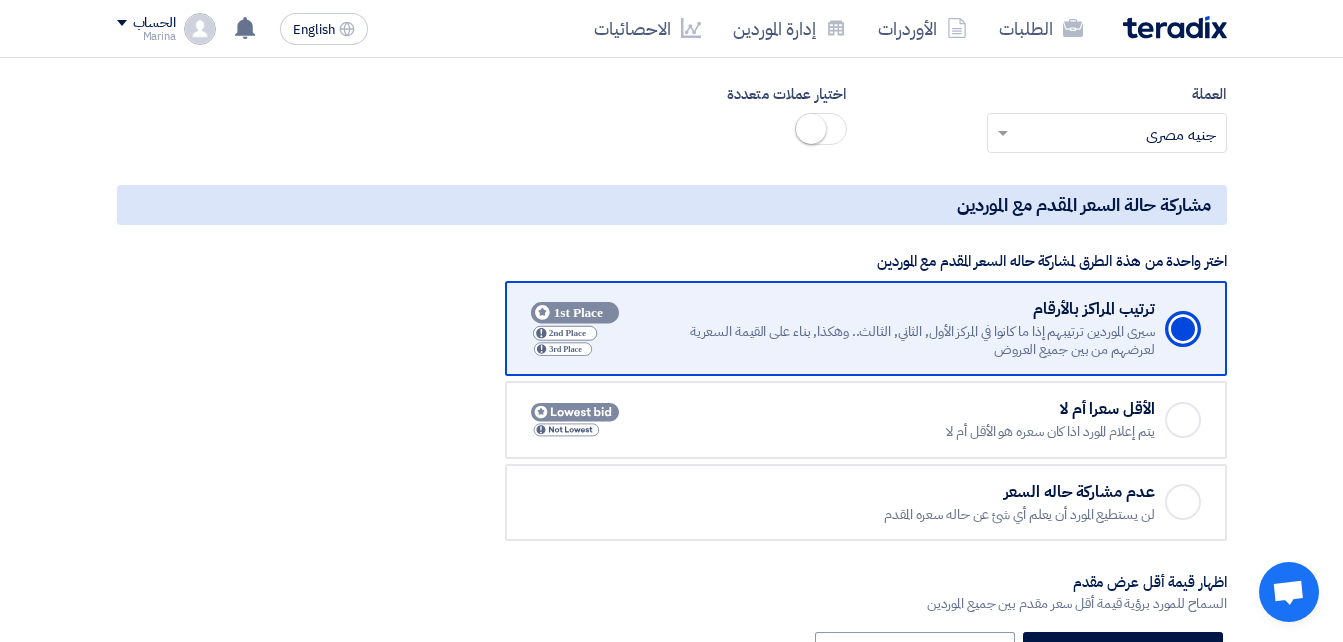 scroll, scrollTop: 2375, scrollLeft: 0, axis: vertical 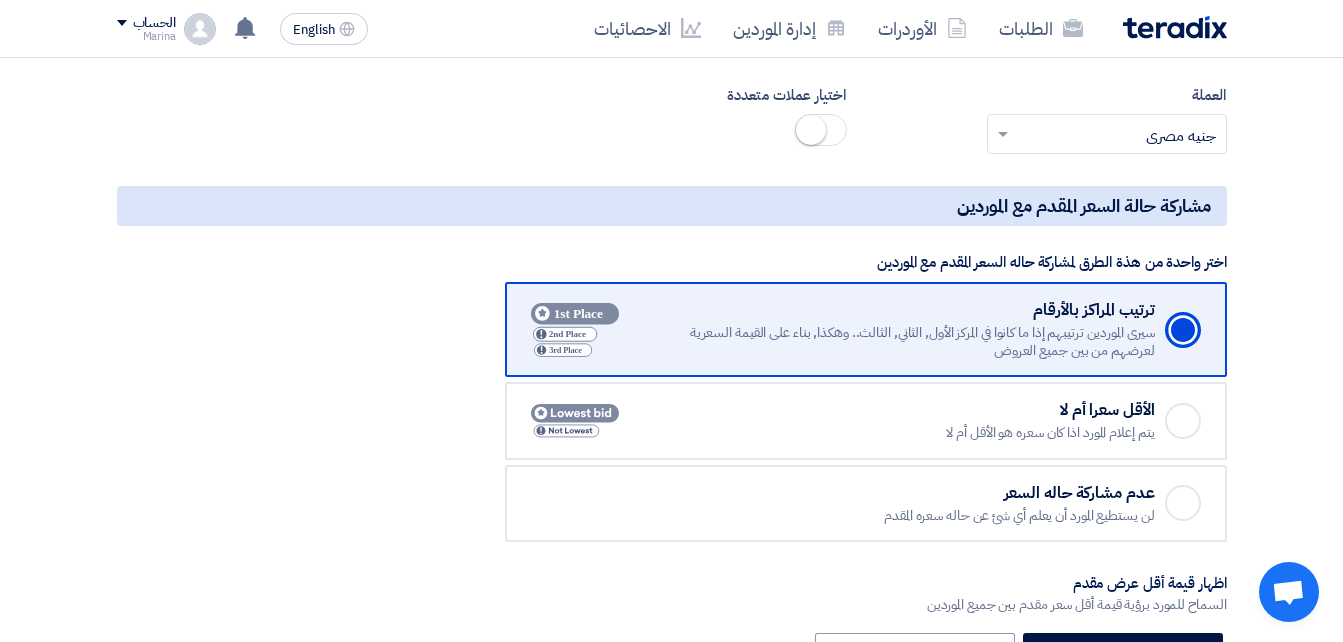 click on "الأقل سعرا أم لا" 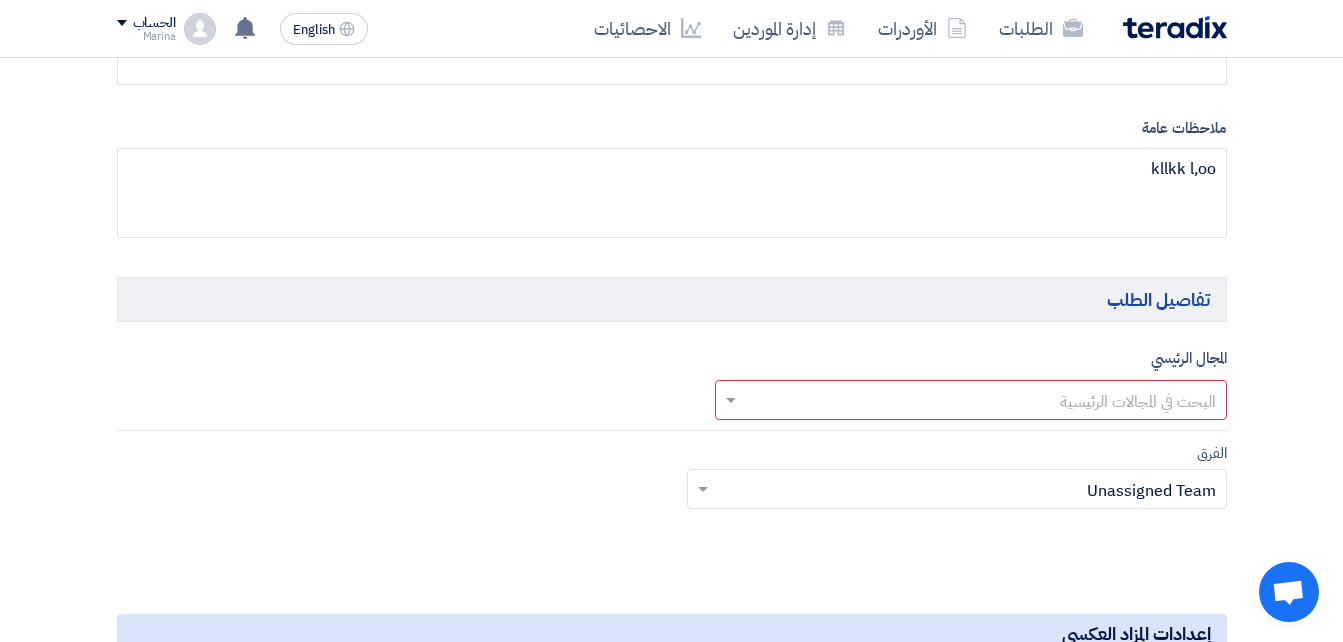 scroll, scrollTop: 1066, scrollLeft: 0, axis: vertical 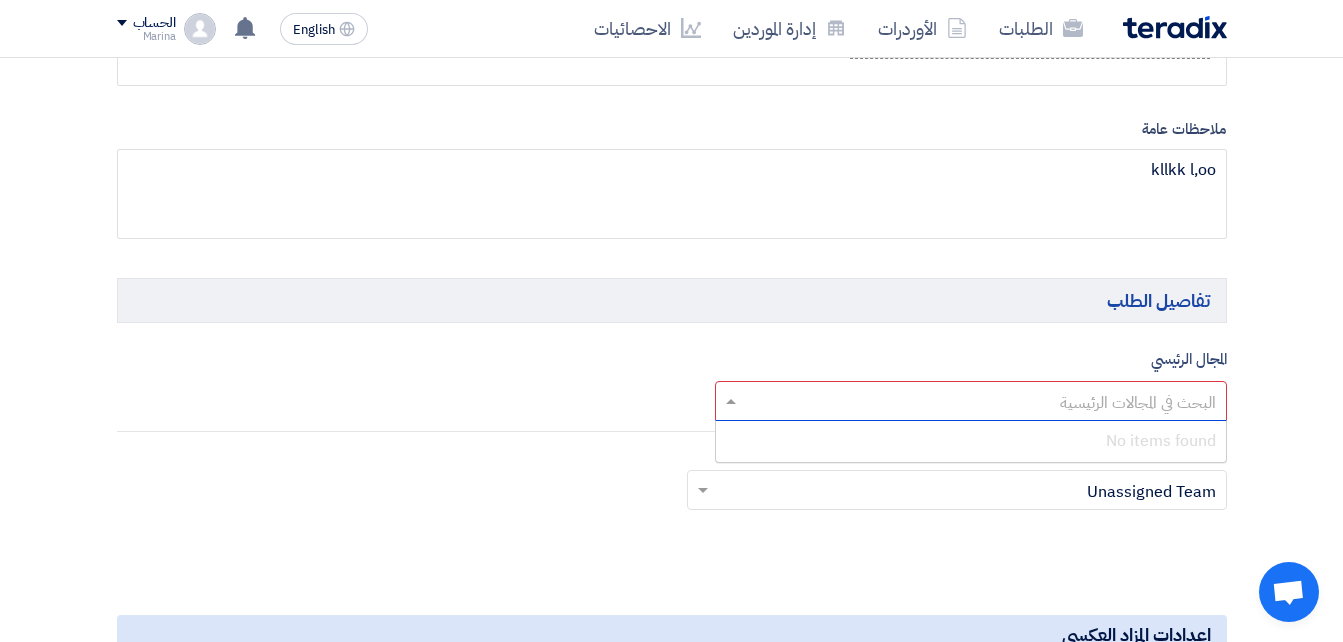 click at bounding box center (982, 402) 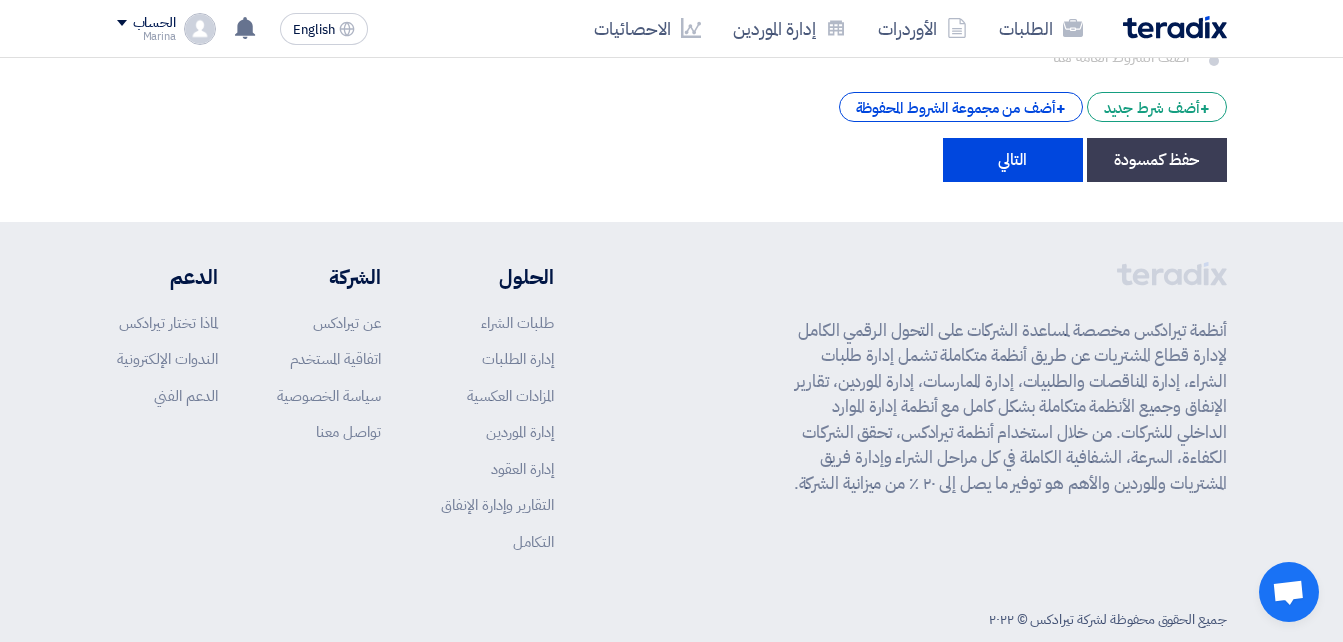 scroll, scrollTop: 3575, scrollLeft: 0, axis: vertical 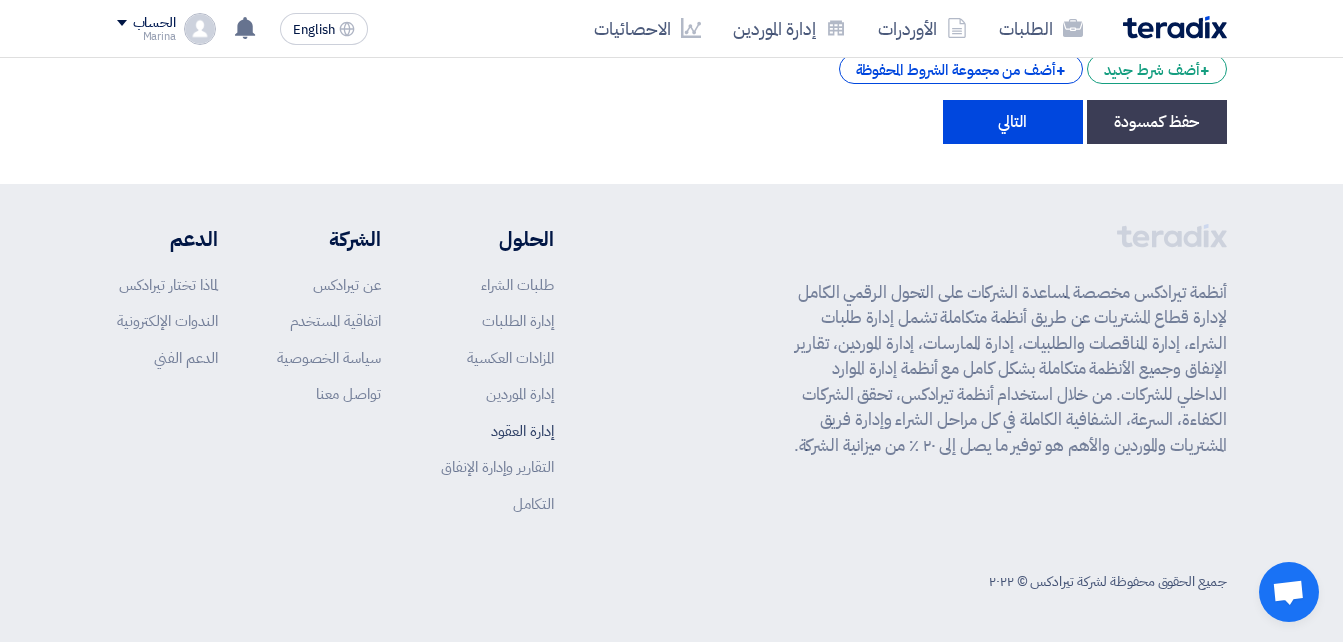click on "إدارة العقود" 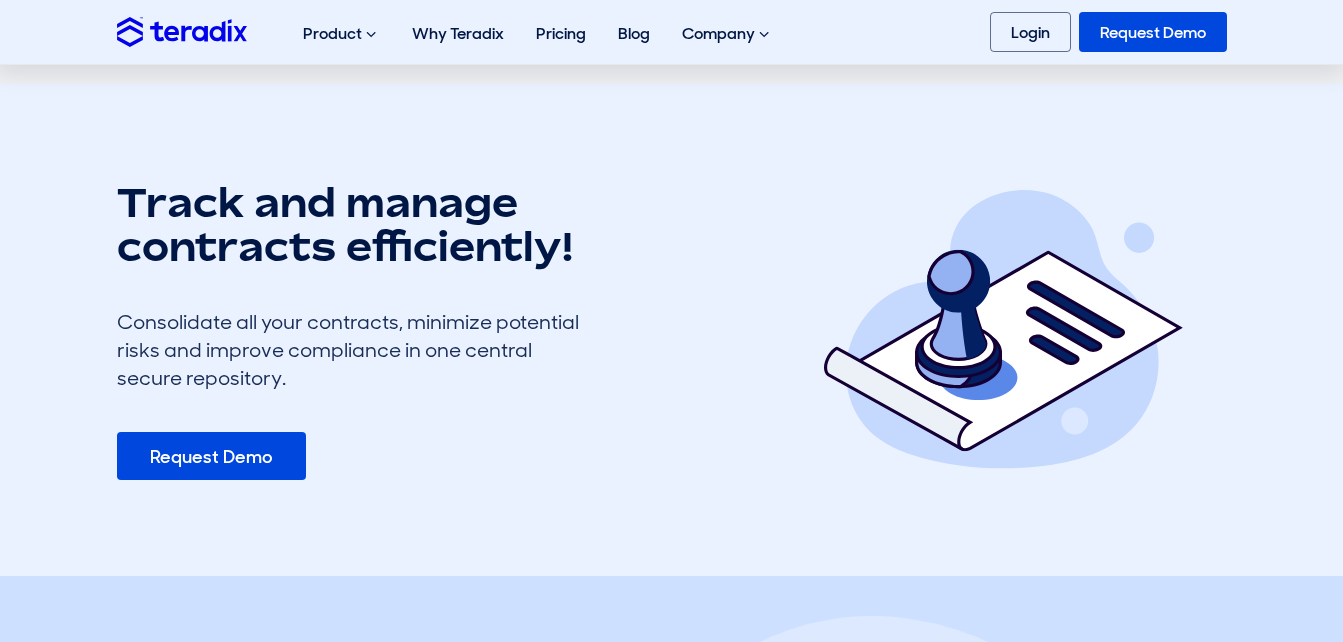 scroll, scrollTop: 437, scrollLeft: 0, axis: vertical 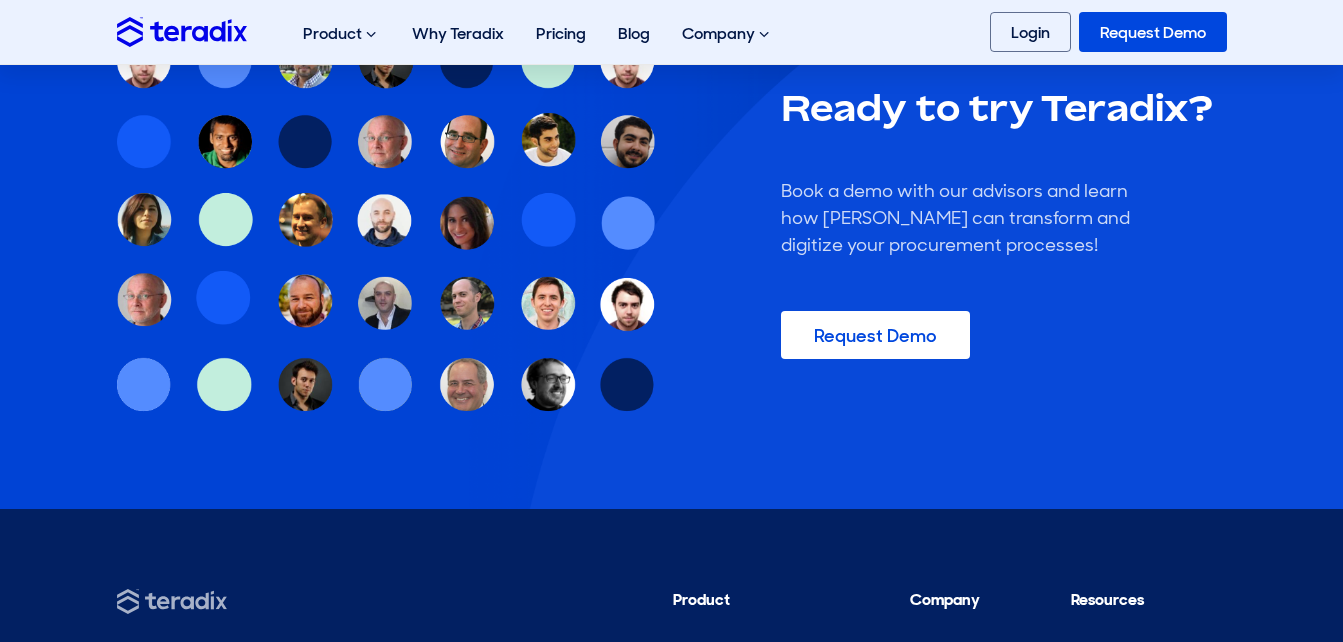 click on "Resources" at bounding box center (1149, 605) 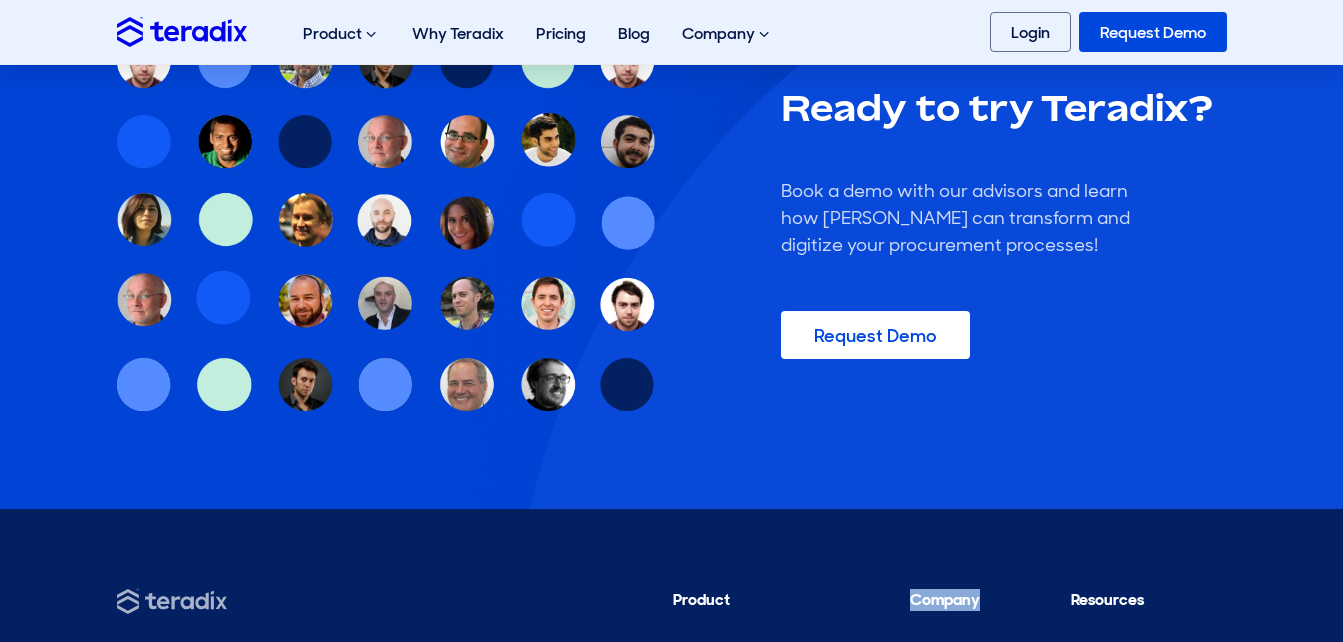 click on "Company" at bounding box center (961, 605) 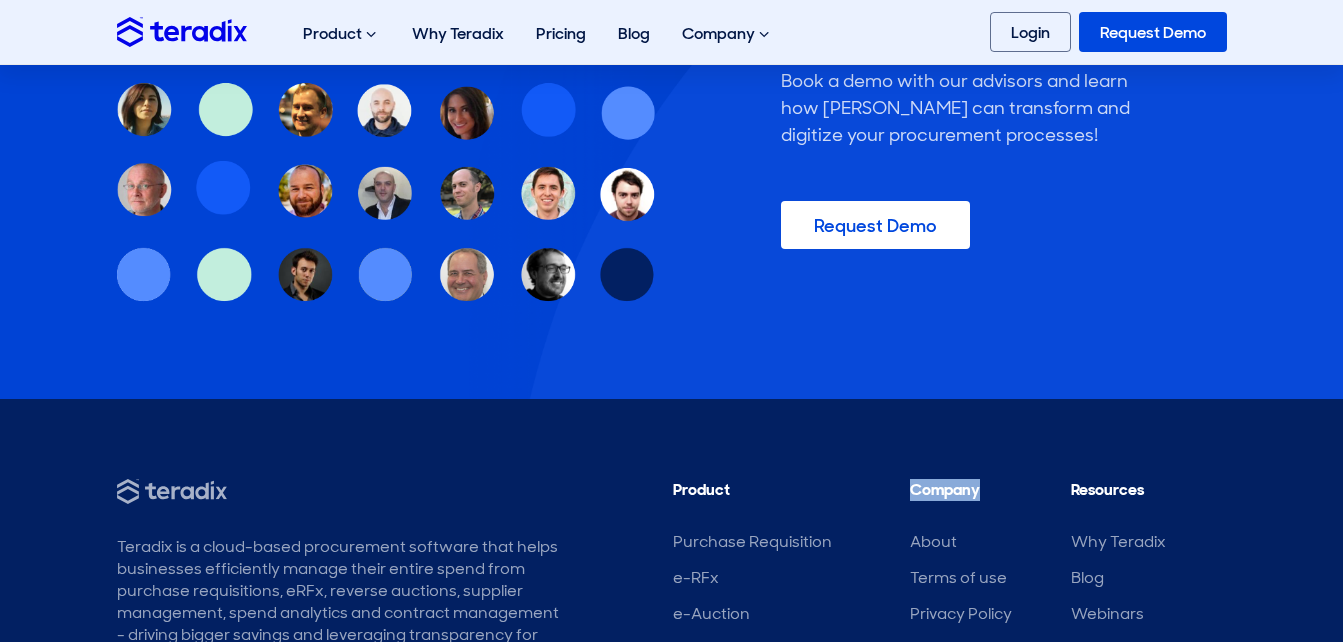 scroll, scrollTop: 2743, scrollLeft: 0, axis: vertical 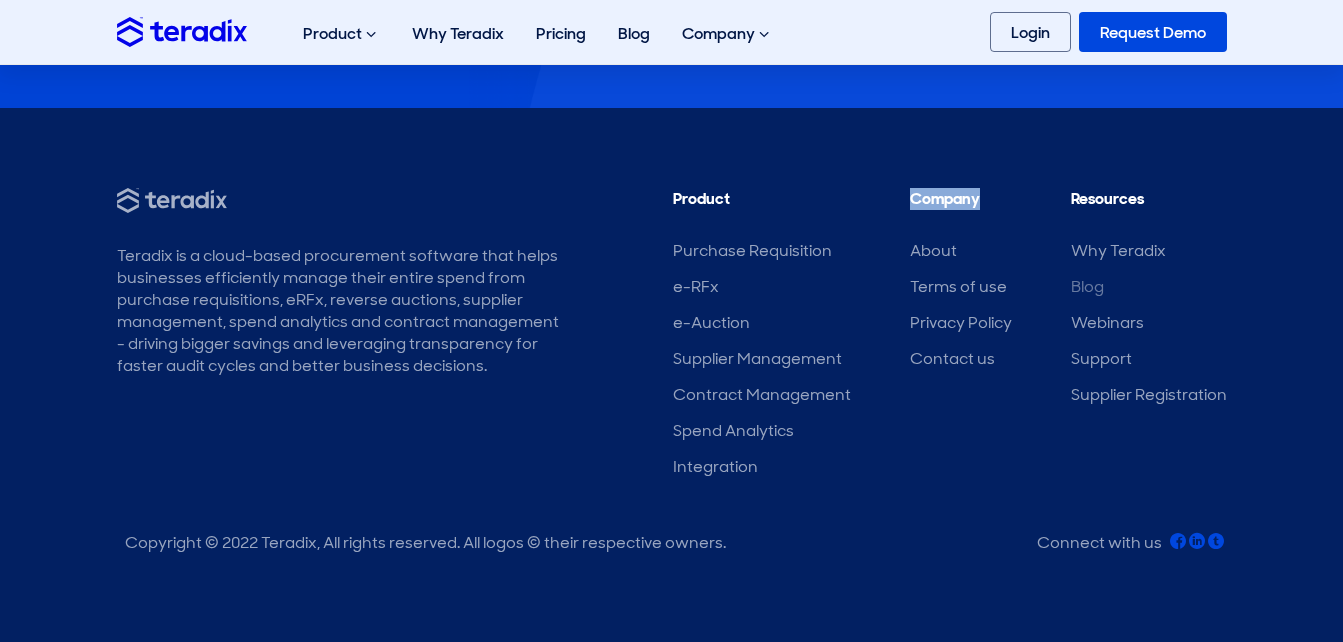 click on "Blog" at bounding box center [1087, 286] 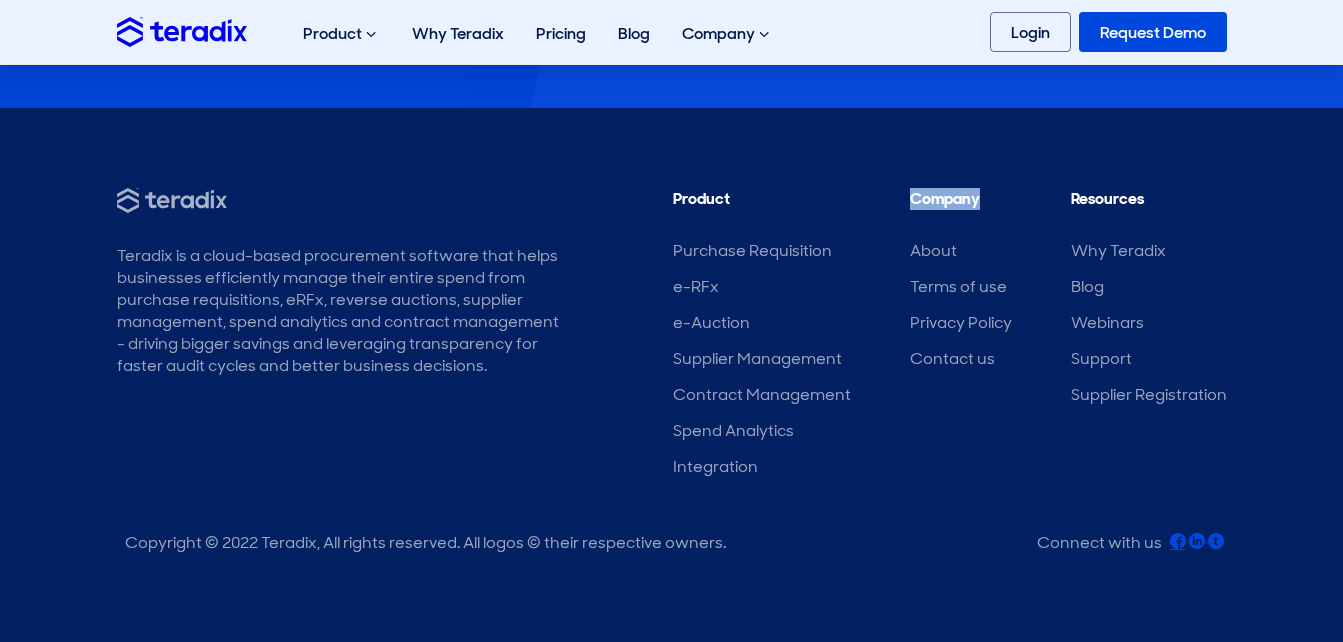 click at bounding box center [1178, 541] 